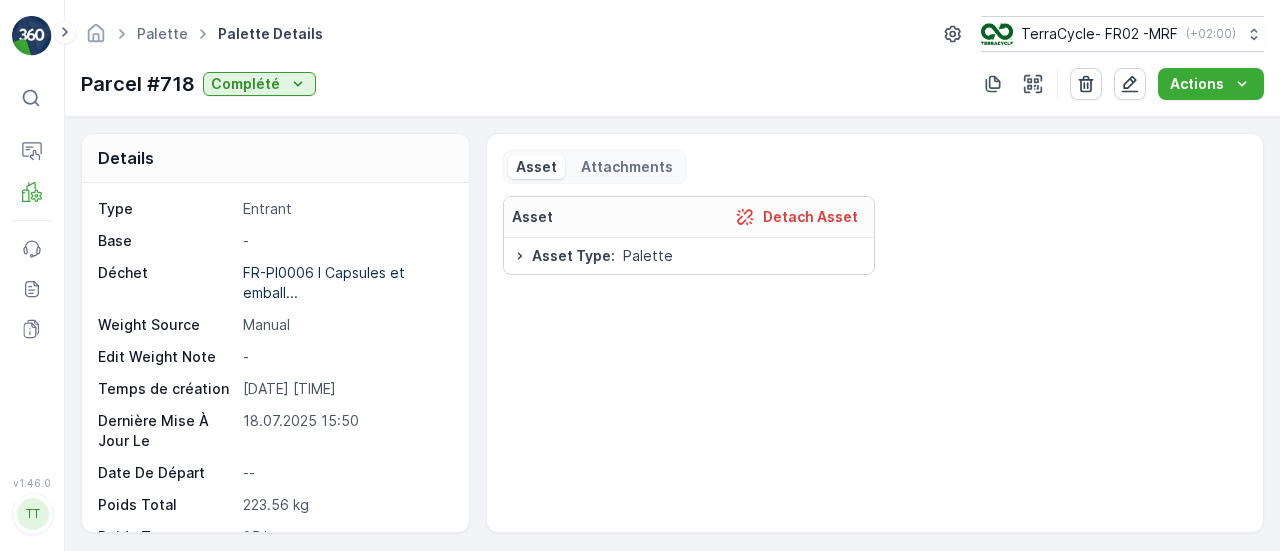 scroll, scrollTop: 0, scrollLeft: 0, axis: both 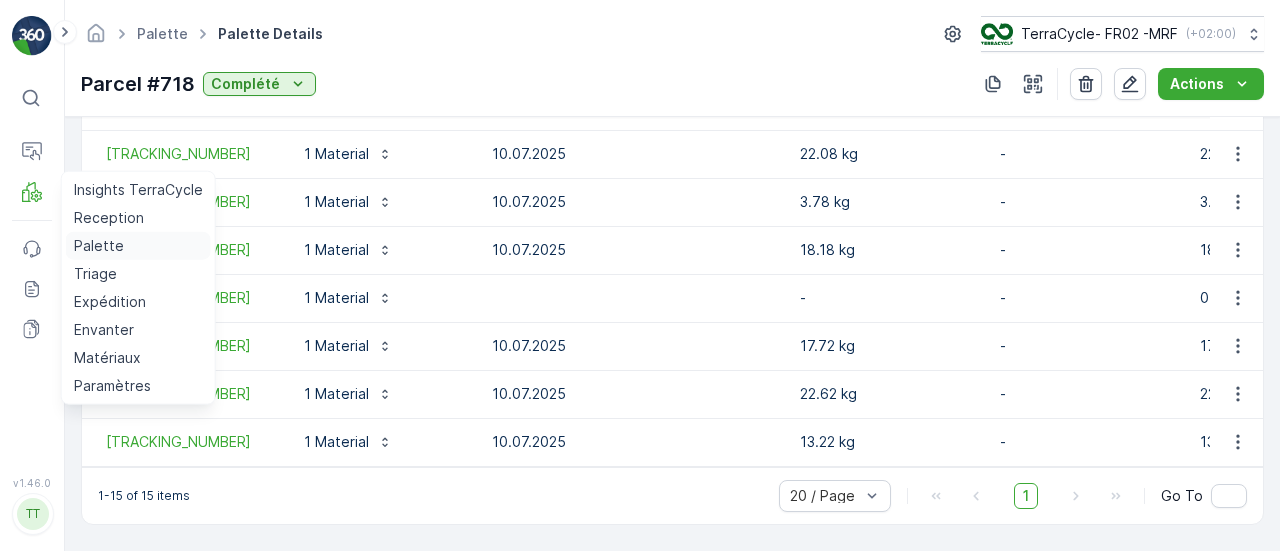 click on "Palette" at bounding box center [99, 246] 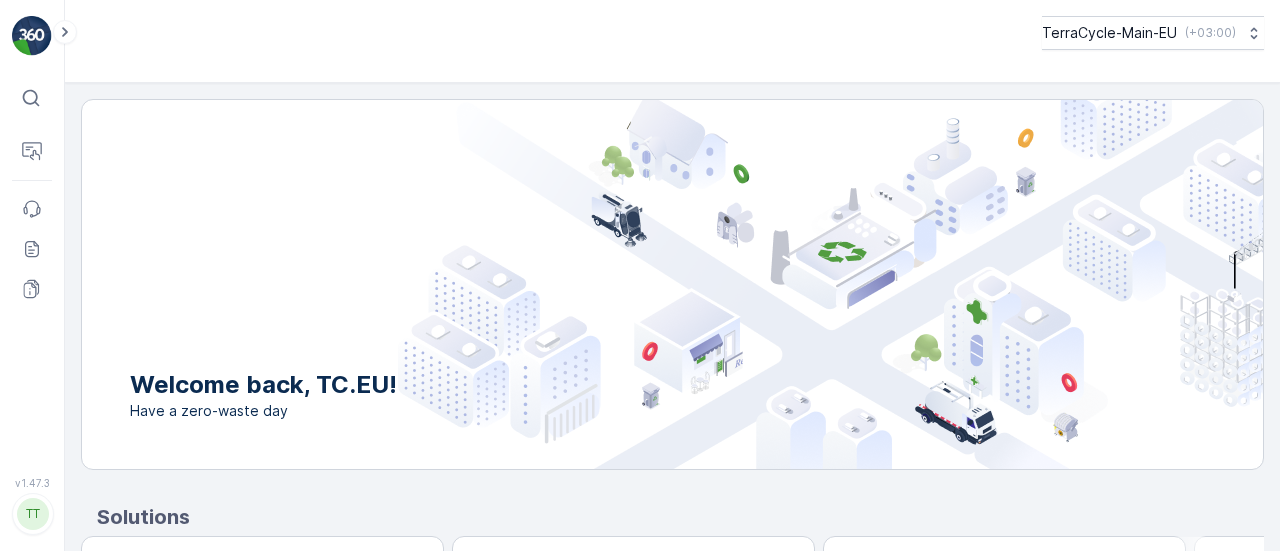 scroll, scrollTop: 0, scrollLeft: 0, axis: both 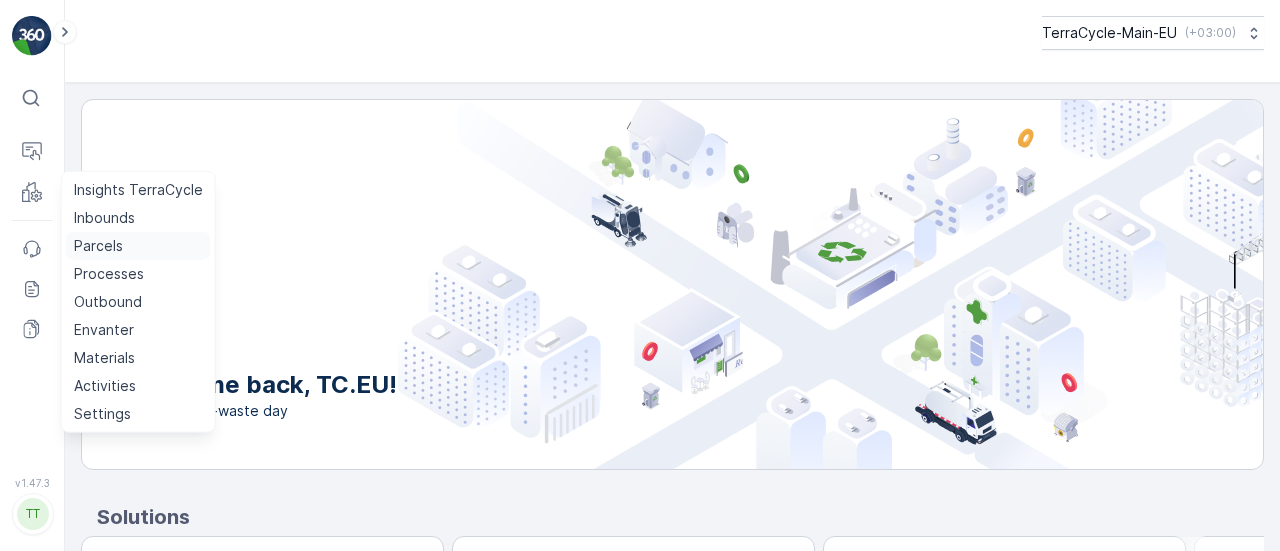 click on "Parcels" at bounding box center (98, 246) 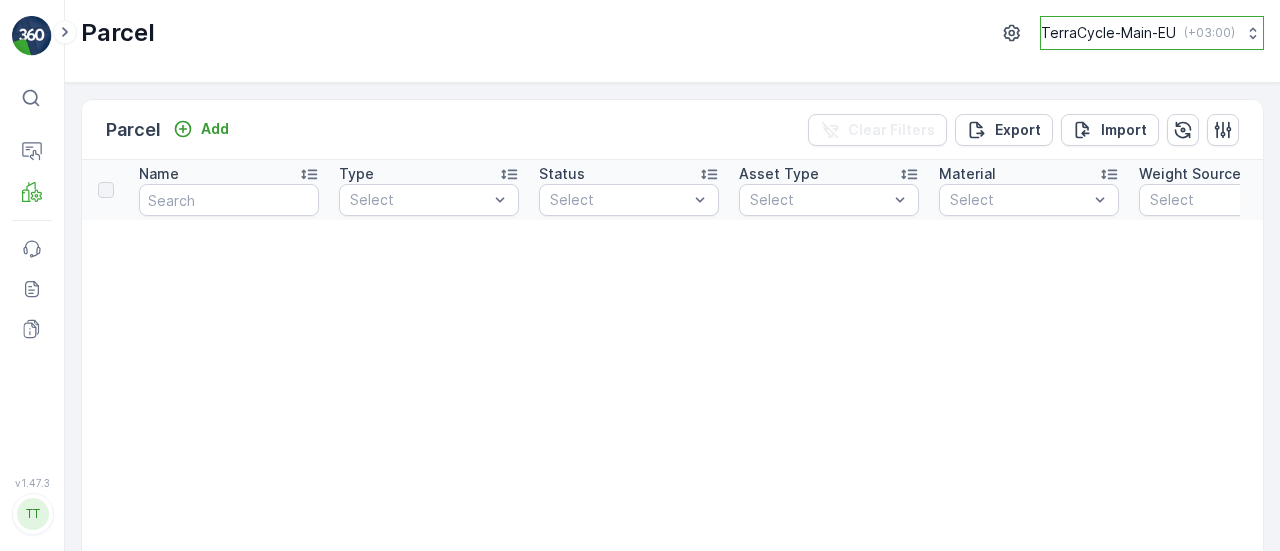 click on "( +03:00 )" at bounding box center [1209, 33] 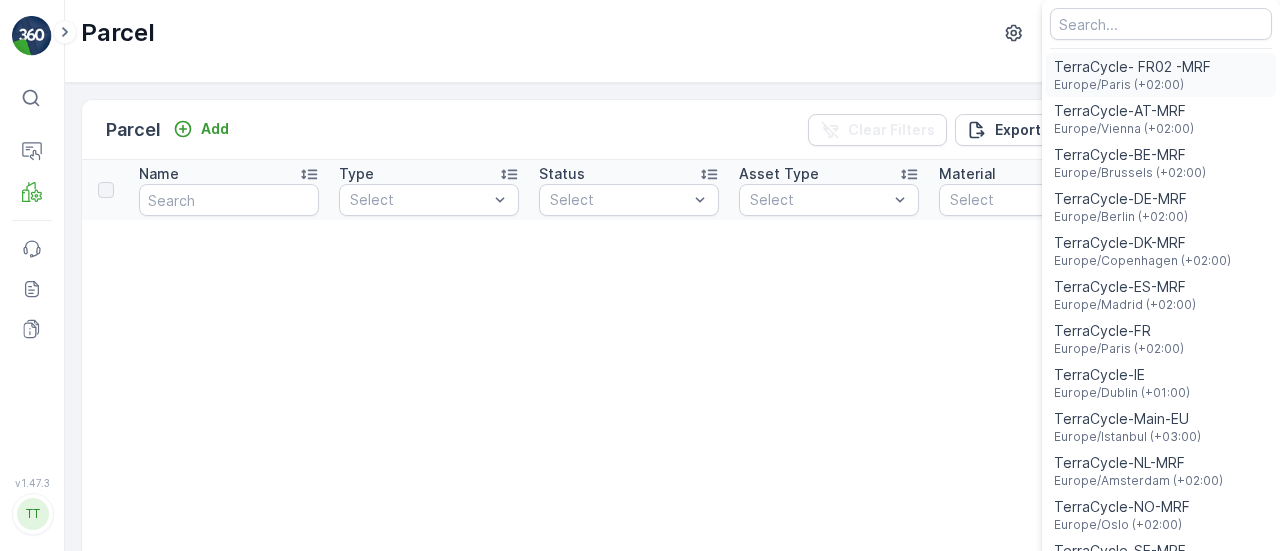 click on "TerraCycle- FR02 -MRF" at bounding box center (1132, 67) 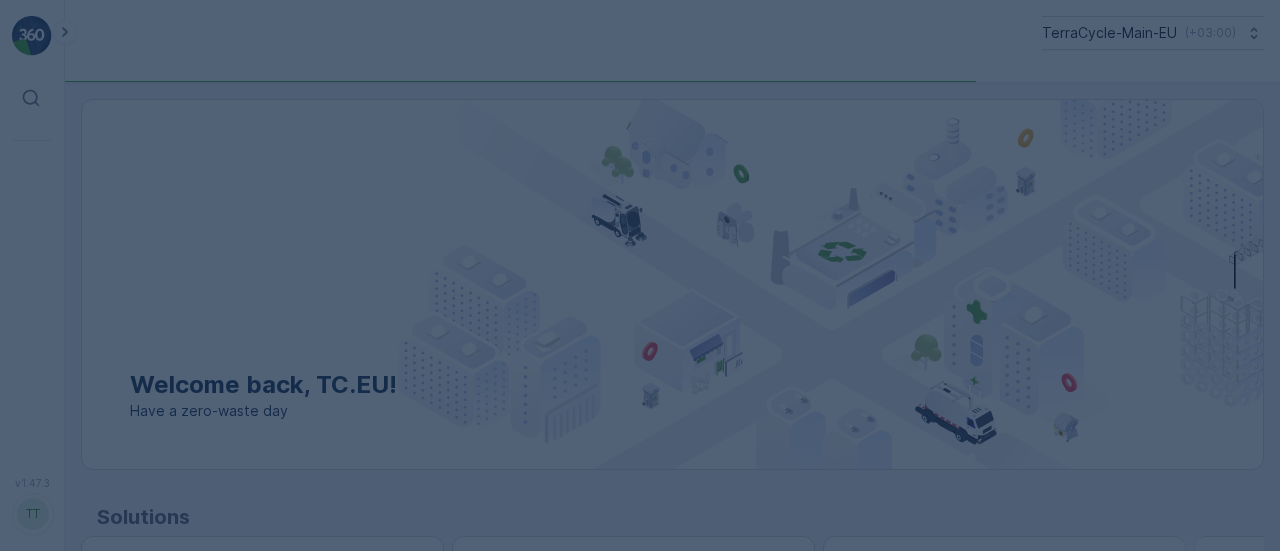 scroll, scrollTop: 0, scrollLeft: 0, axis: both 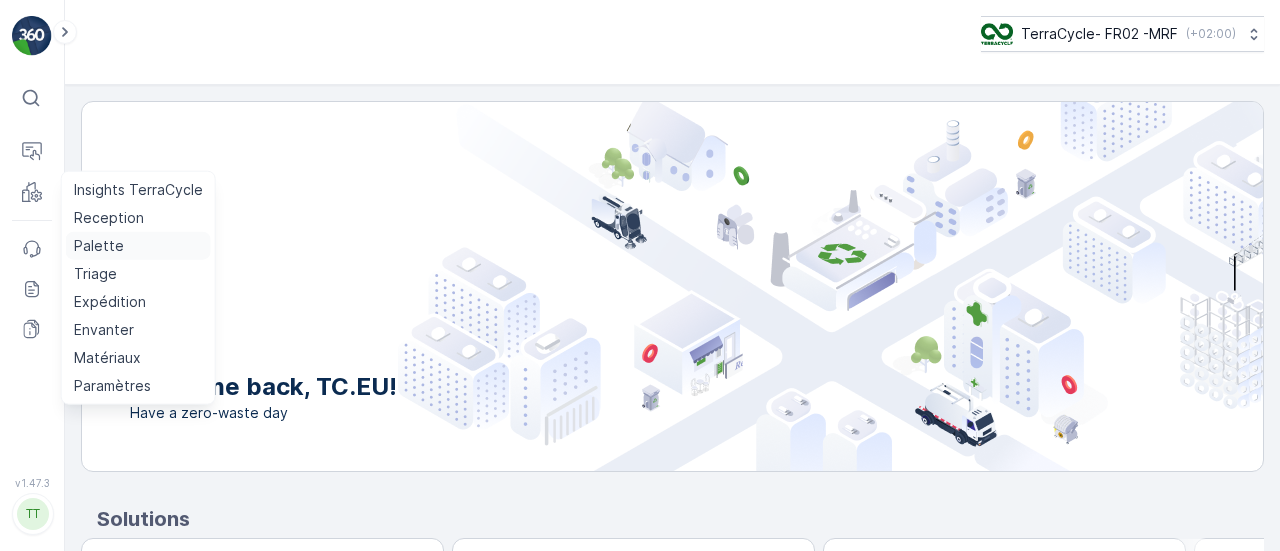 click on "Palette" at bounding box center (99, 246) 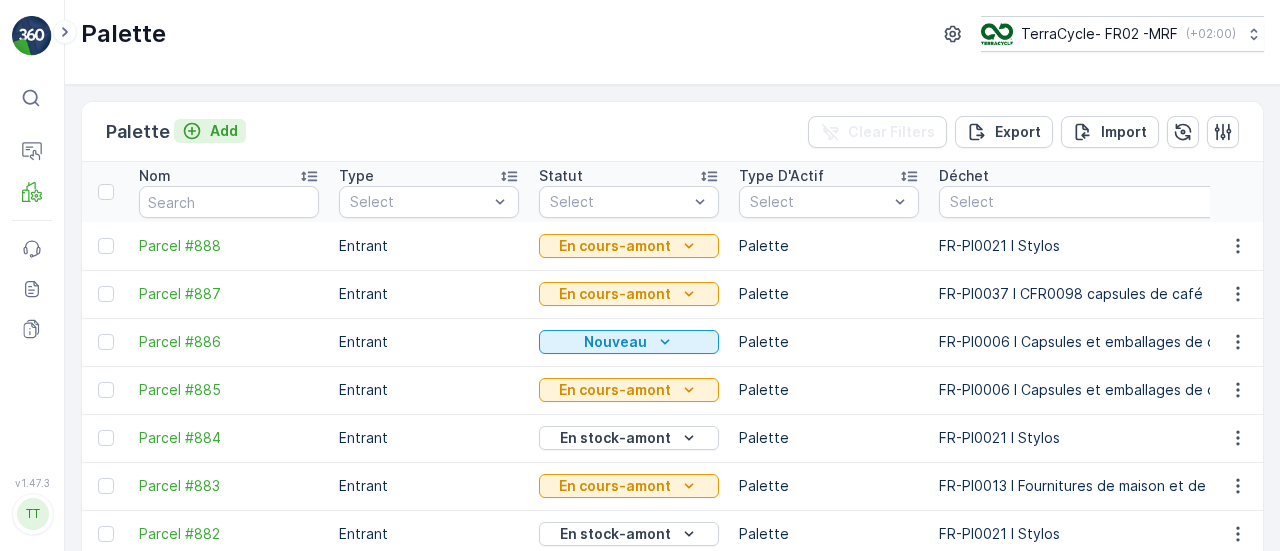 click on "Add" at bounding box center [224, 131] 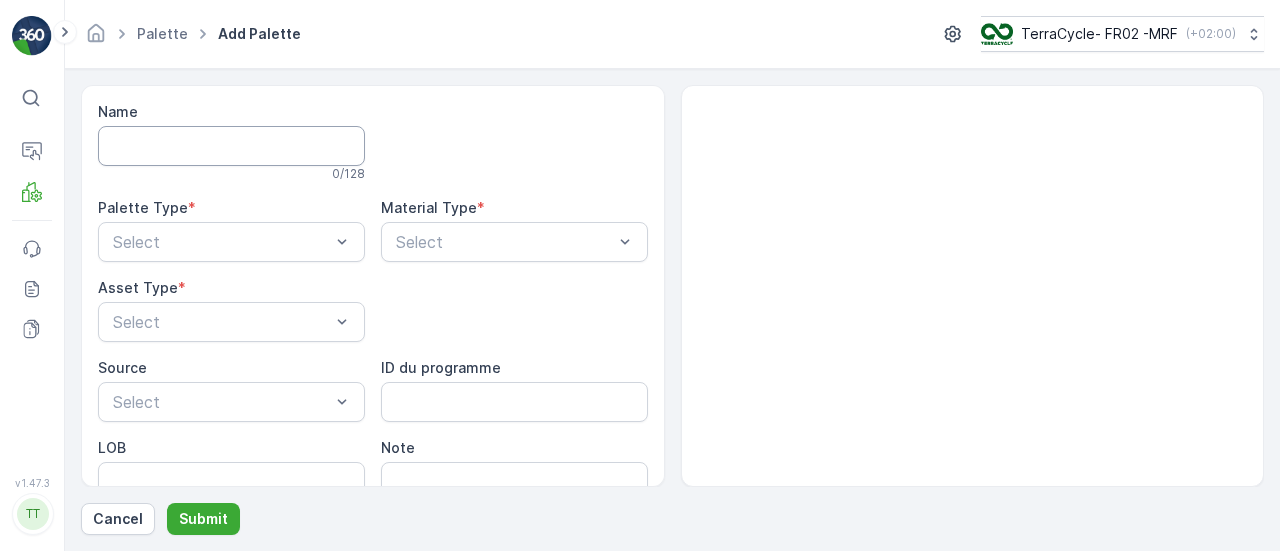 click on "Name" at bounding box center (231, 146) 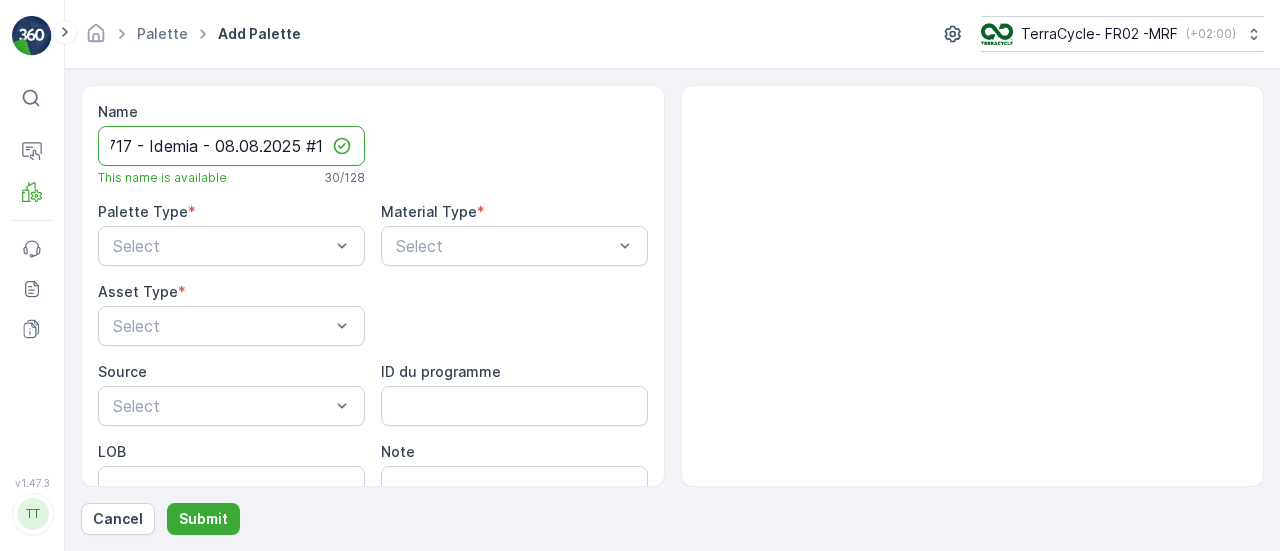 scroll, scrollTop: 0, scrollLeft: 27, axis: horizontal 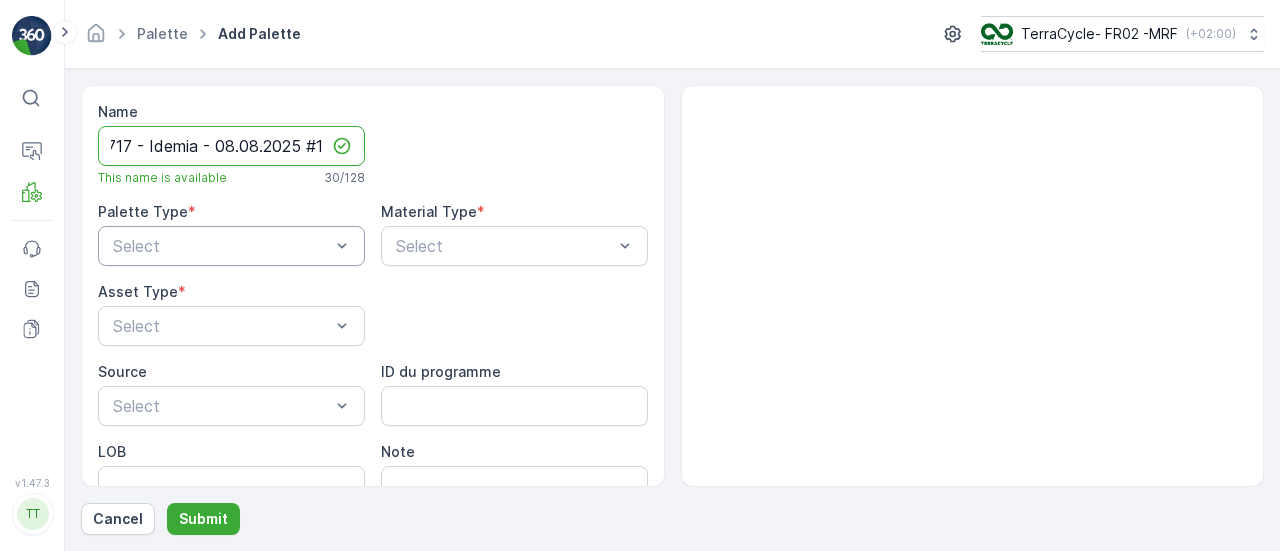 type on "FD717 - Idemia - 08.08.2025 #1" 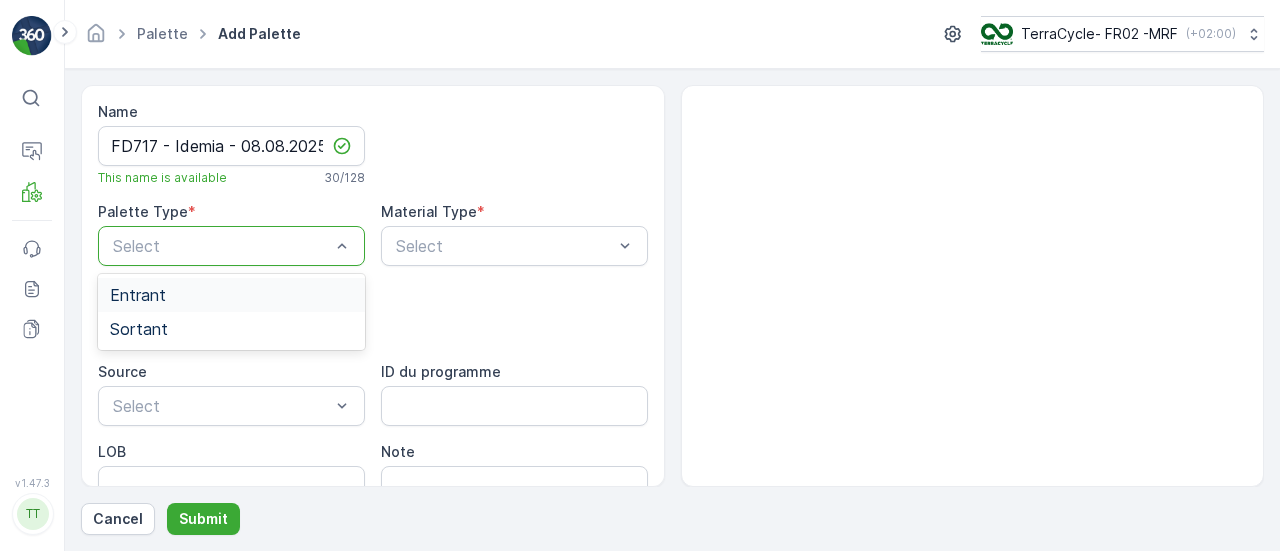 click on "Entrant" at bounding box center (231, 295) 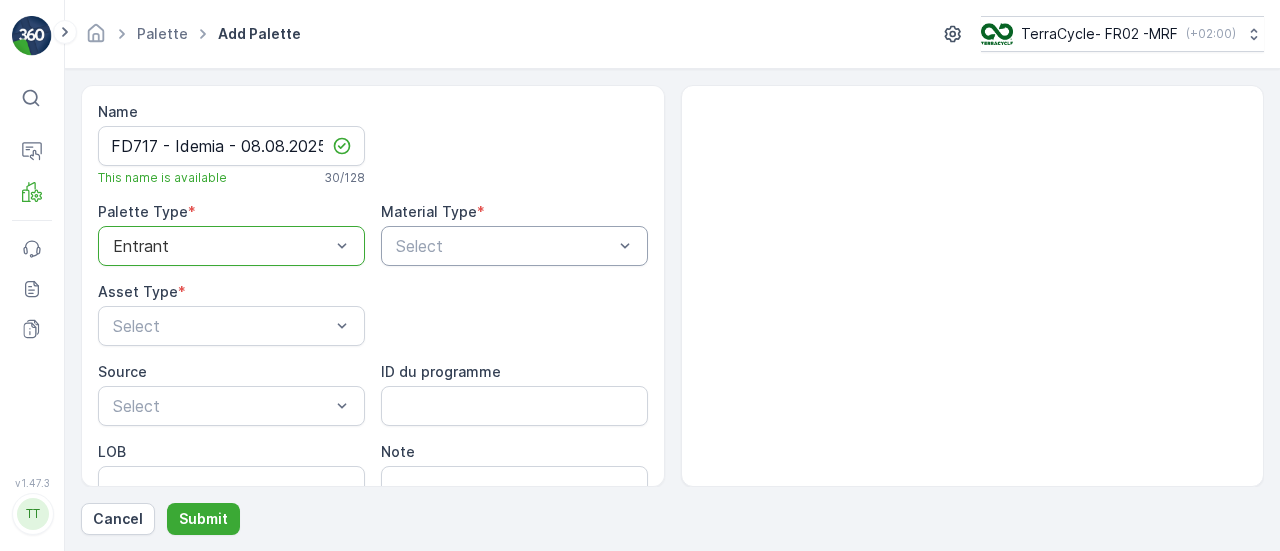click at bounding box center [504, 246] 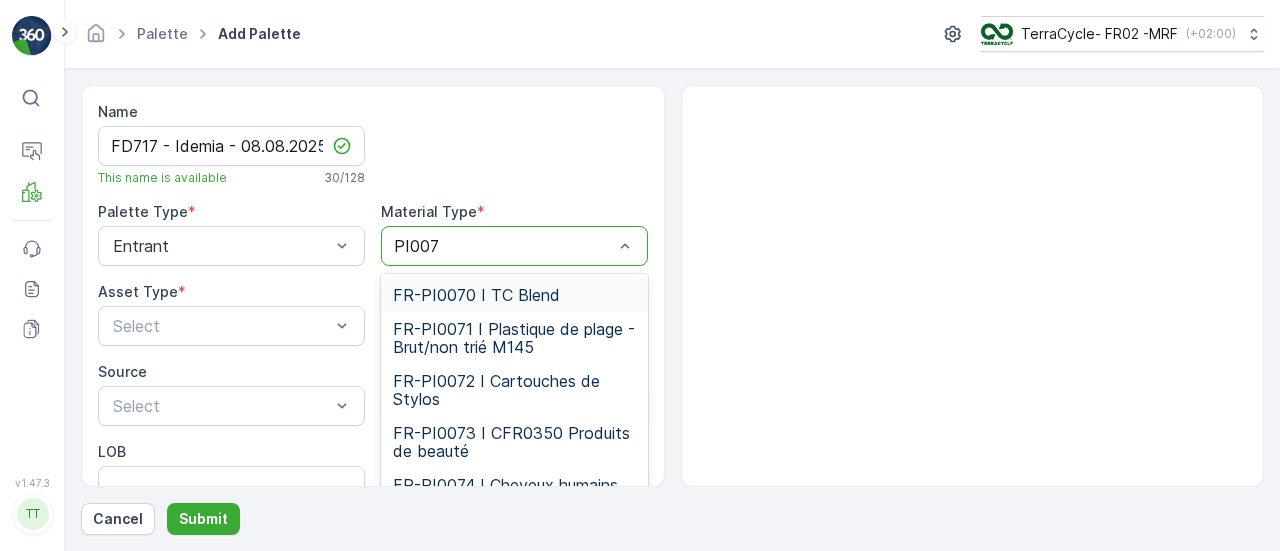 type on "PI0075" 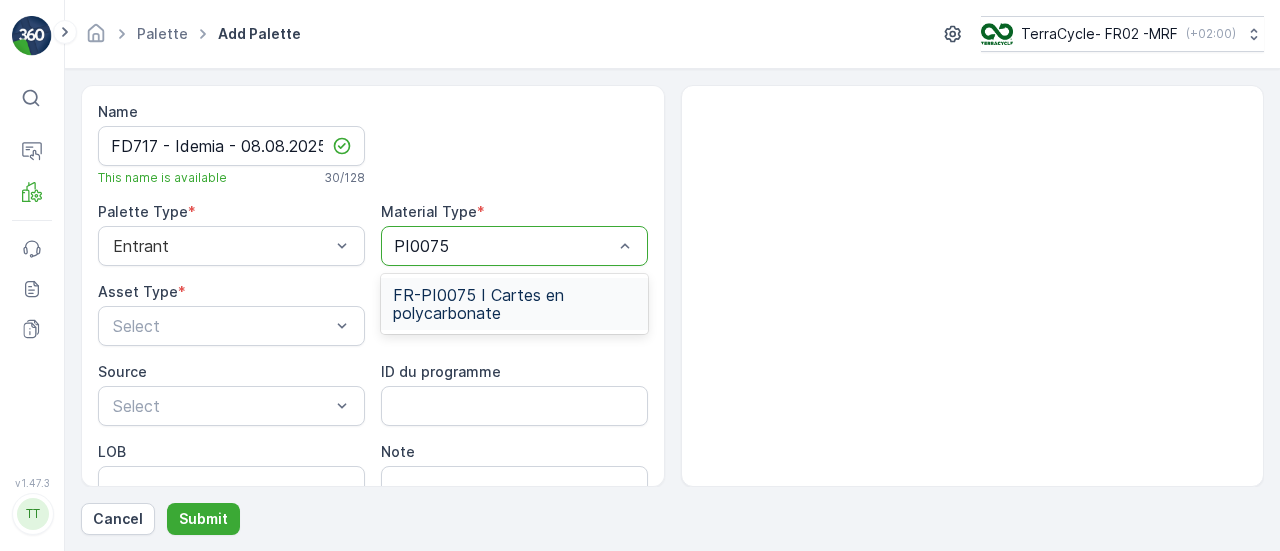 drag, startPoint x: 590, startPoint y: 319, endPoint x: 516, endPoint y: 326, distance: 74.330345 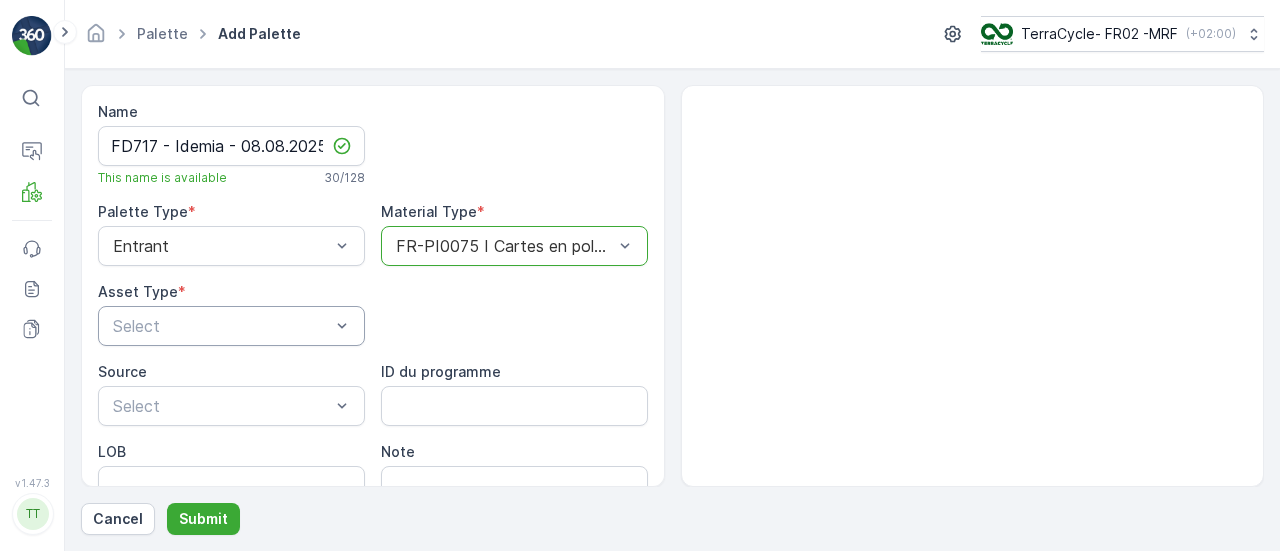 click at bounding box center (221, 326) 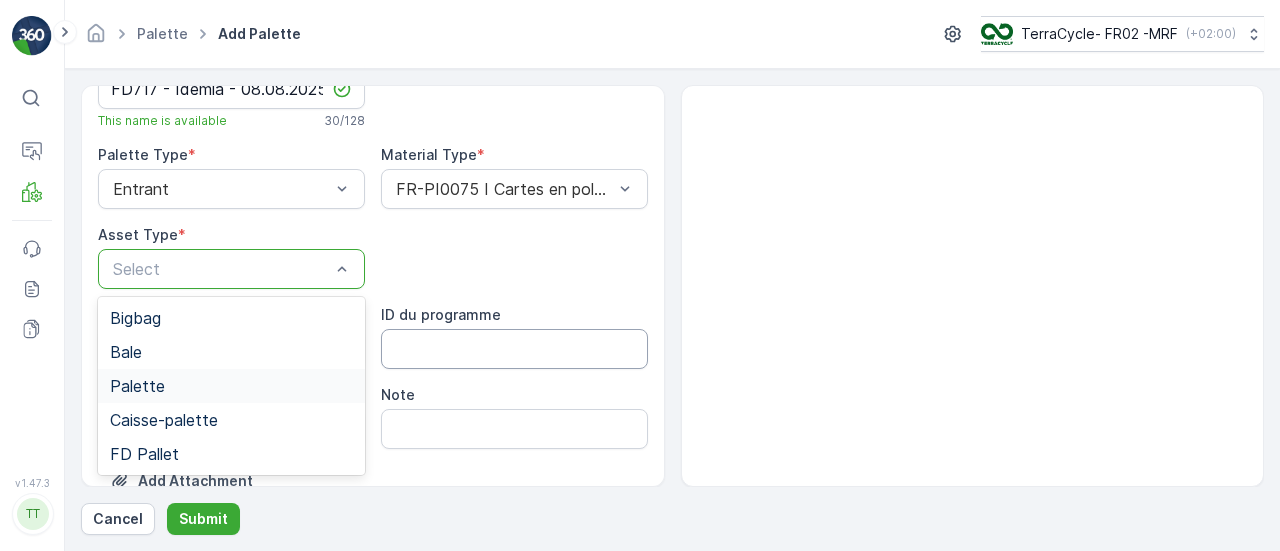 scroll, scrollTop: 106, scrollLeft: 0, axis: vertical 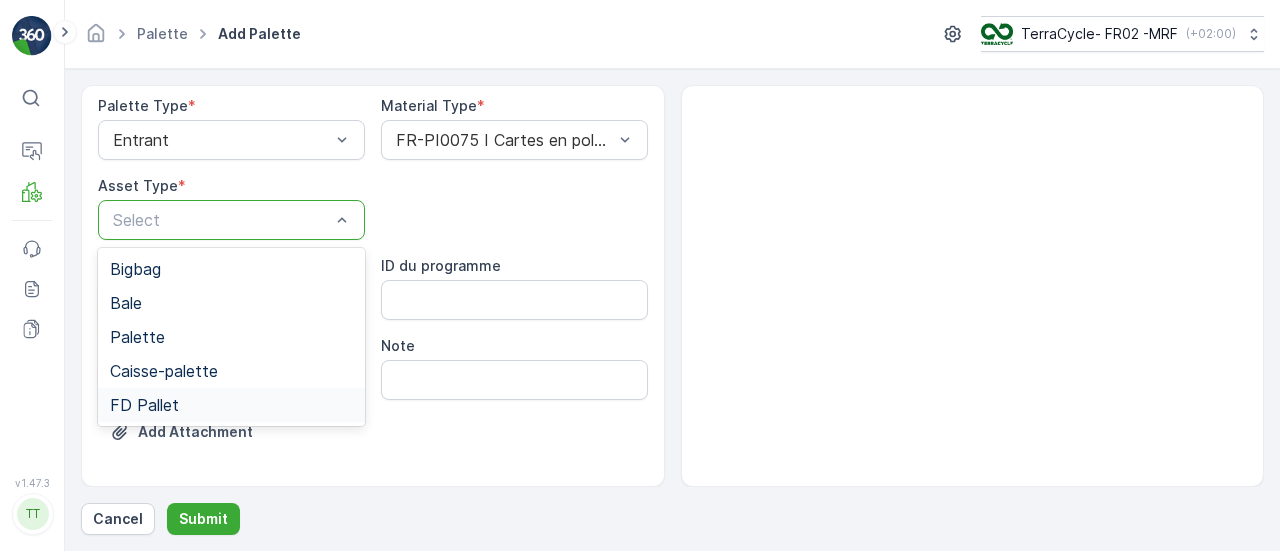 click on "FD Pallet" at bounding box center (231, 405) 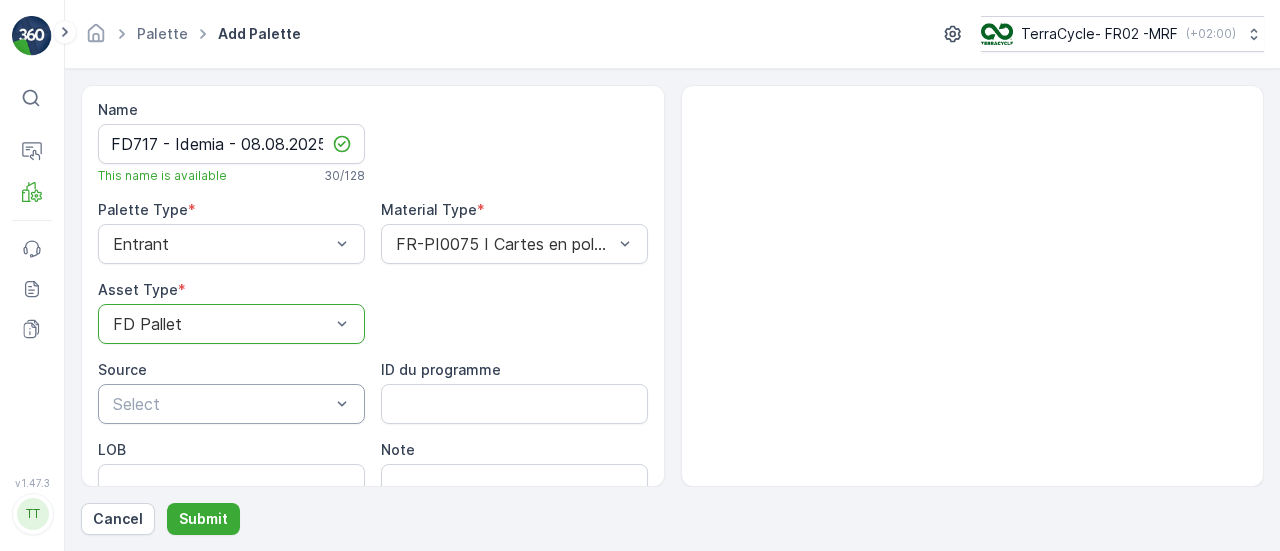 scroll, scrollTop: 0, scrollLeft: 0, axis: both 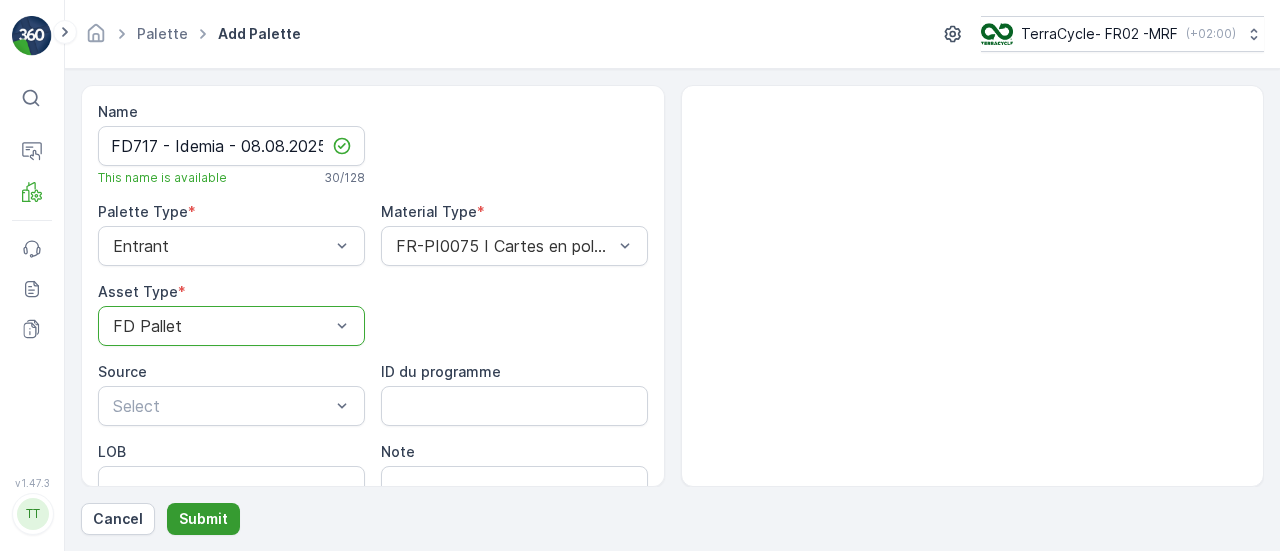 click on "Submit" at bounding box center [203, 519] 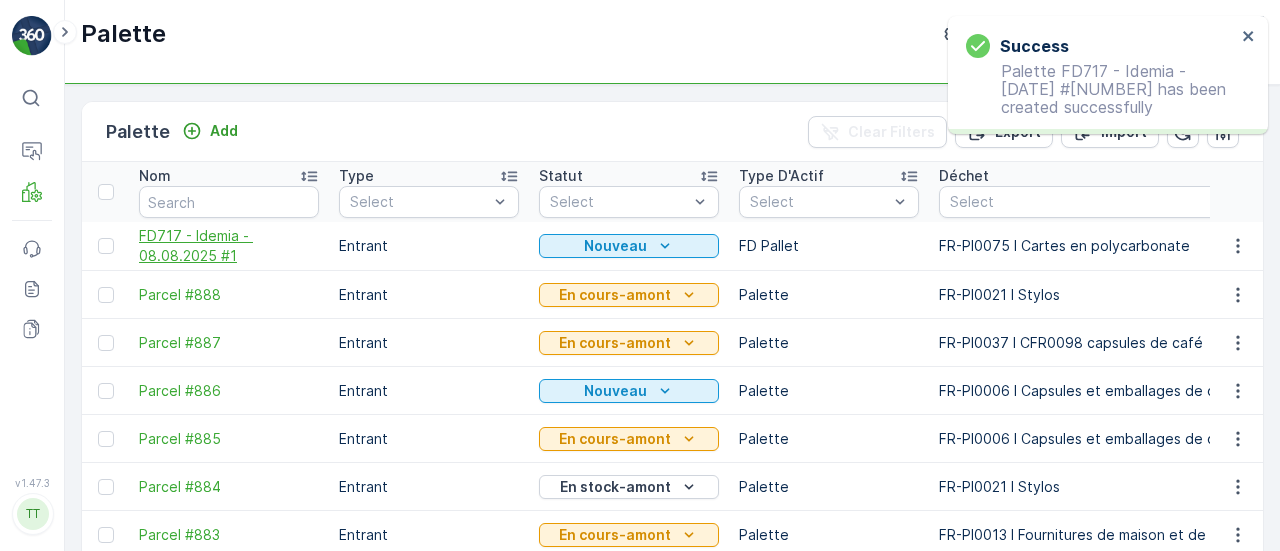 click on "FD717 - Idemia - 08.08.2025 #1" at bounding box center [229, 246] 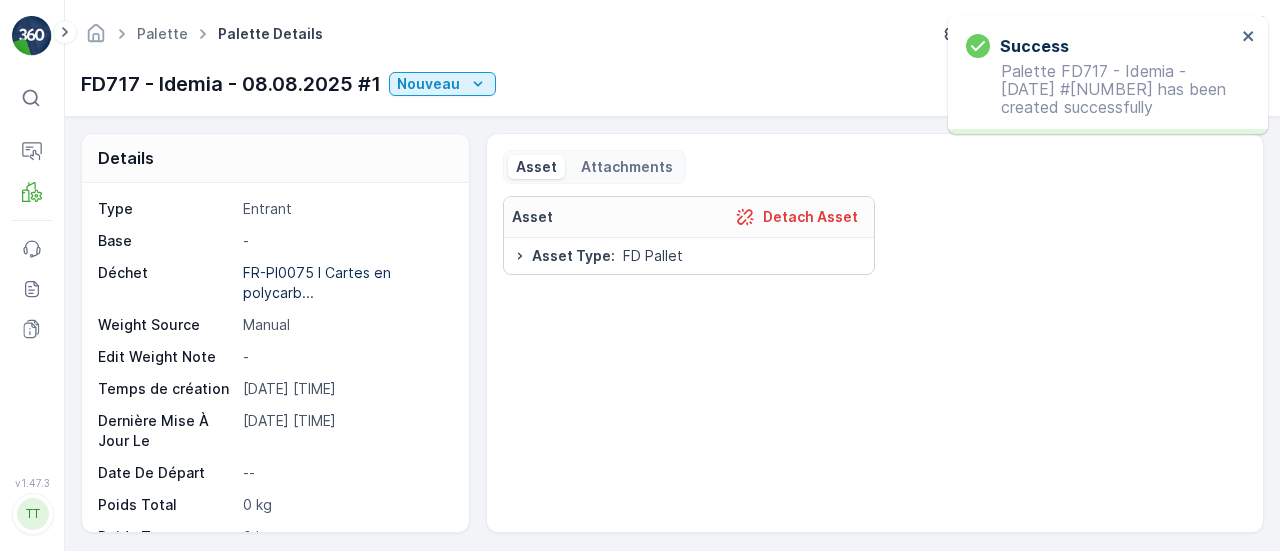 click on "Success Palette FD717 - Idemia - [DATE] #[NUMBER] has been created successfully" at bounding box center [1108, 75] 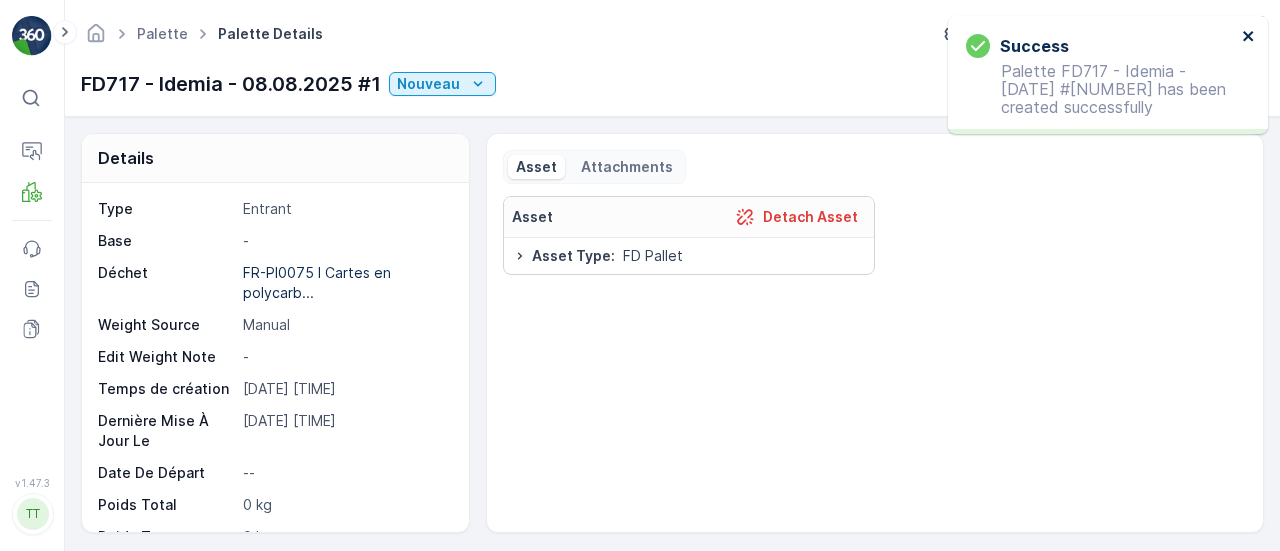 click 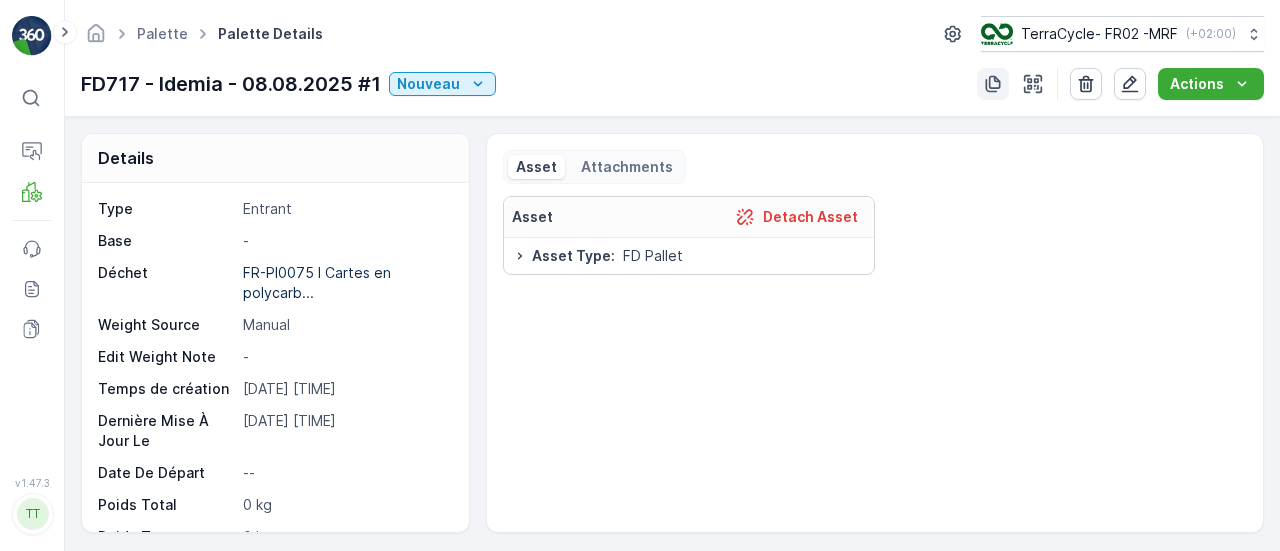 click 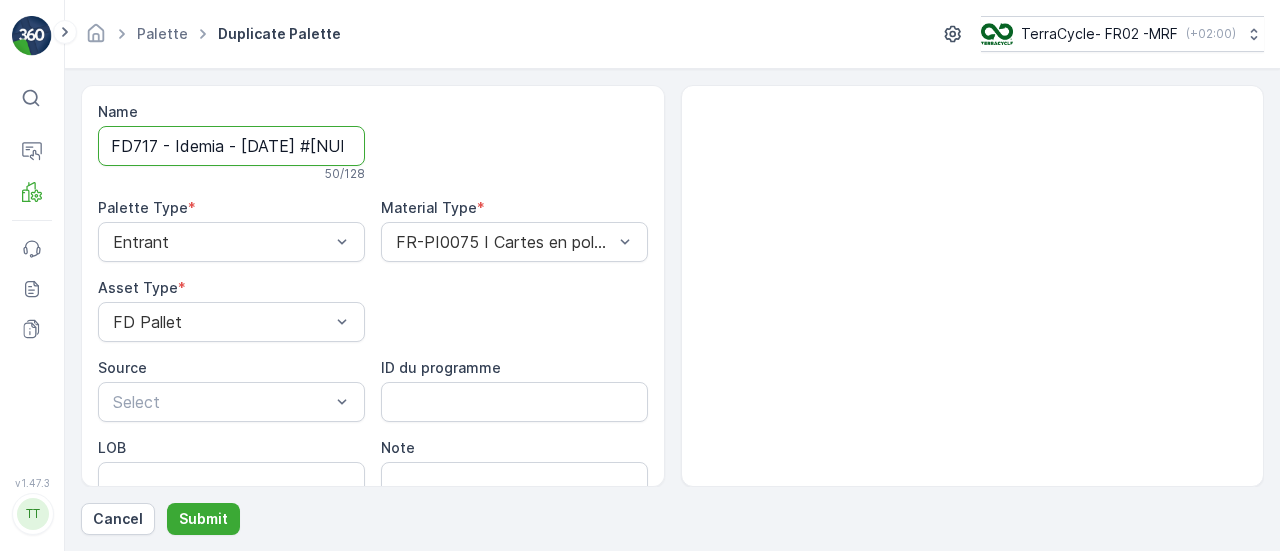 click on "FD717 - Idemia - [DATE] #[NUMBER] Copy #[NUMBER]" at bounding box center (231, 146) 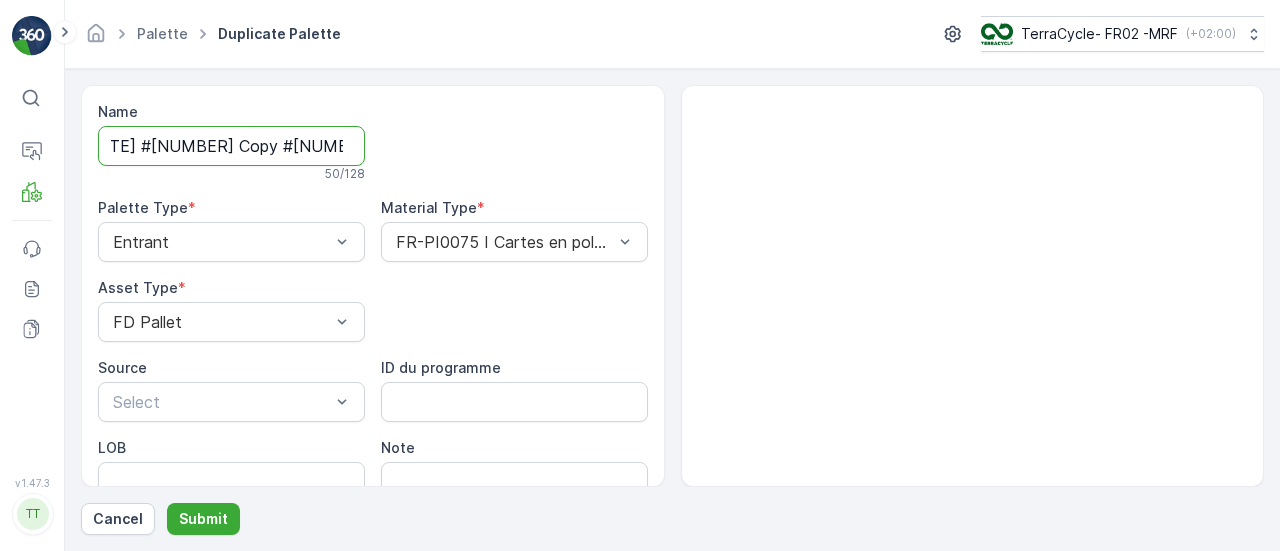 scroll, scrollTop: 0, scrollLeft: 190, axis: horizontal 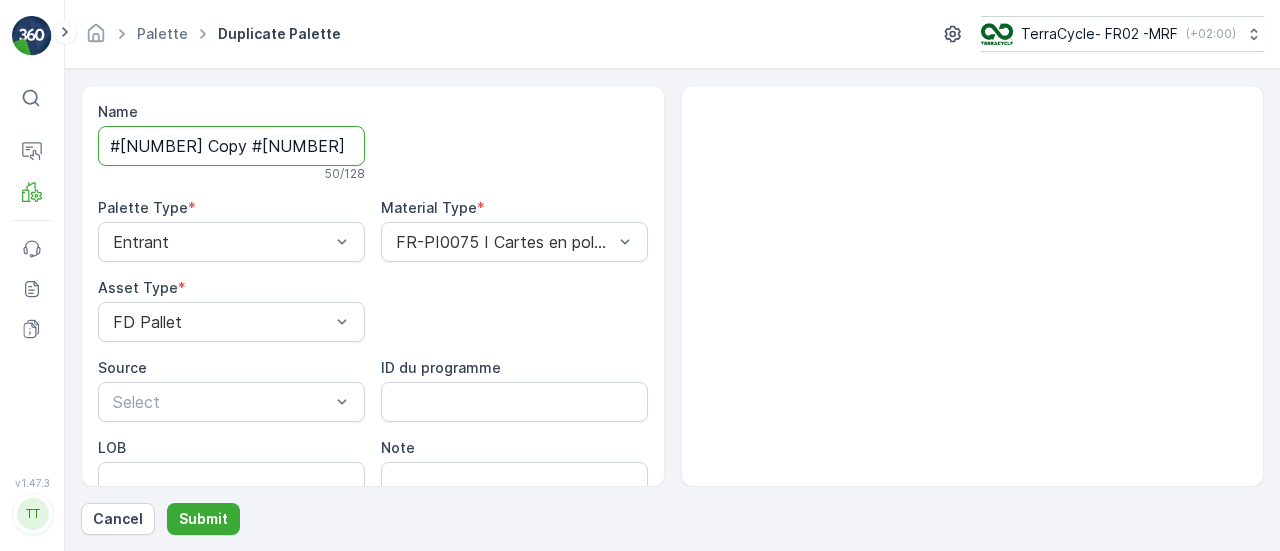 drag, startPoint x: 340, startPoint y: 141, endPoint x: 446, endPoint y: 141, distance: 106 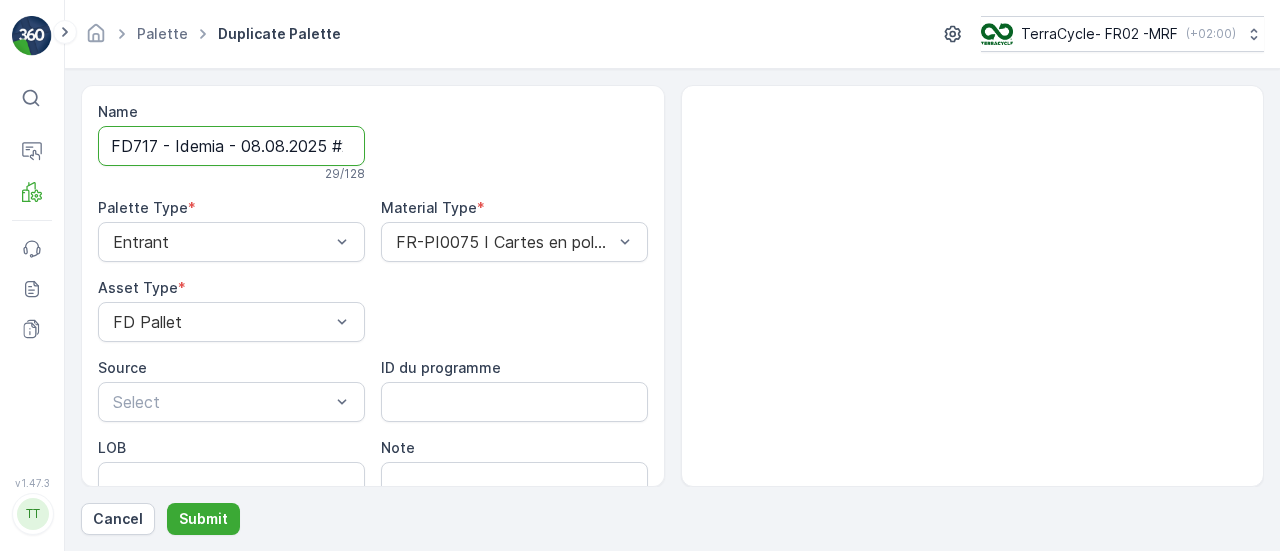 scroll, scrollTop: 0, scrollLeft: 9, axis: horizontal 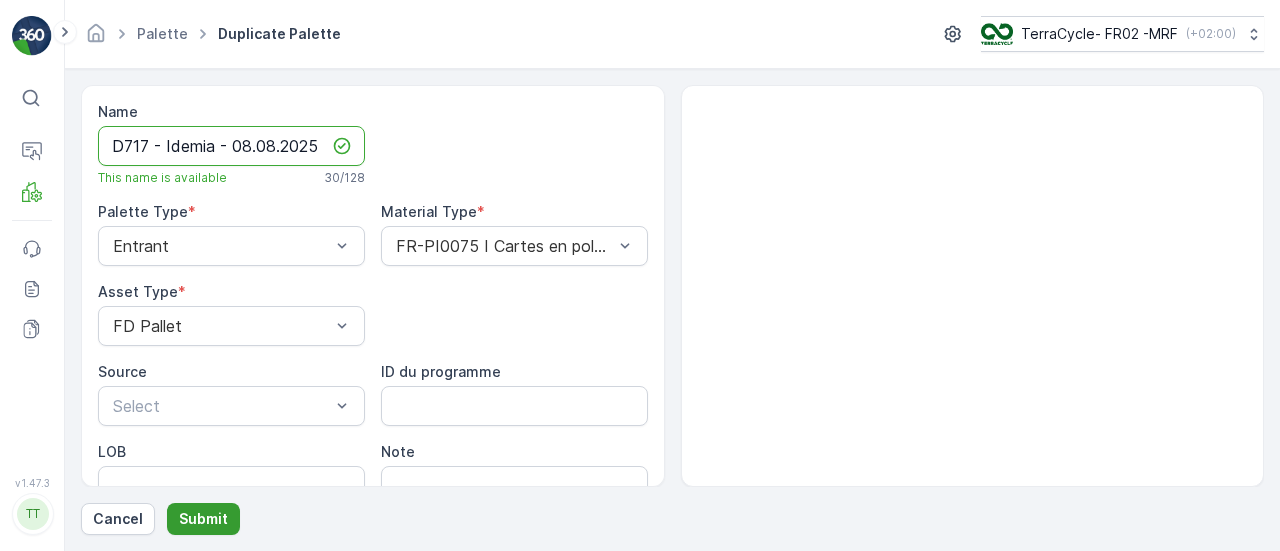 type on "FD717 - Idemia - 08.08.2025 #2" 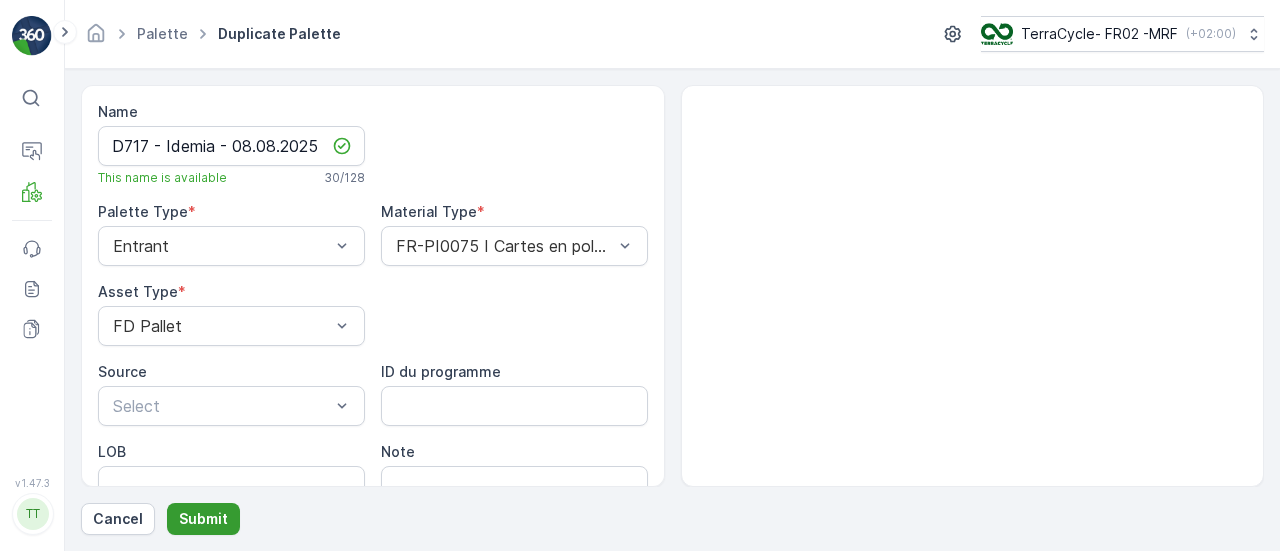 click on "Submit" at bounding box center (203, 519) 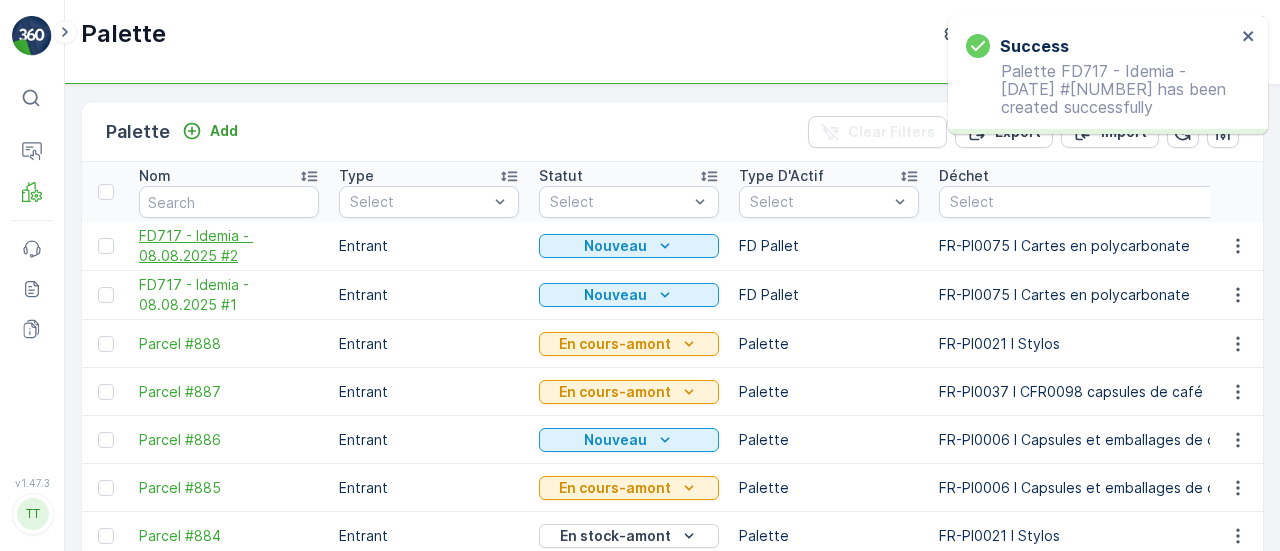 click on "FD717 - Idemia - 08.08.2025 #2" at bounding box center (229, 246) 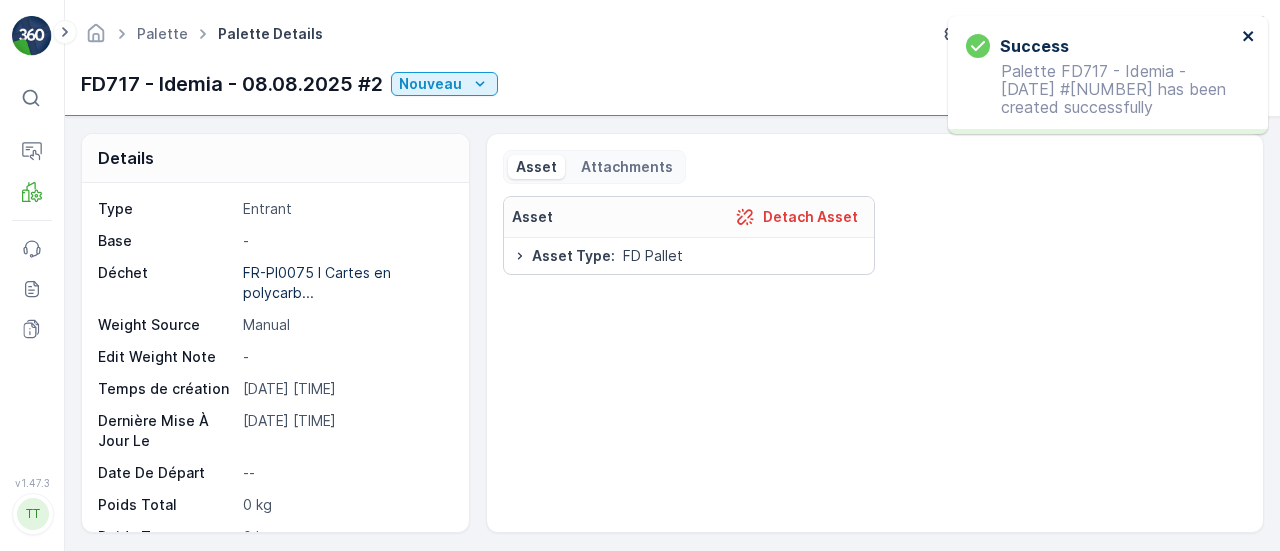 click 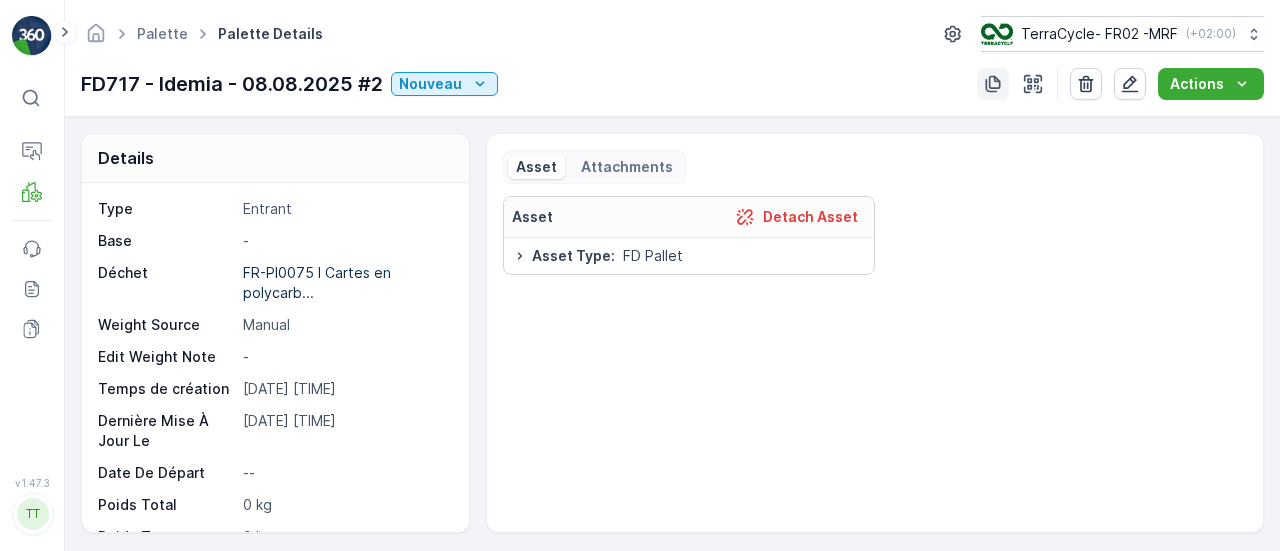 click 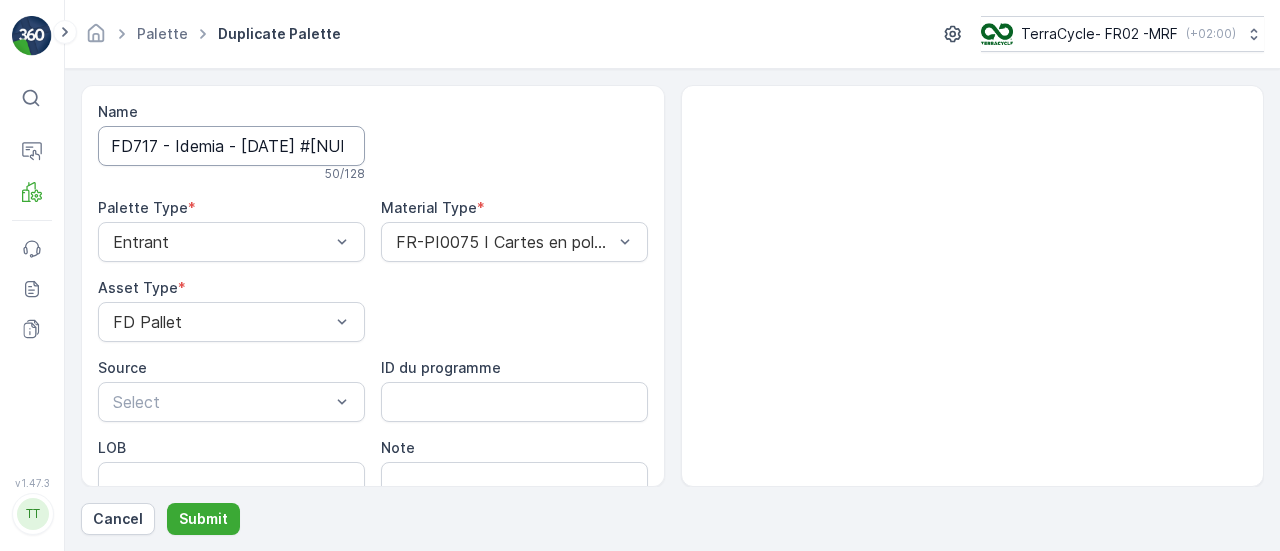 scroll, scrollTop: 0, scrollLeft: 192, axis: horizontal 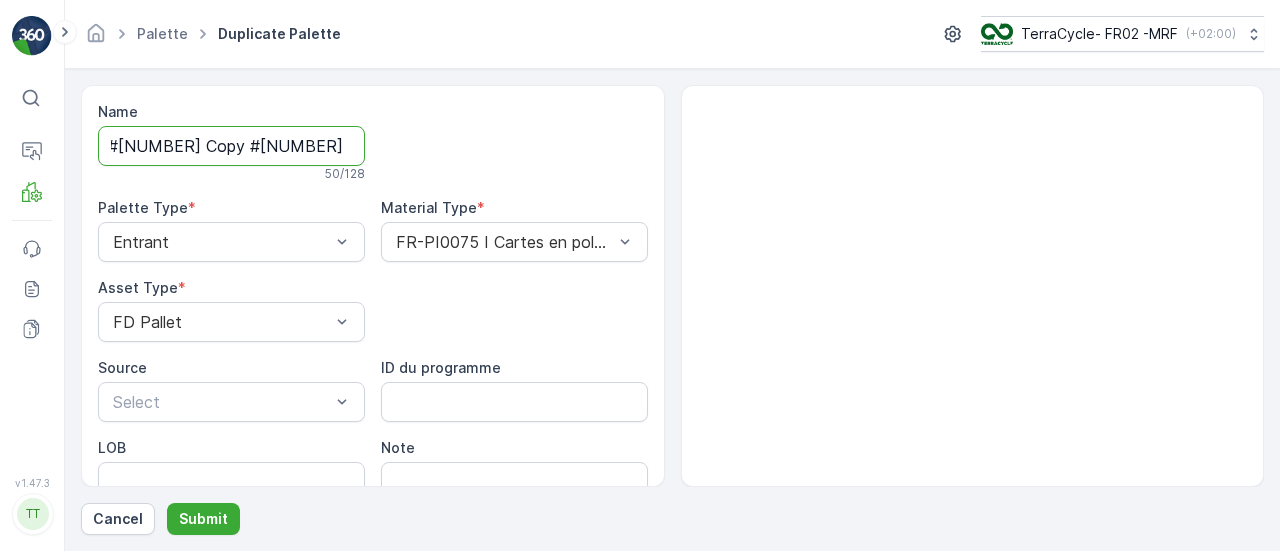 drag, startPoint x: 384, startPoint y: 151, endPoint x: 542, endPoint y: 168, distance: 158.91193 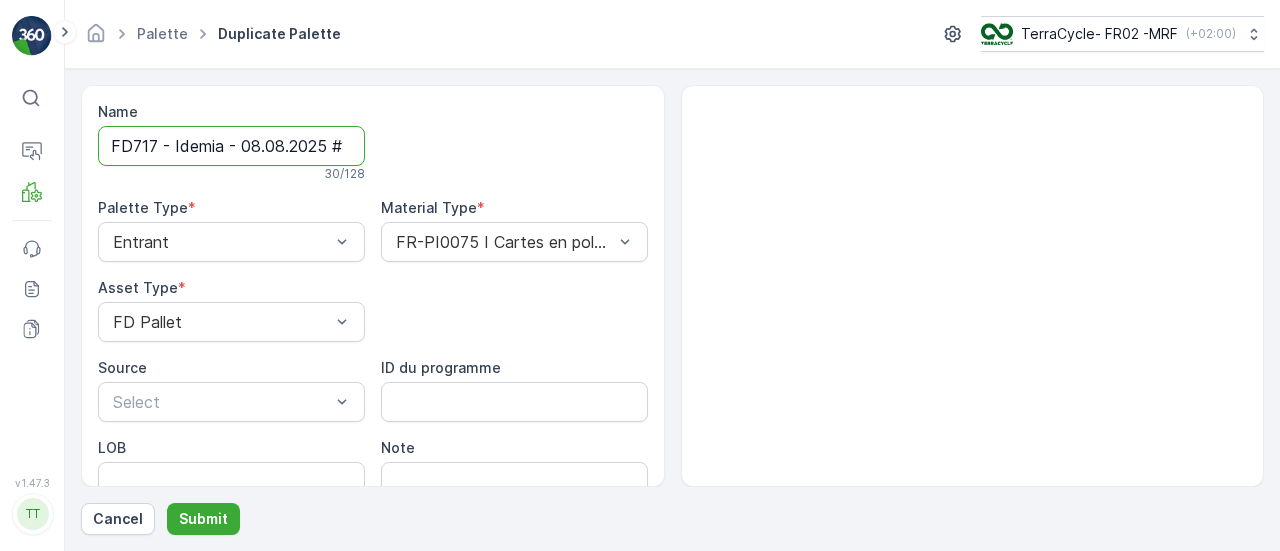 scroll, scrollTop: 0, scrollLeft: 10, axis: horizontal 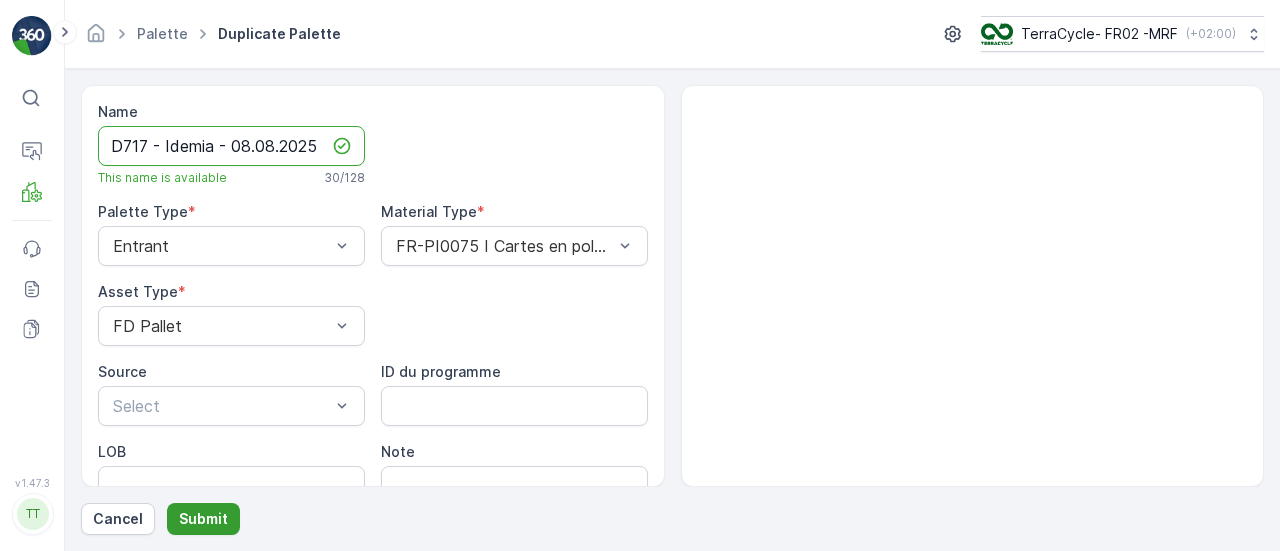 type on "FD717 - Idemia - 08.08.2025 #3" 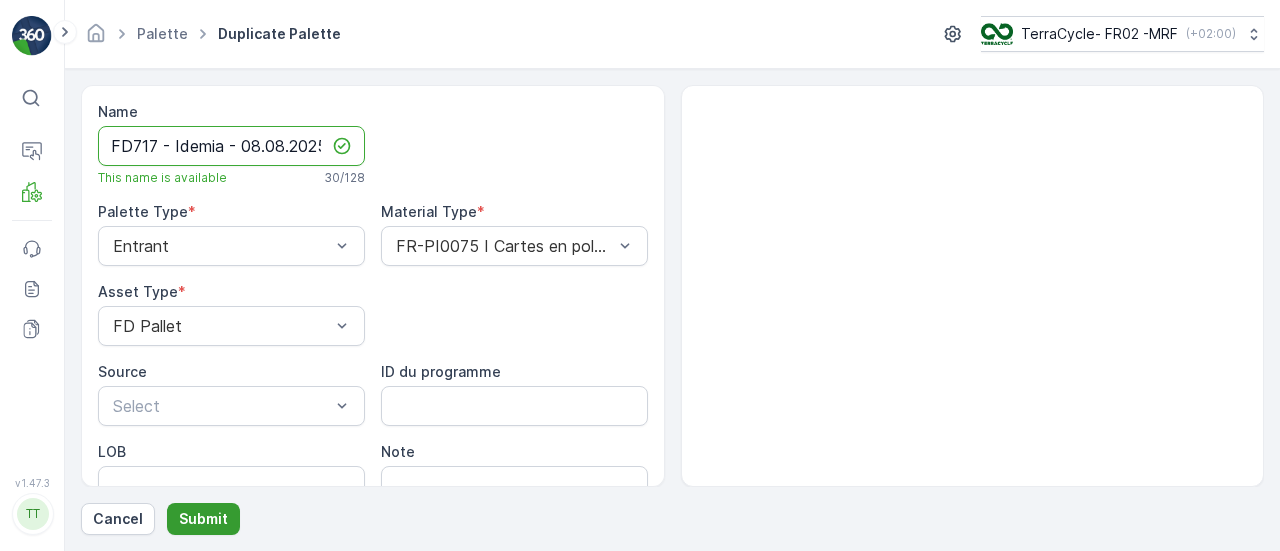 click on "Submit" at bounding box center [203, 519] 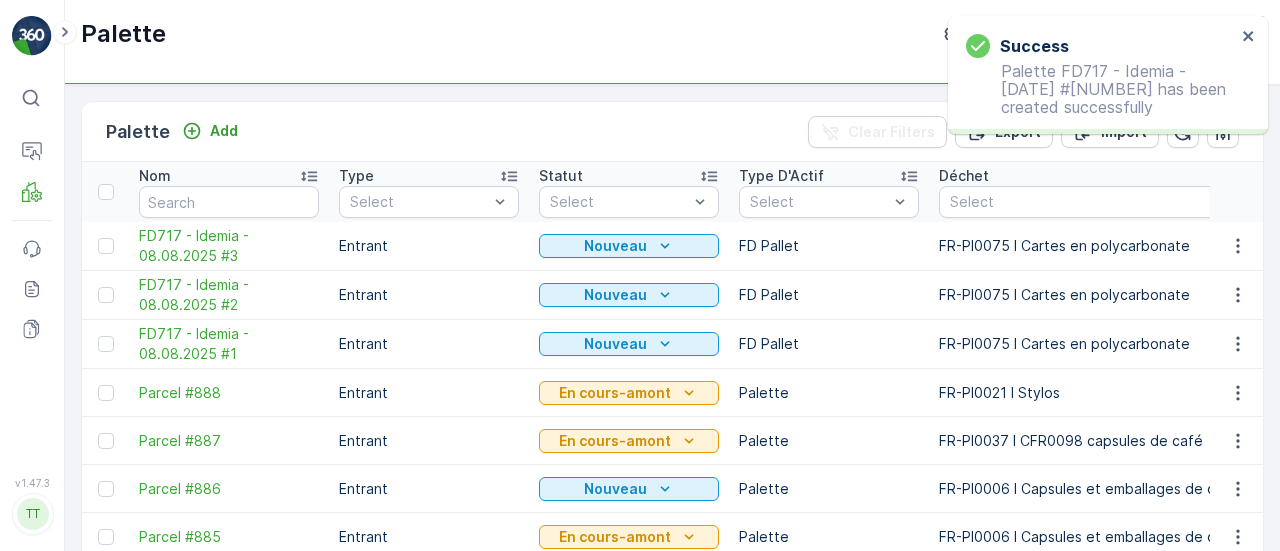 click on "FD717 - Idemia - 08.08.2025 #3" at bounding box center (229, 246) 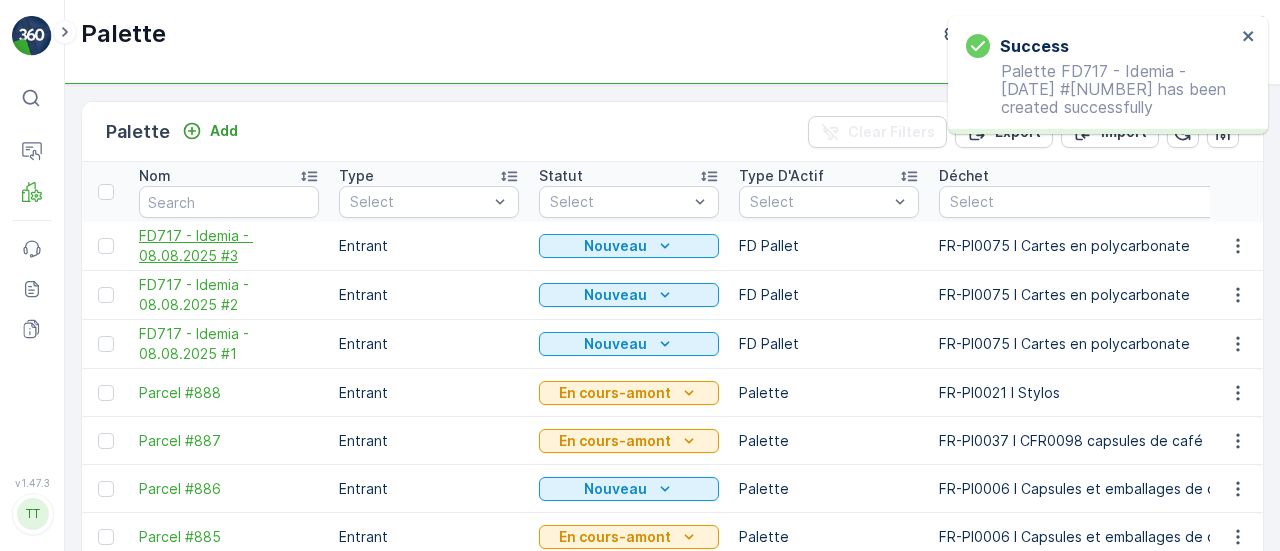 click on "FD717 - Idemia - 08.08.2025 #3" at bounding box center (229, 246) 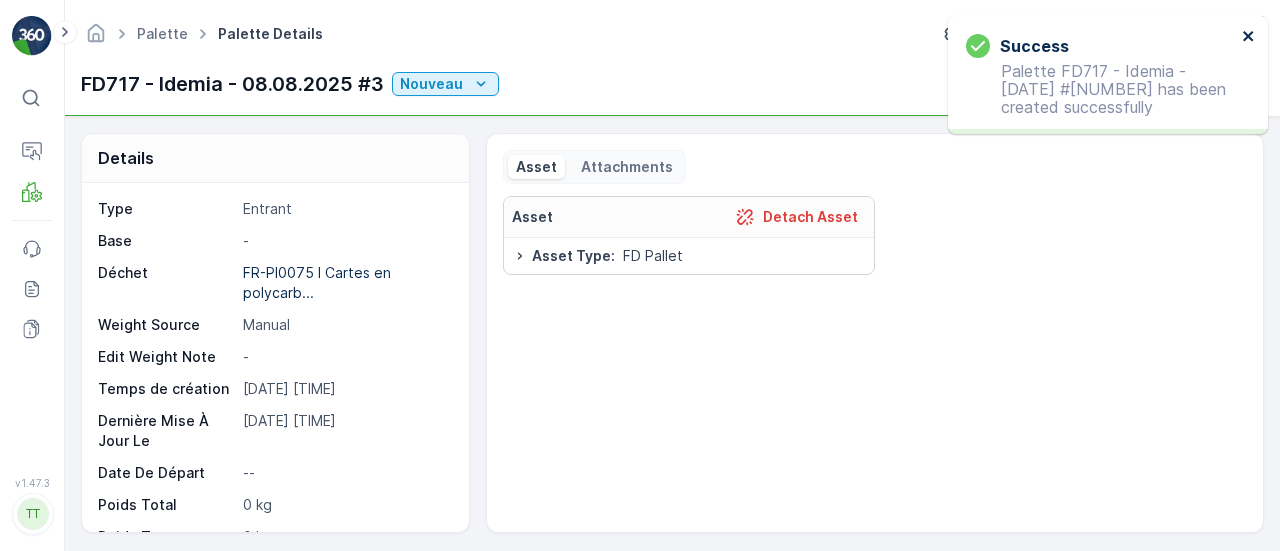 click 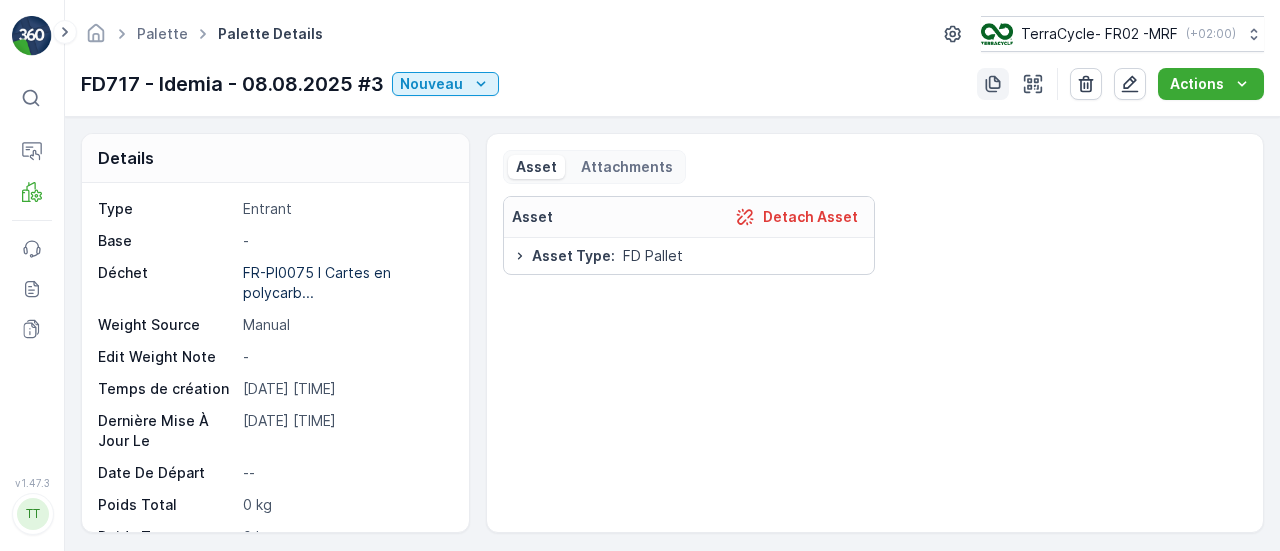 click 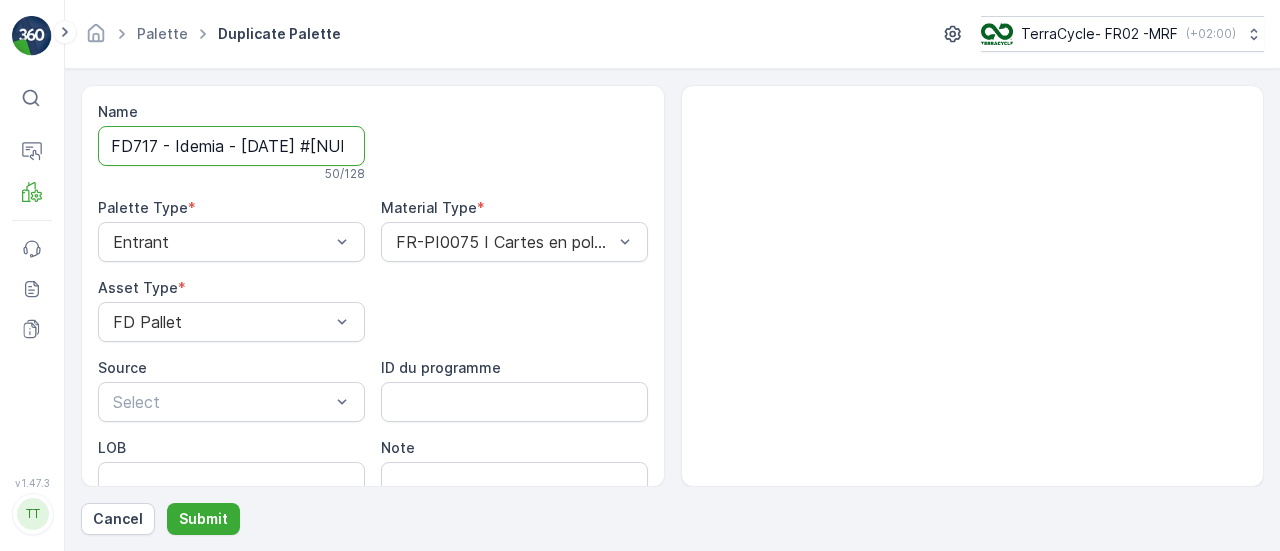 click on "FD717 - Idemia - [DATE] #[NUMBER] Copy #[NUMBER]" at bounding box center [231, 146] 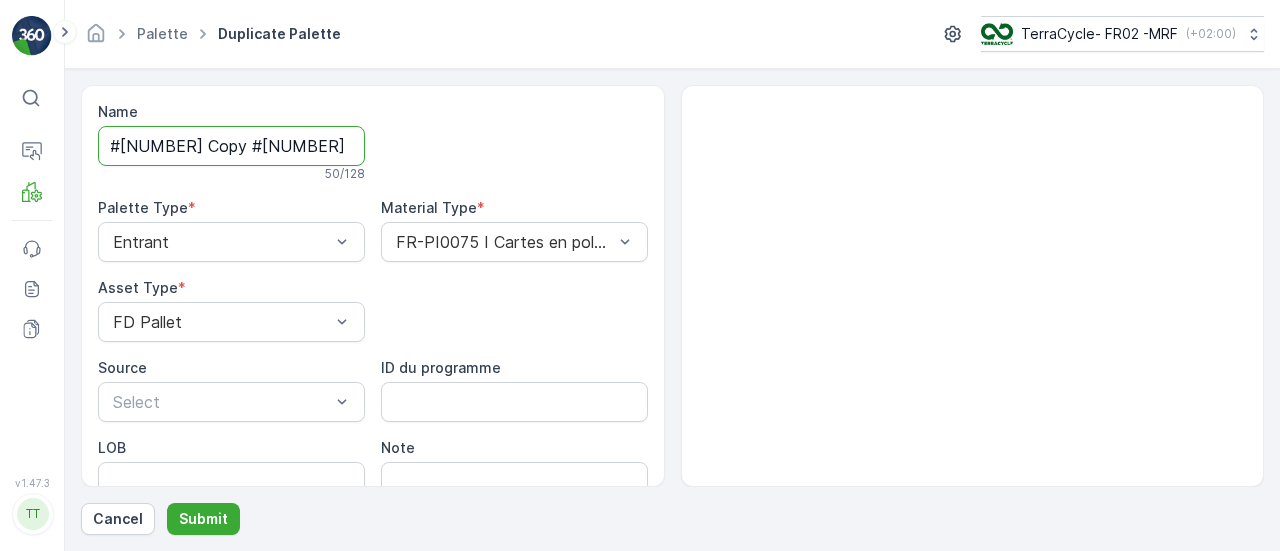 drag, startPoint x: 336, startPoint y: 143, endPoint x: 474, endPoint y: 143, distance: 138 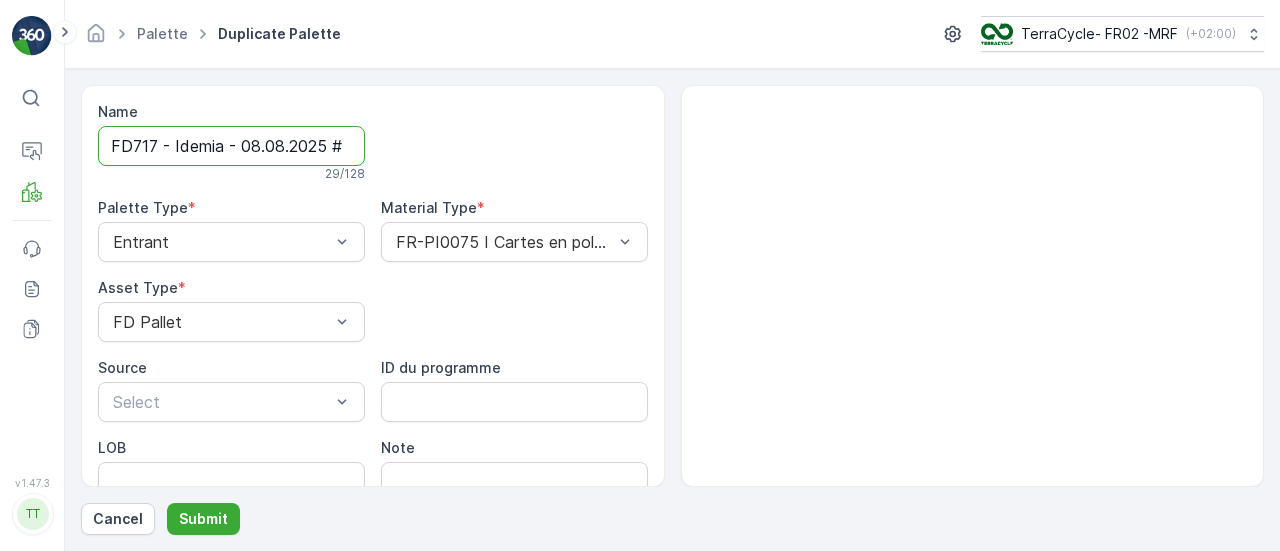 scroll, scrollTop: 0, scrollLeft: 10, axis: horizontal 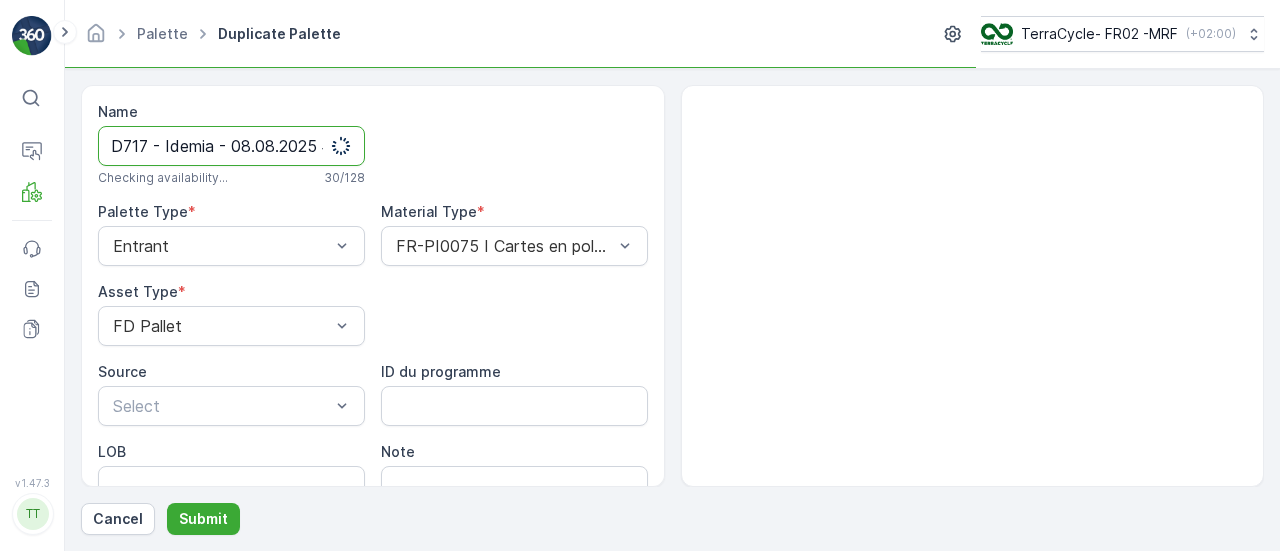 type on "FD717 - Idemia - 08.08.2025 #4" 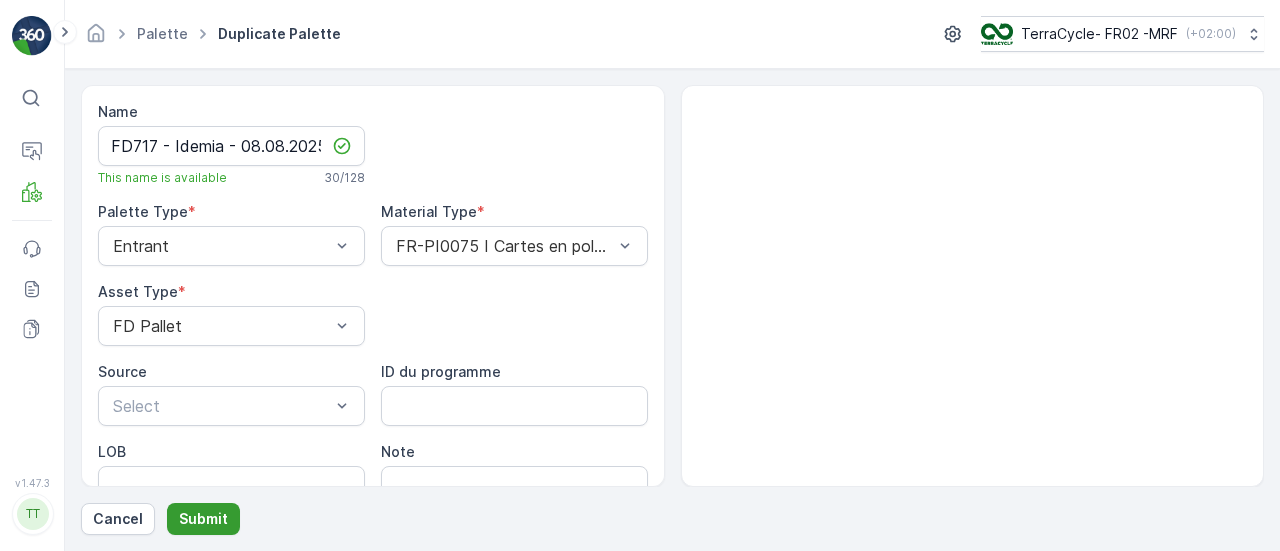 click on "Submit" at bounding box center (203, 519) 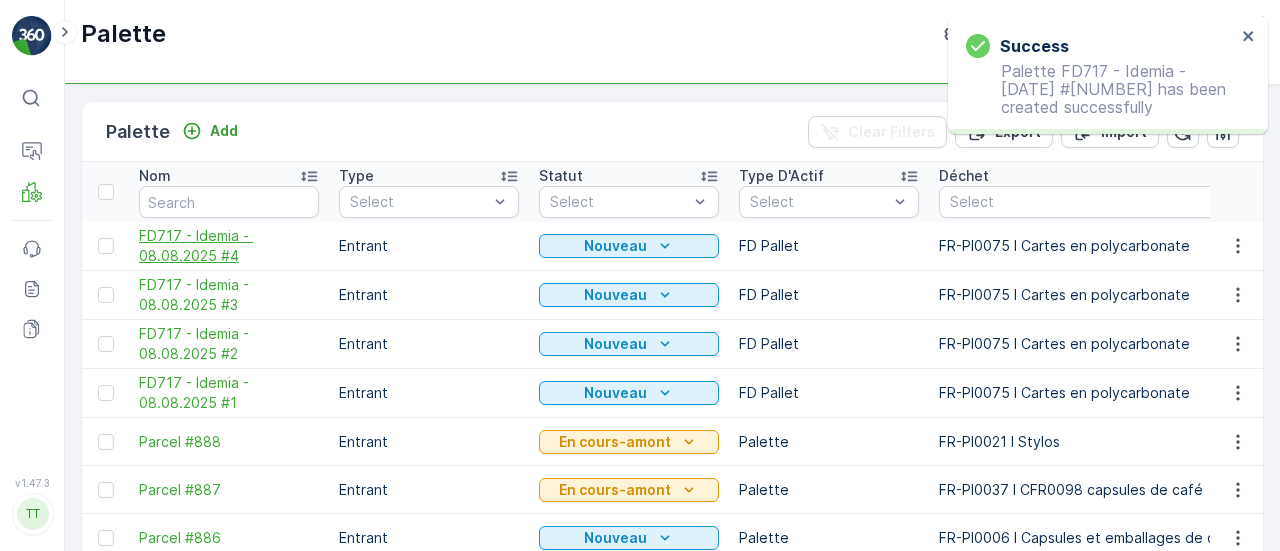 click on "FD717 - Idemia - 08.08.2025 #4" at bounding box center [229, 246] 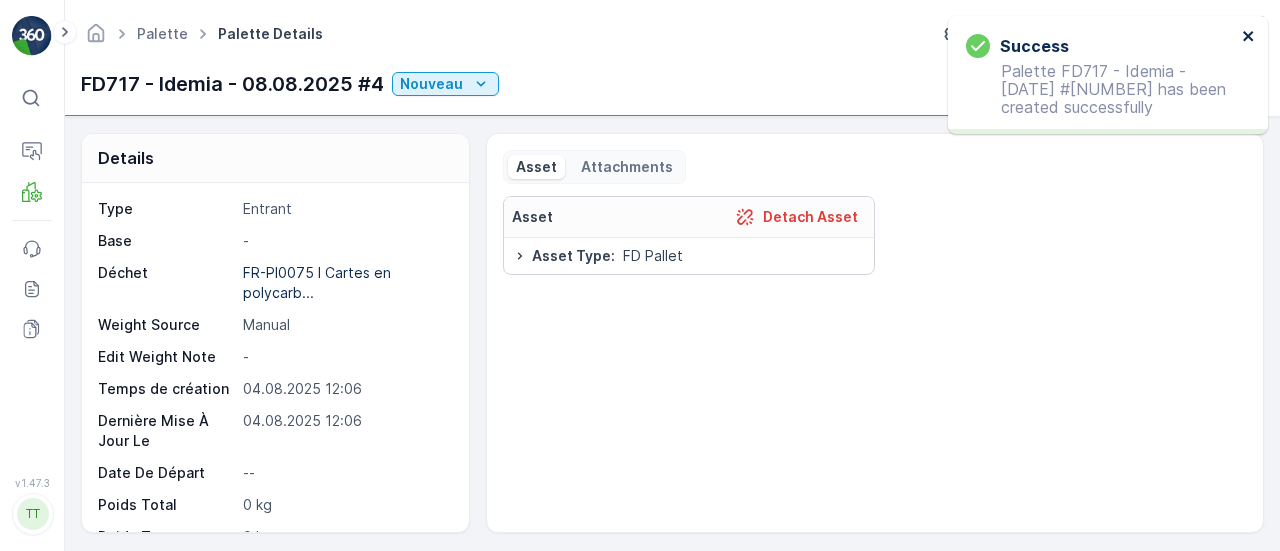 click 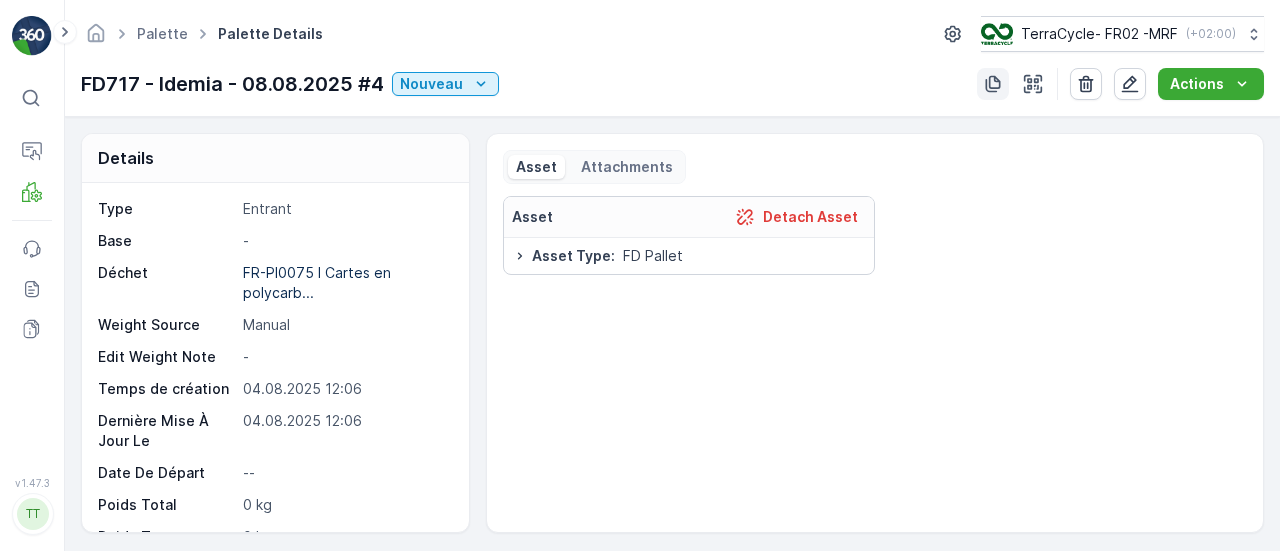 click at bounding box center (993, 84) 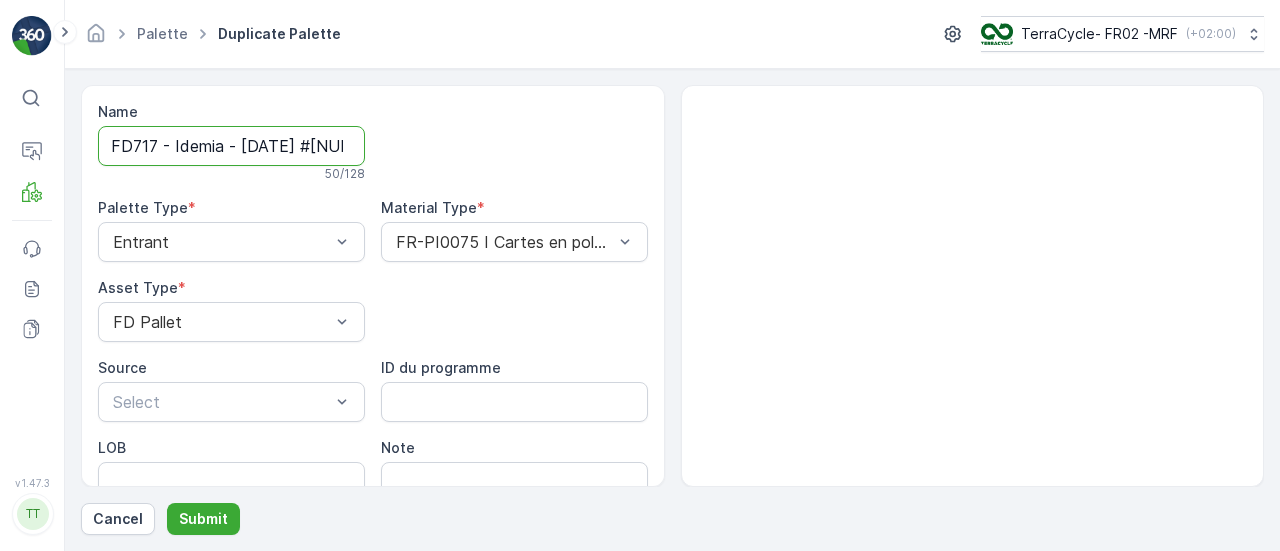 scroll, scrollTop: 0, scrollLeft: 190, axis: horizontal 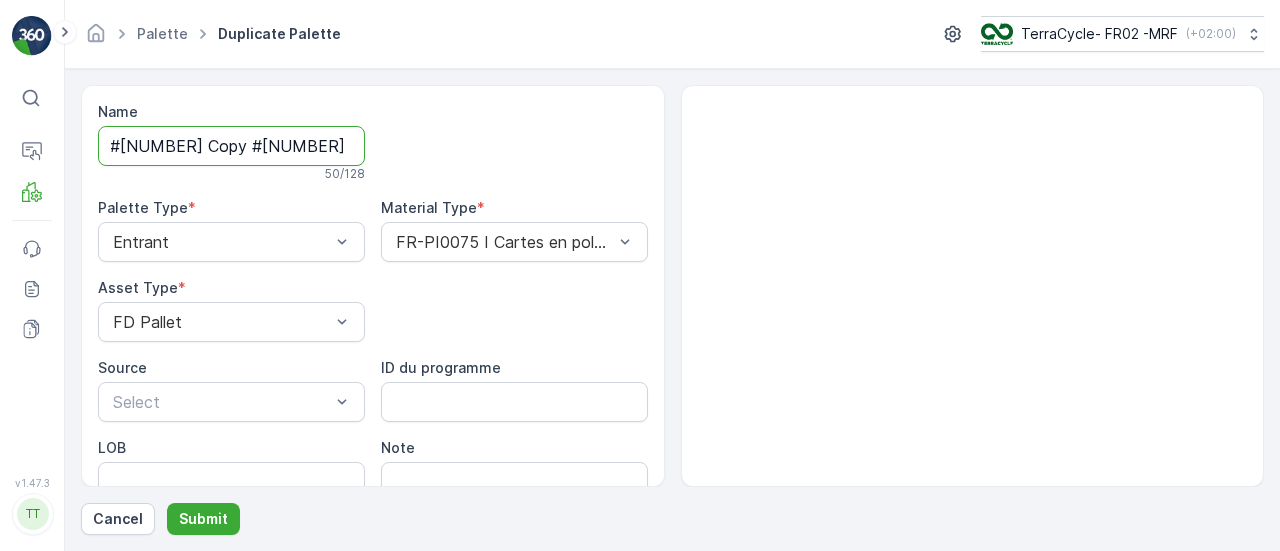 drag, startPoint x: 341, startPoint y: 145, endPoint x: 707, endPoint y: 145, distance: 366 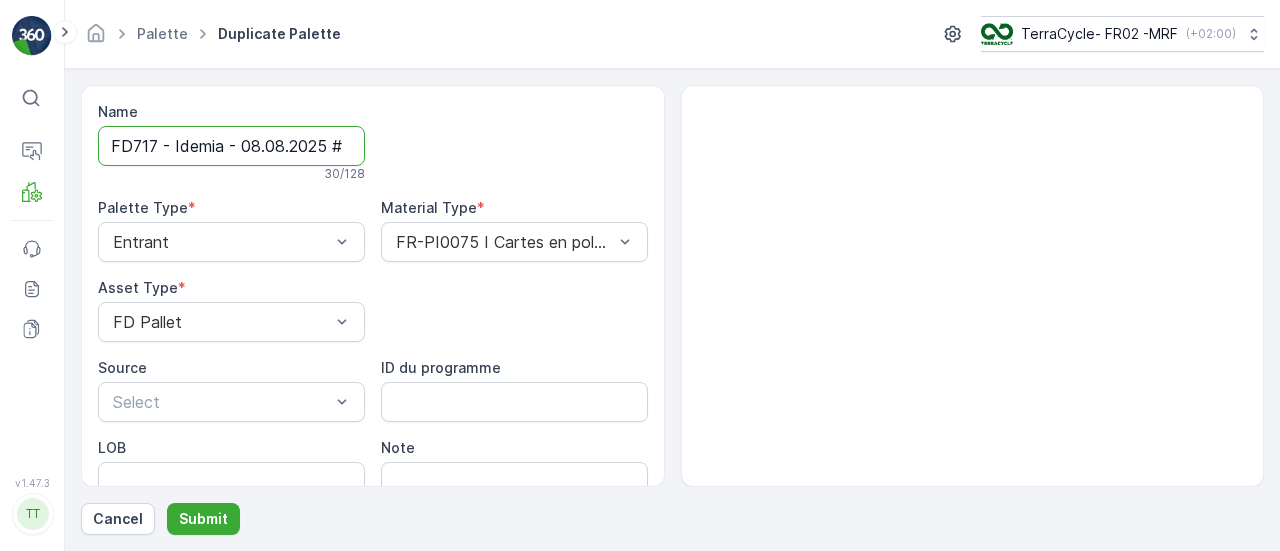 scroll, scrollTop: 0, scrollLeft: 10, axis: horizontal 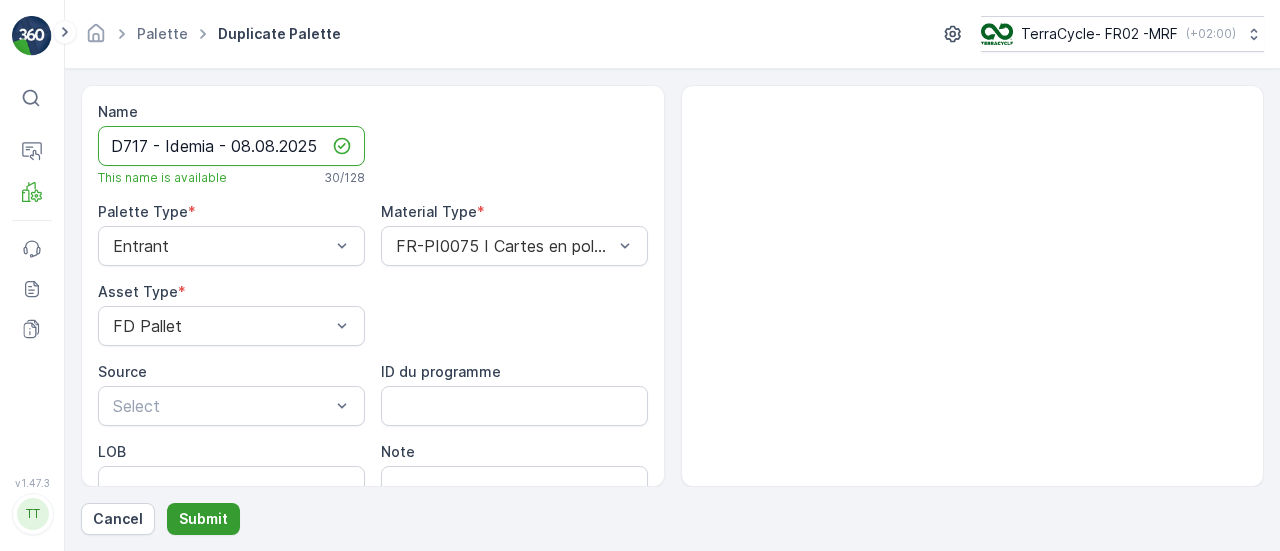 type on "FD717 - Idemia - 08.08.2025 #5" 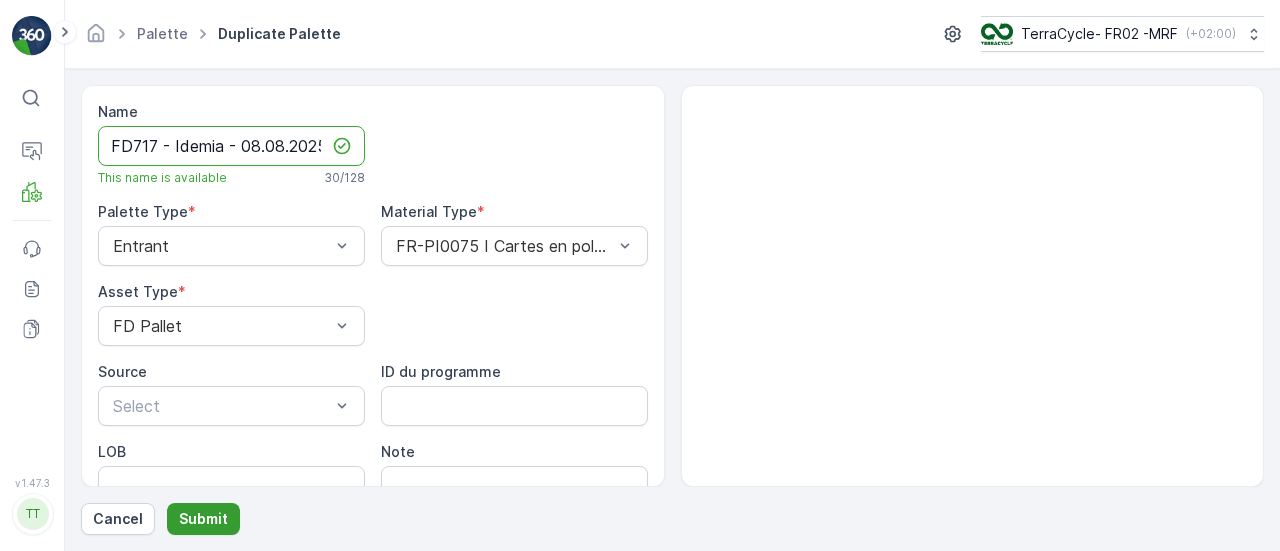 click on "Submit" at bounding box center [203, 519] 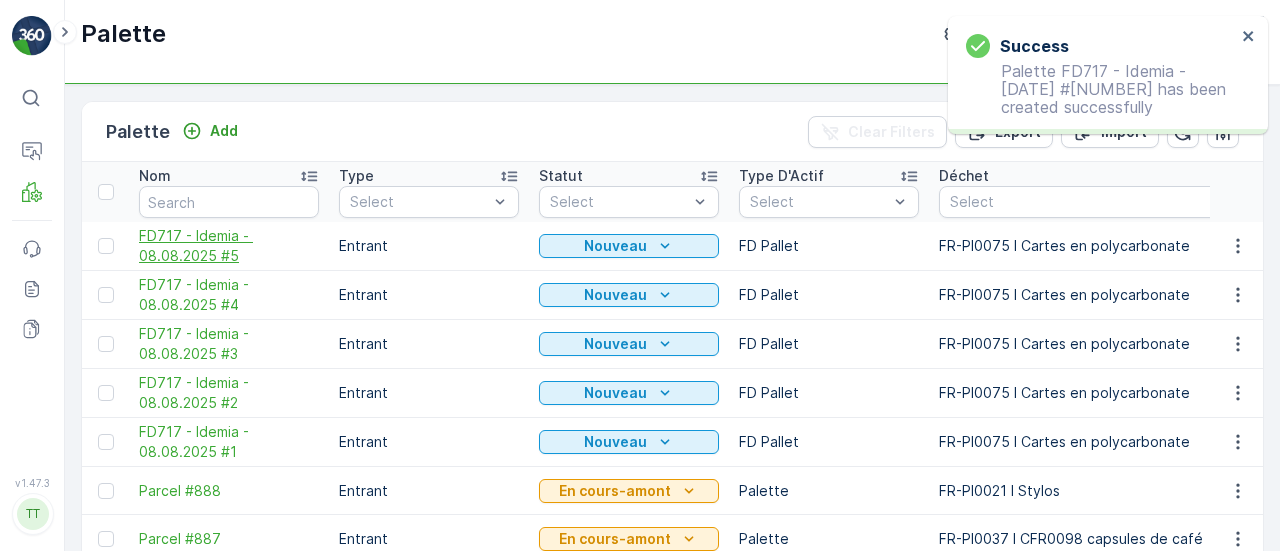 click on "FD717 - Idemia - 08.08.2025 #5" at bounding box center [229, 246] 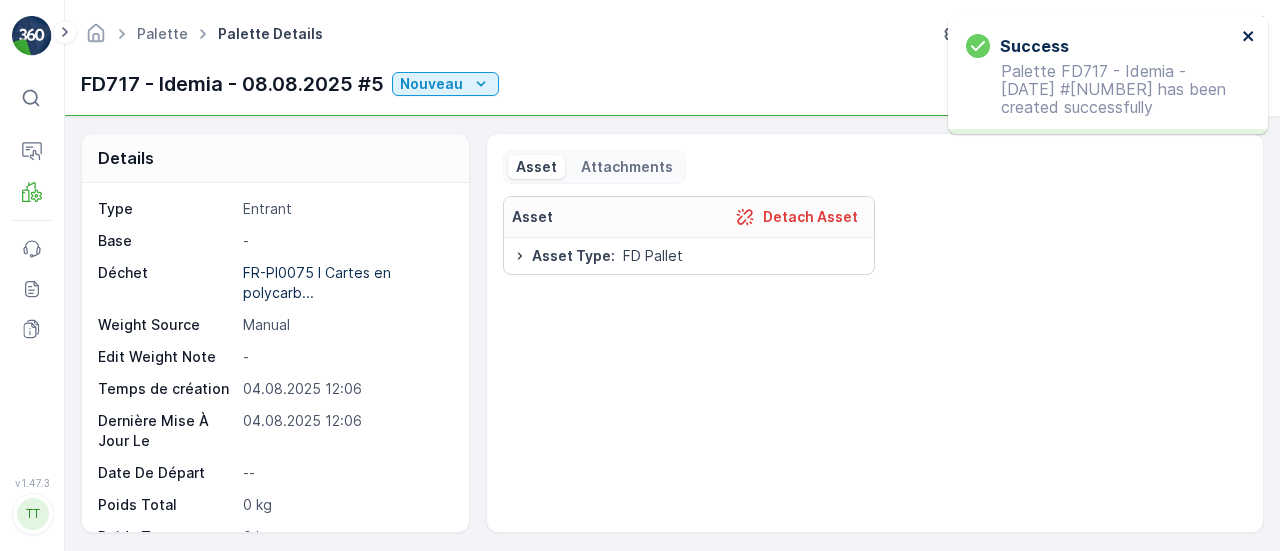 click 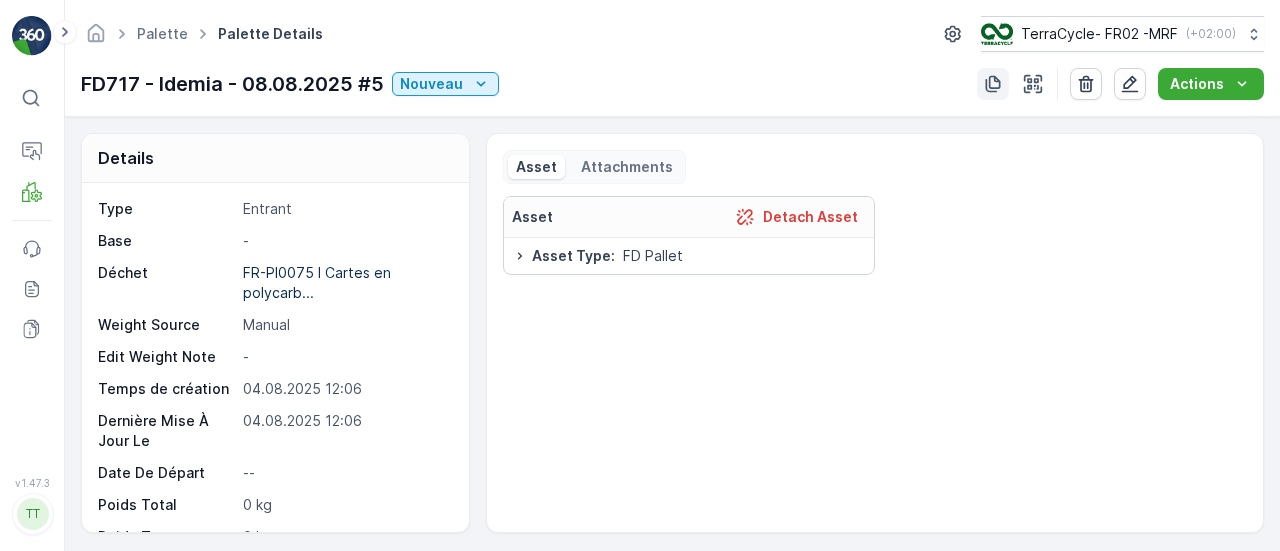 click 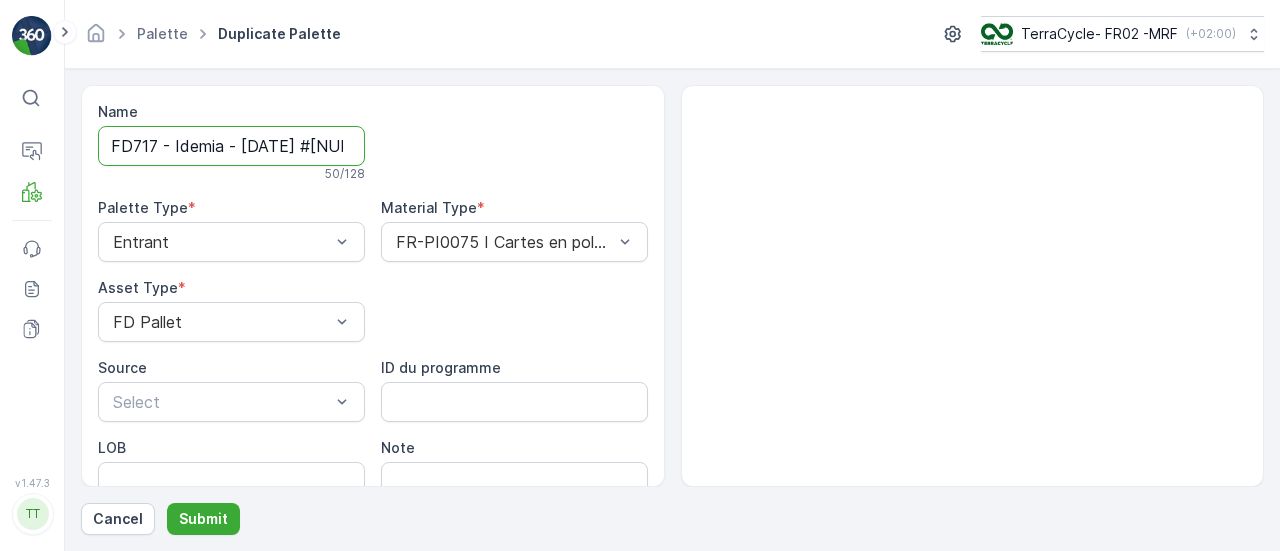 scroll, scrollTop: 0, scrollLeft: 192, axis: horizontal 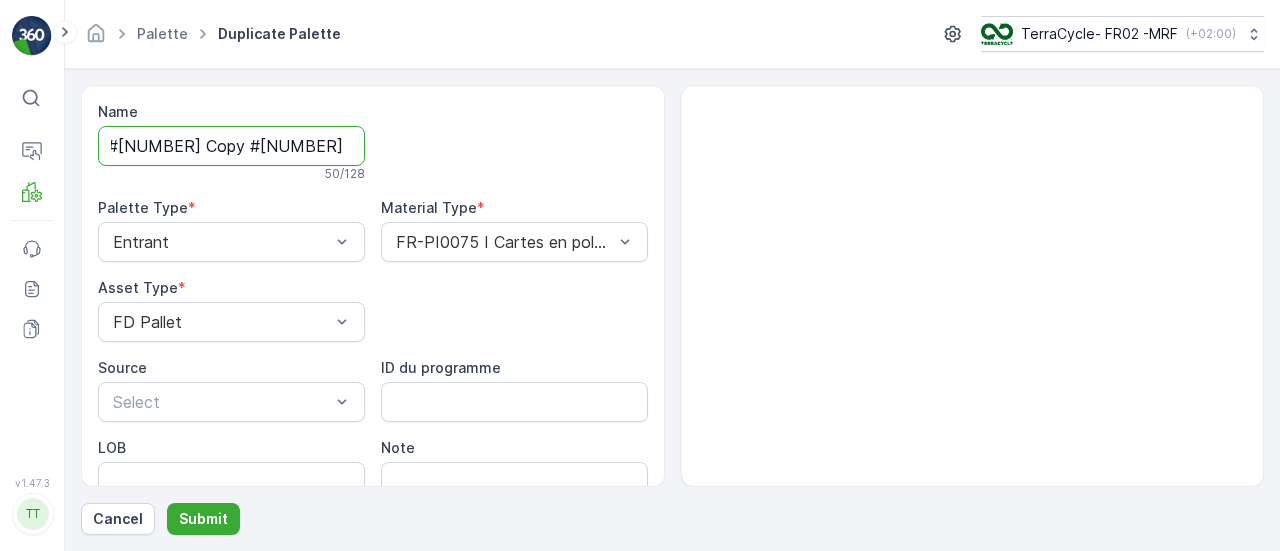drag, startPoint x: 338, startPoint y: 139, endPoint x: 574, endPoint y: 139, distance: 236 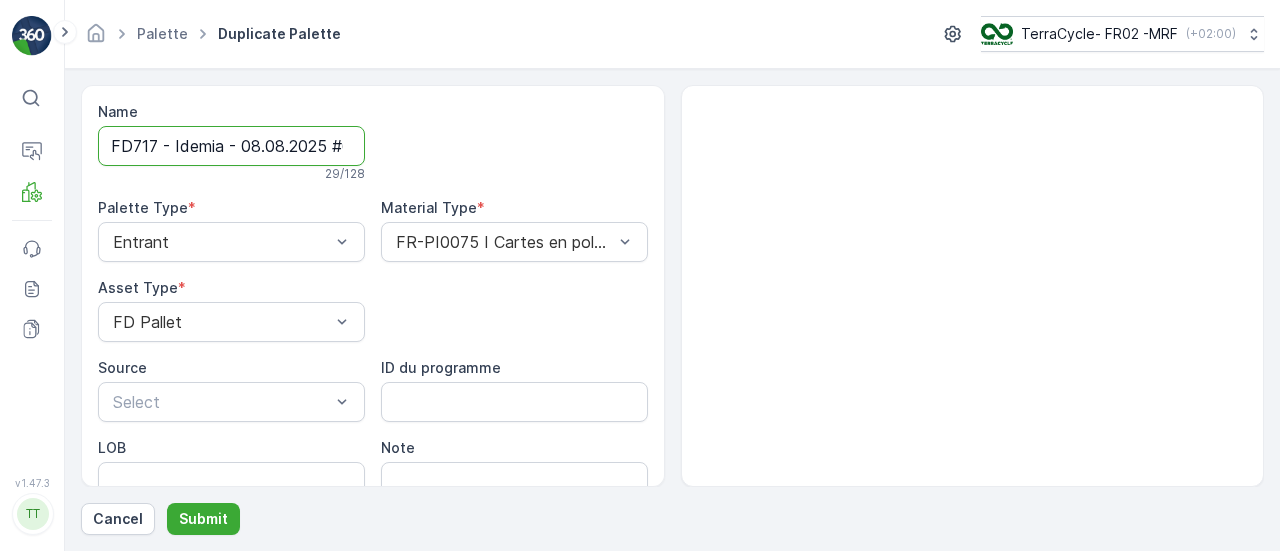 scroll, scrollTop: 0, scrollLeft: 10, axis: horizontal 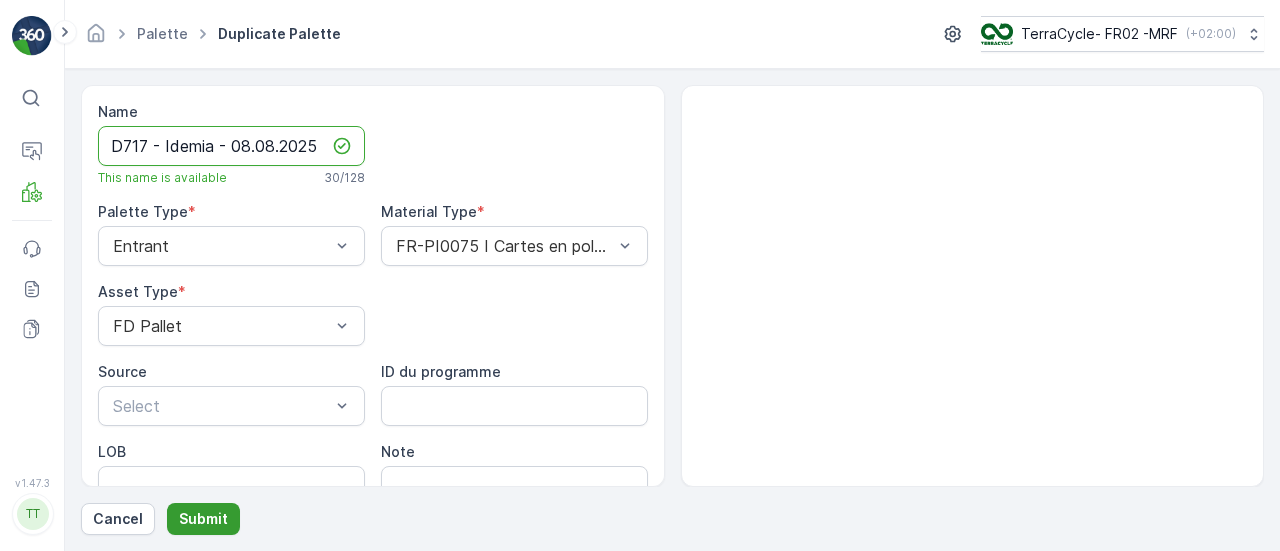 type on "FD717 - Idemia - 08.08.2025 #6" 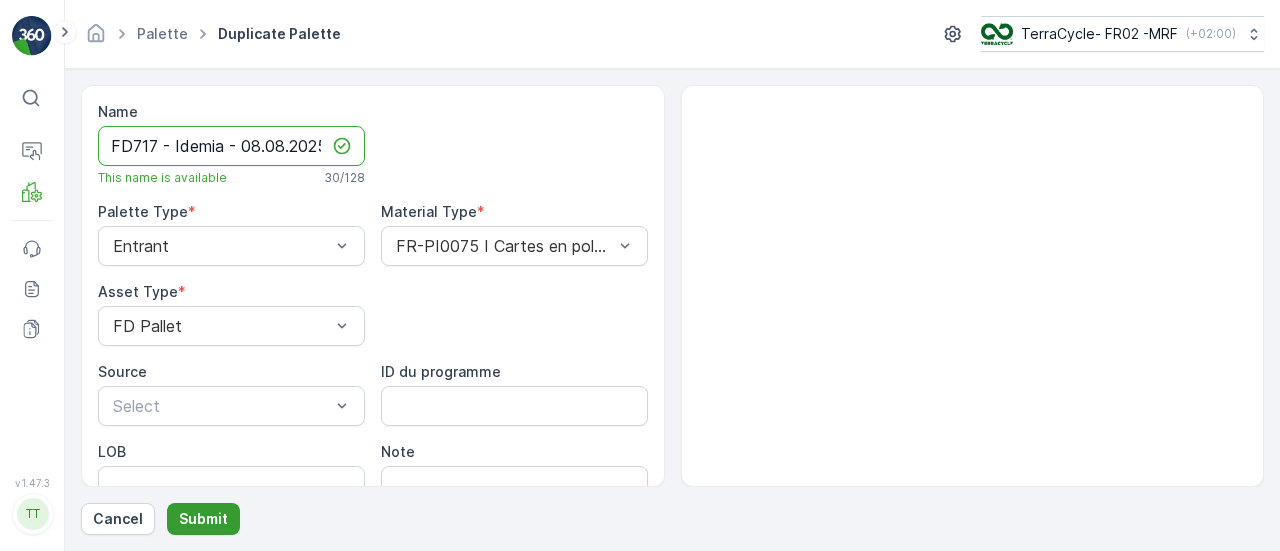click on "Submit" at bounding box center [203, 519] 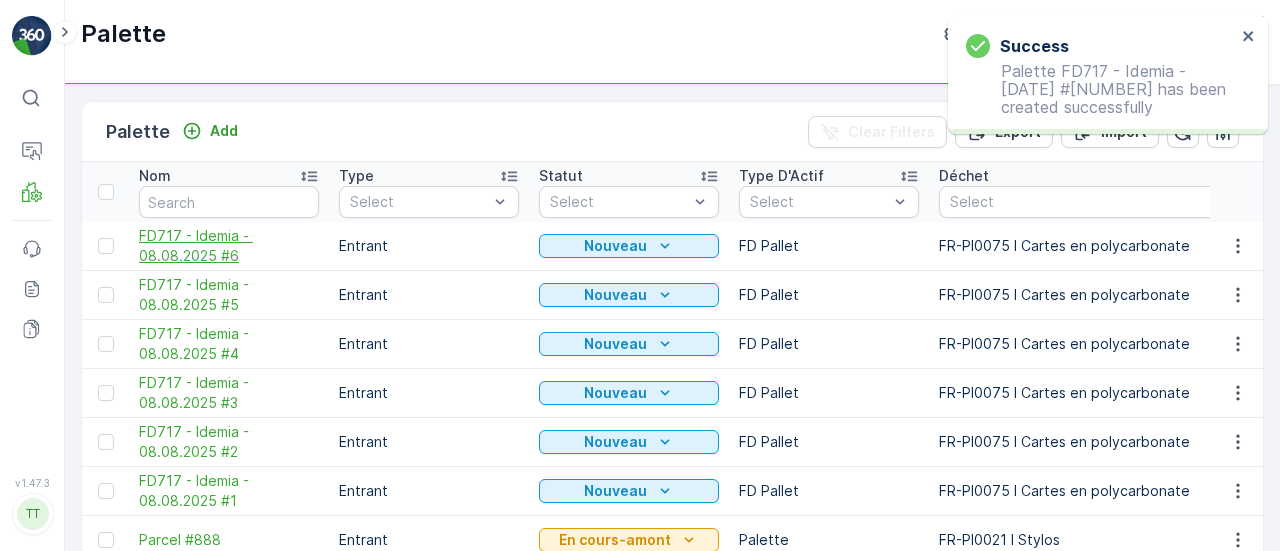 click on "FD717 - Idemia - 08.08.2025 #6" at bounding box center (229, 246) 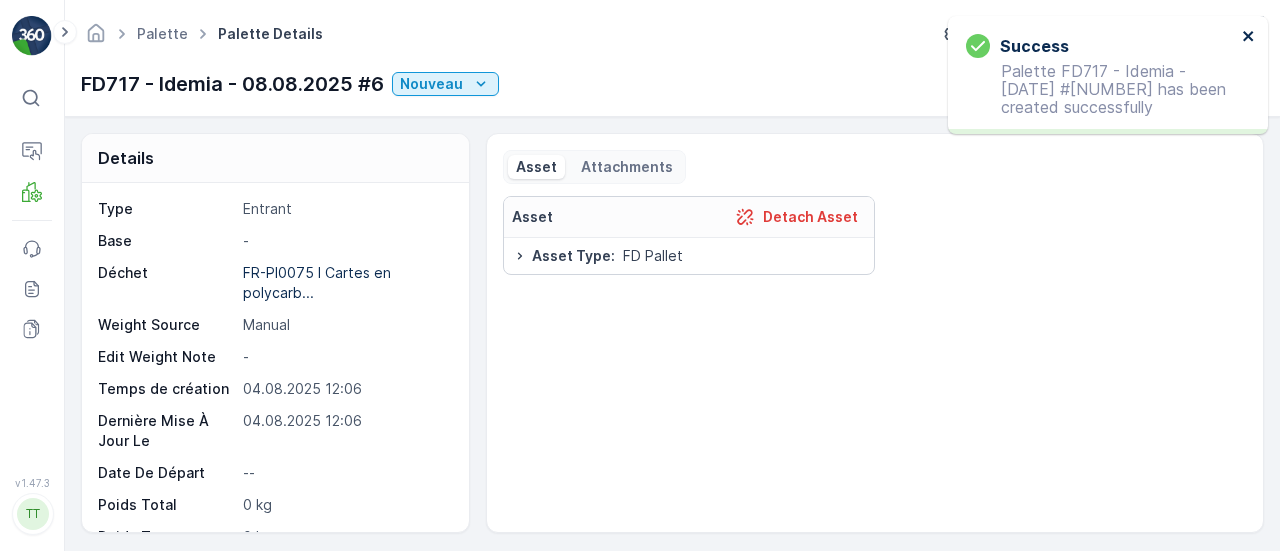 click 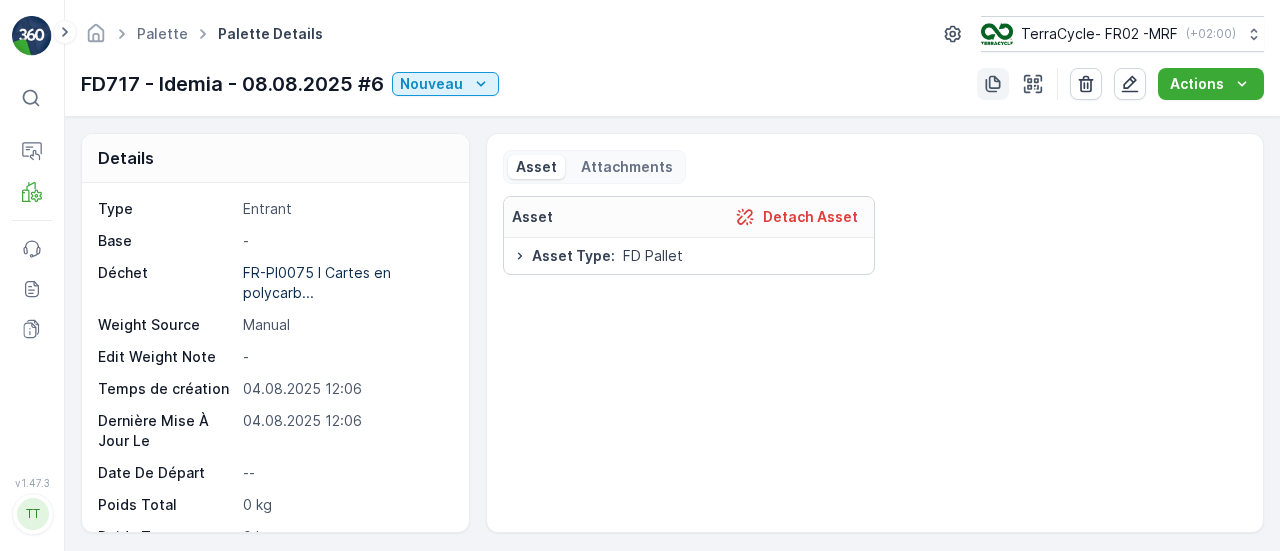 click 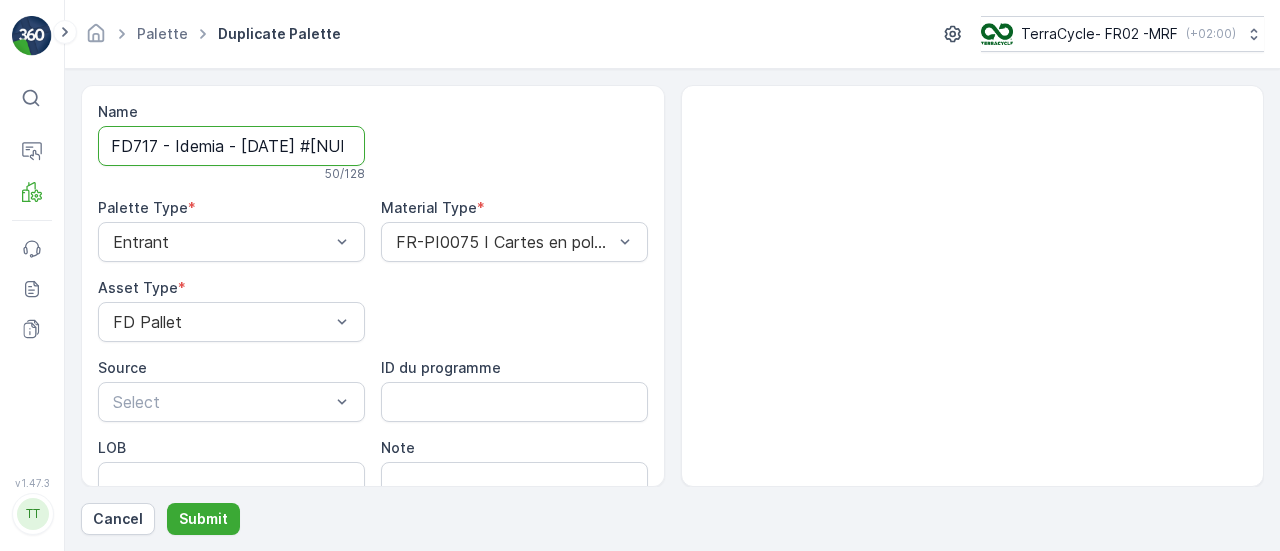 drag, startPoint x: 340, startPoint y: 147, endPoint x: 656, endPoint y: 145, distance: 316.00632 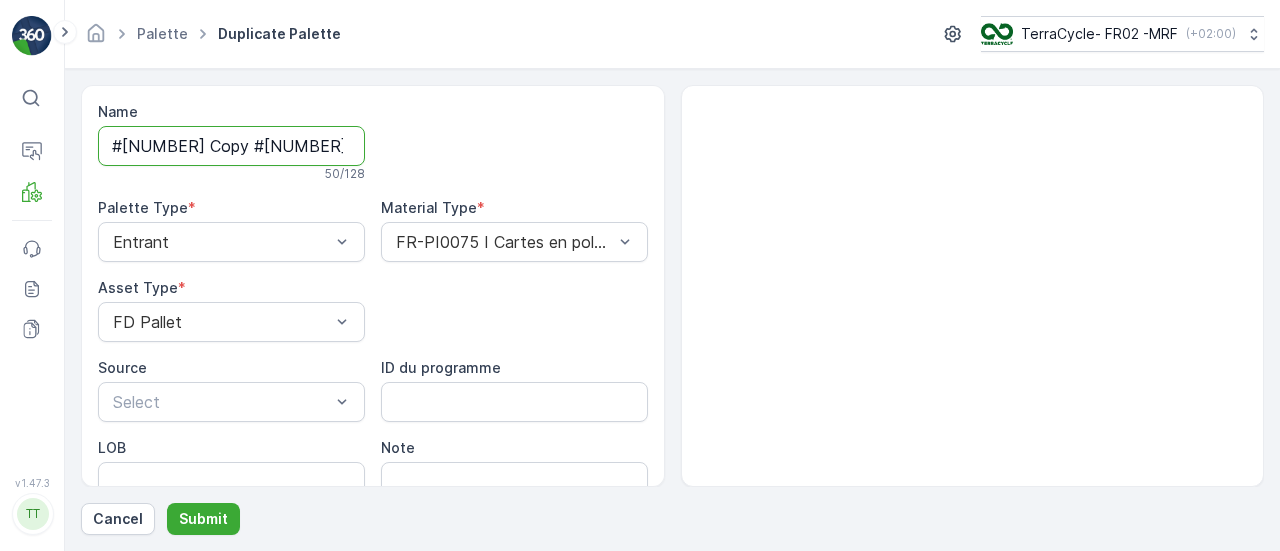 drag, startPoint x: 337, startPoint y: 149, endPoint x: 707, endPoint y: 147, distance: 370.0054 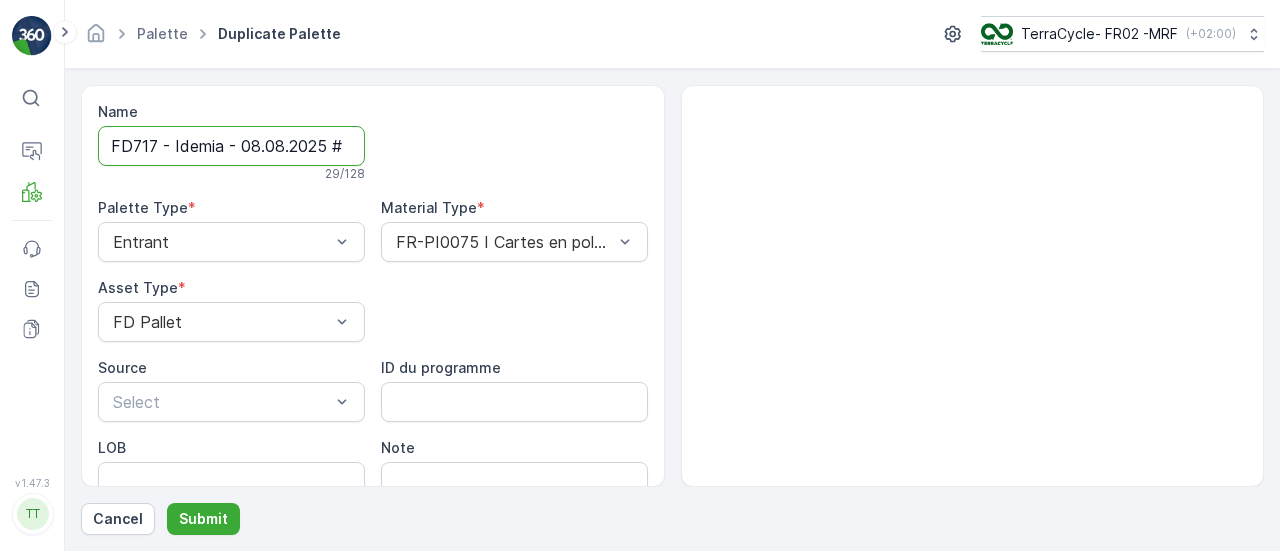 scroll, scrollTop: 0, scrollLeft: 9, axis: horizontal 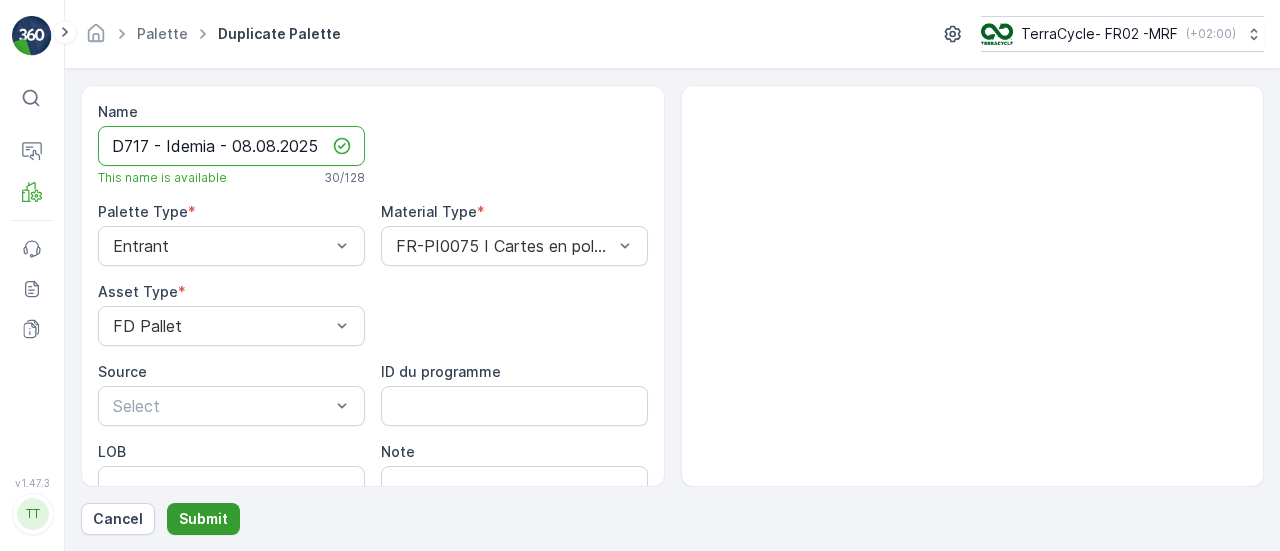 type on "FD717 - Idemia - 08.08.2025 #7" 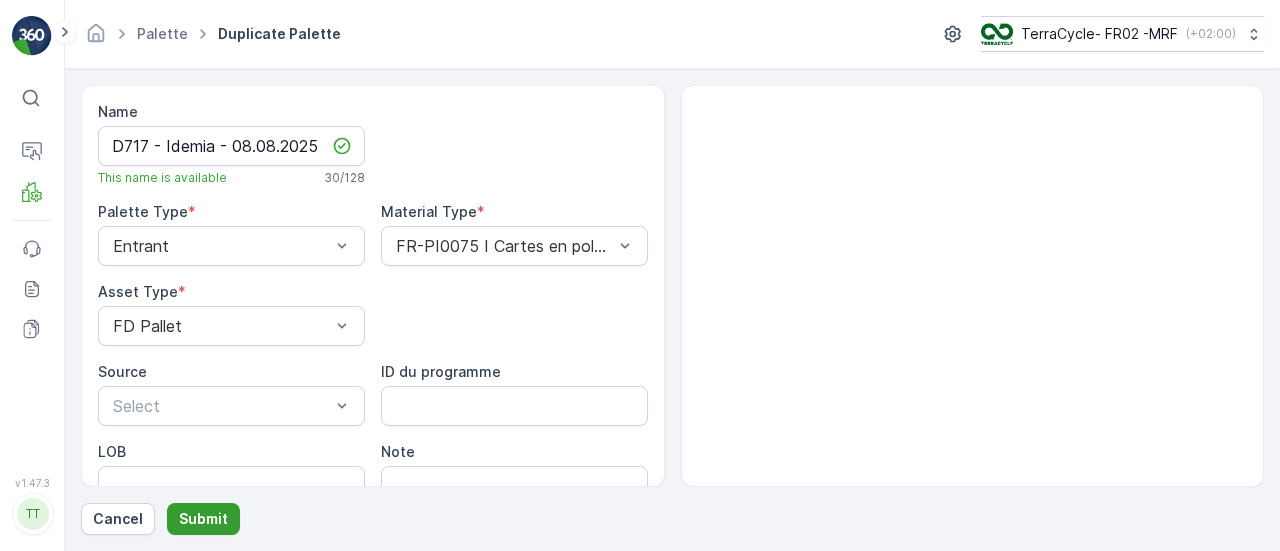scroll, scrollTop: 0, scrollLeft: 0, axis: both 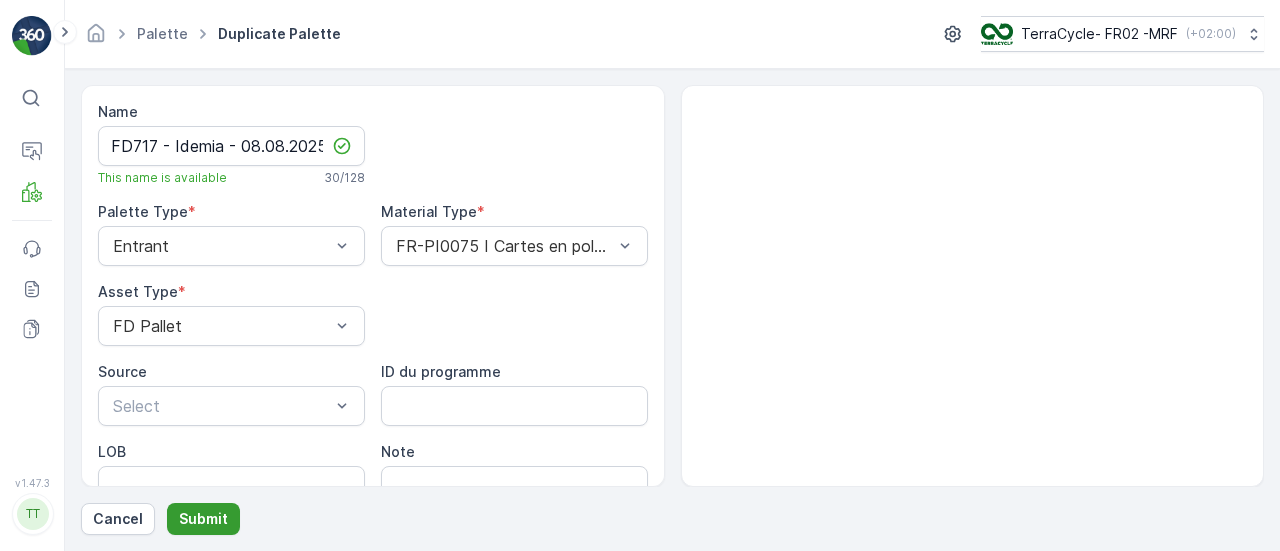 click on "Submit" at bounding box center (203, 519) 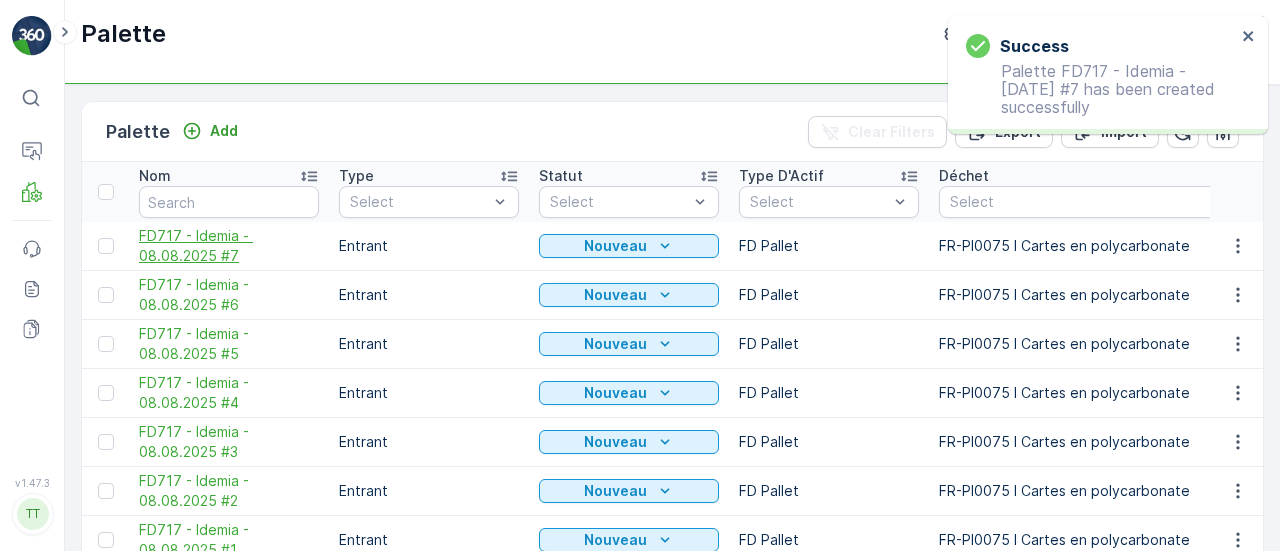 click on "FD717 - Idemia - 08.08.2025 #7" at bounding box center [229, 246] 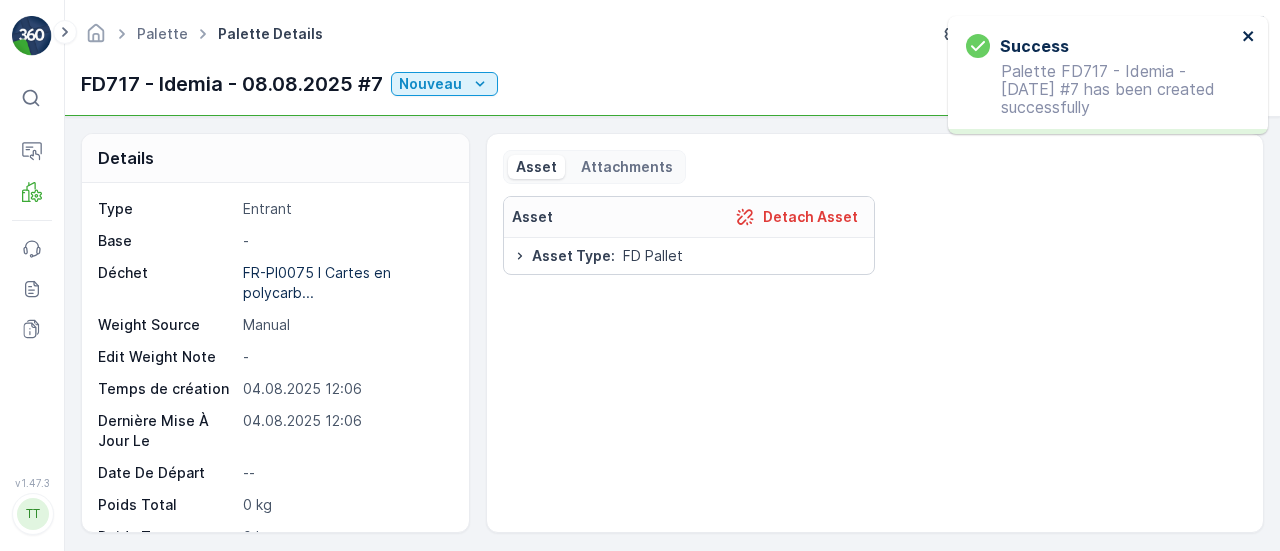 click 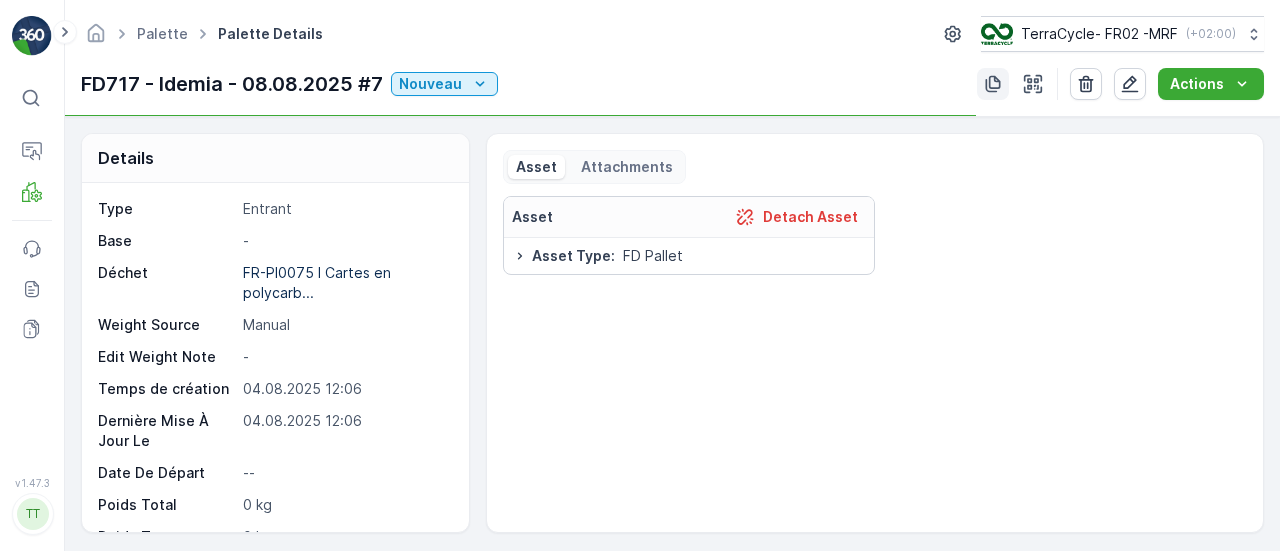 click 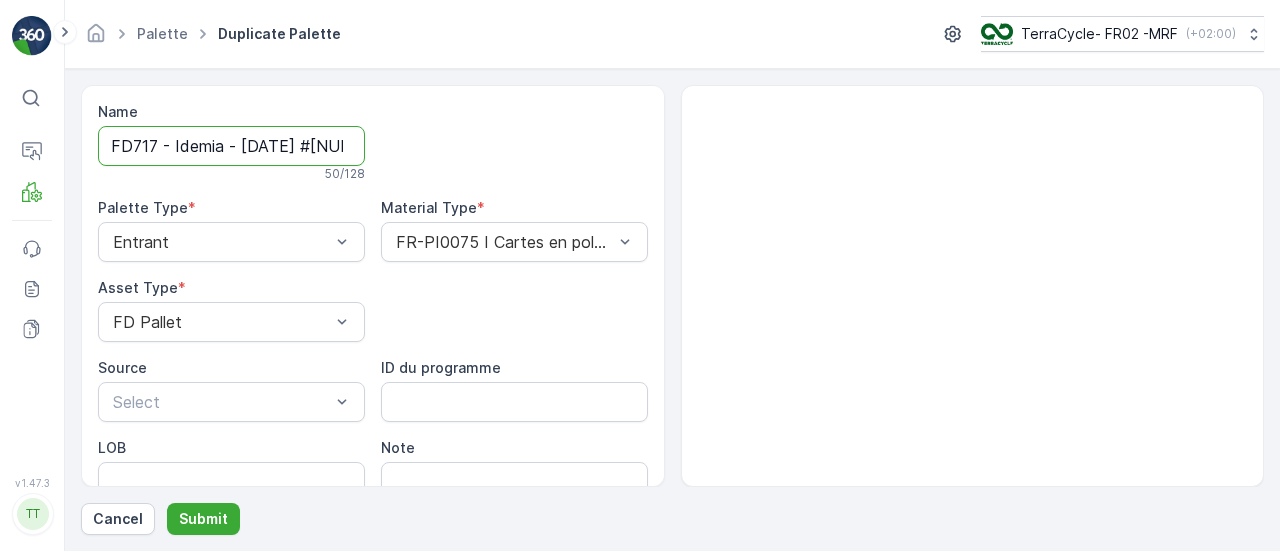 scroll, scrollTop: 0, scrollLeft: 191, axis: horizontal 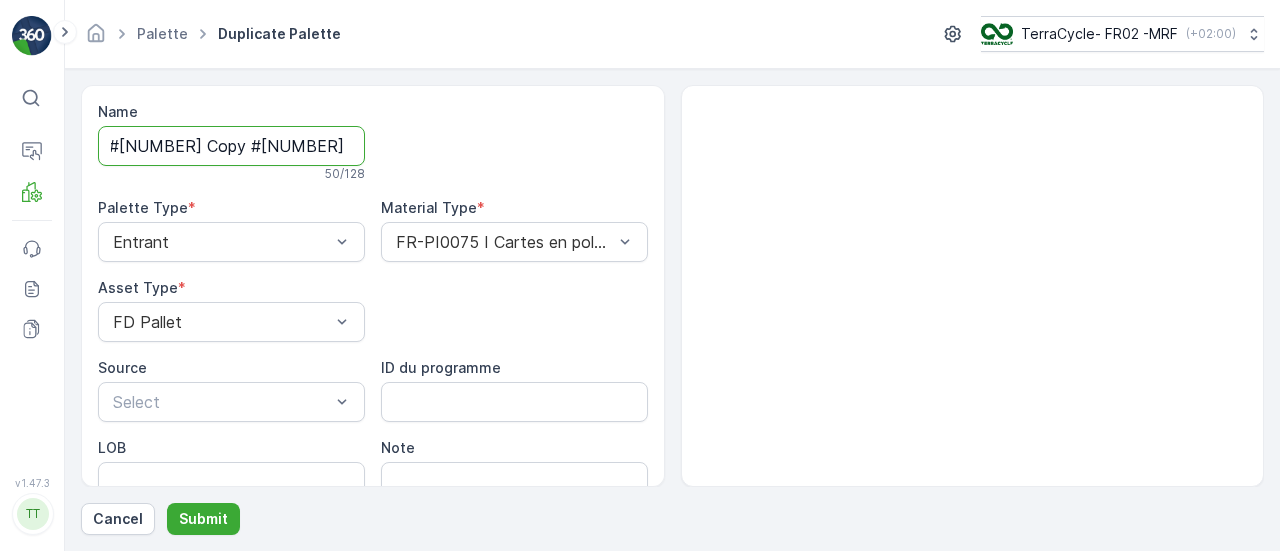 drag, startPoint x: 337, startPoint y: 148, endPoint x: 626, endPoint y: 148, distance: 289 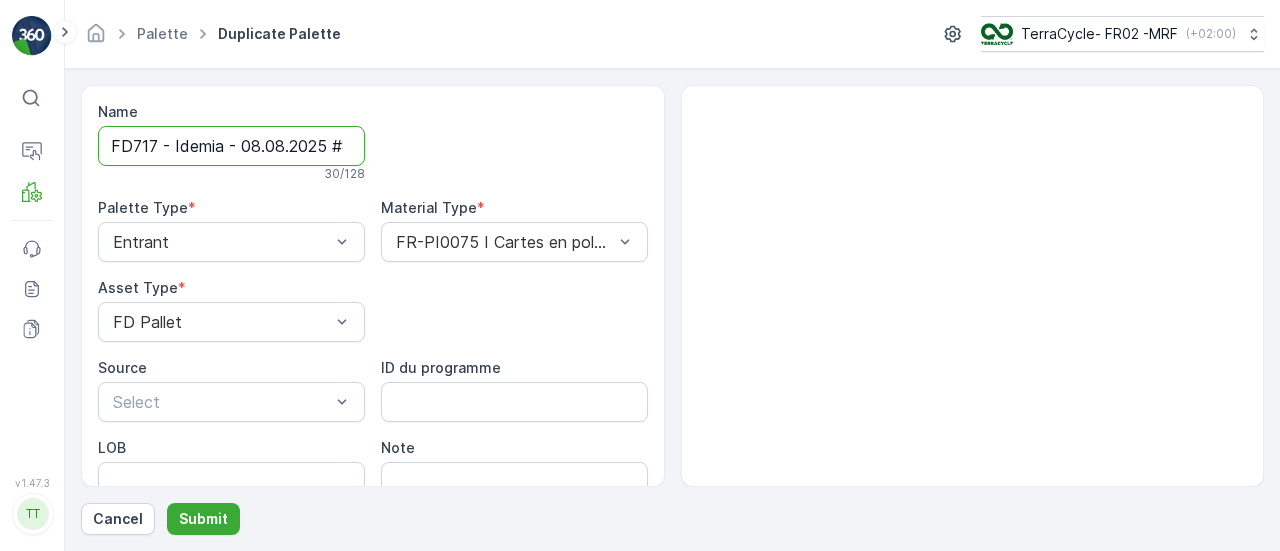 scroll, scrollTop: 0, scrollLeft: 10, axis: horizontal 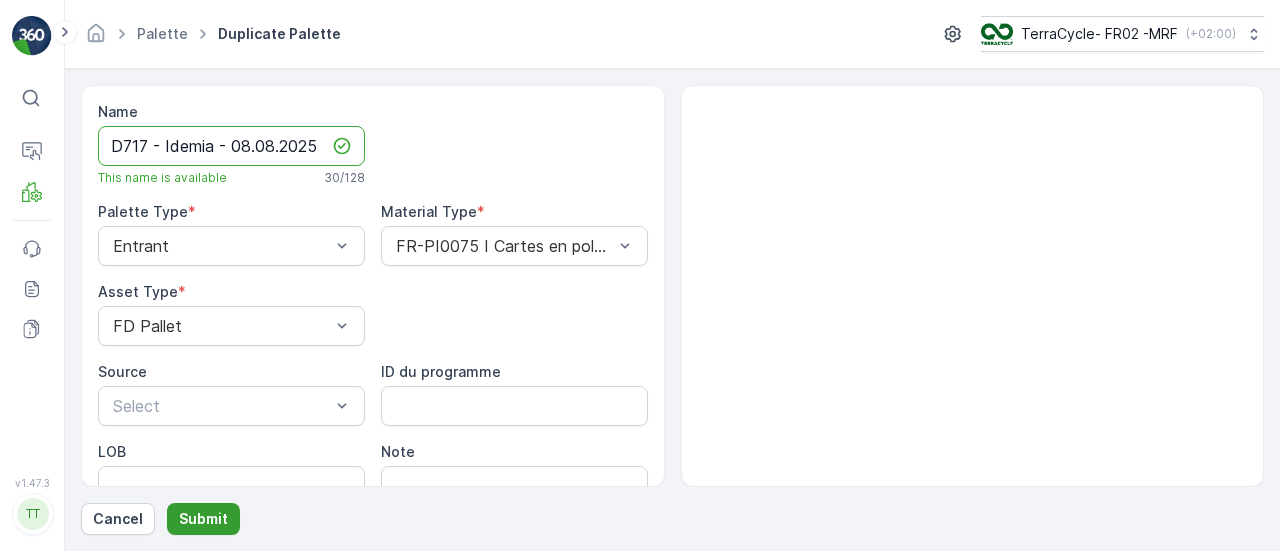 type on "FD717 - Idemia - 08.08.2025 #8" 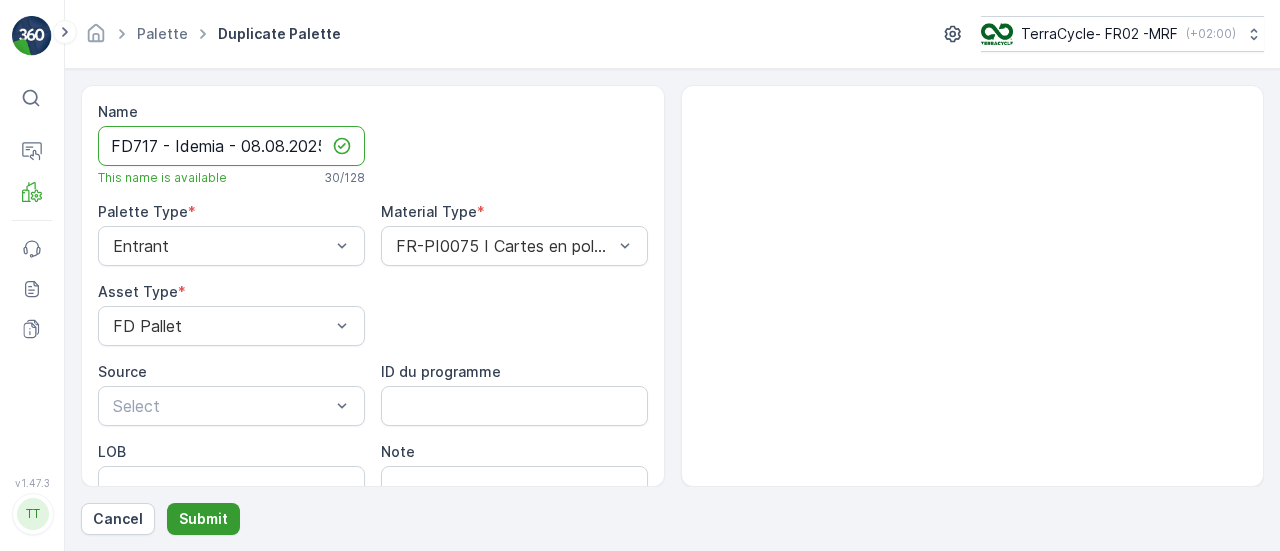 click on "Submit" at bounding box center (203, 519) 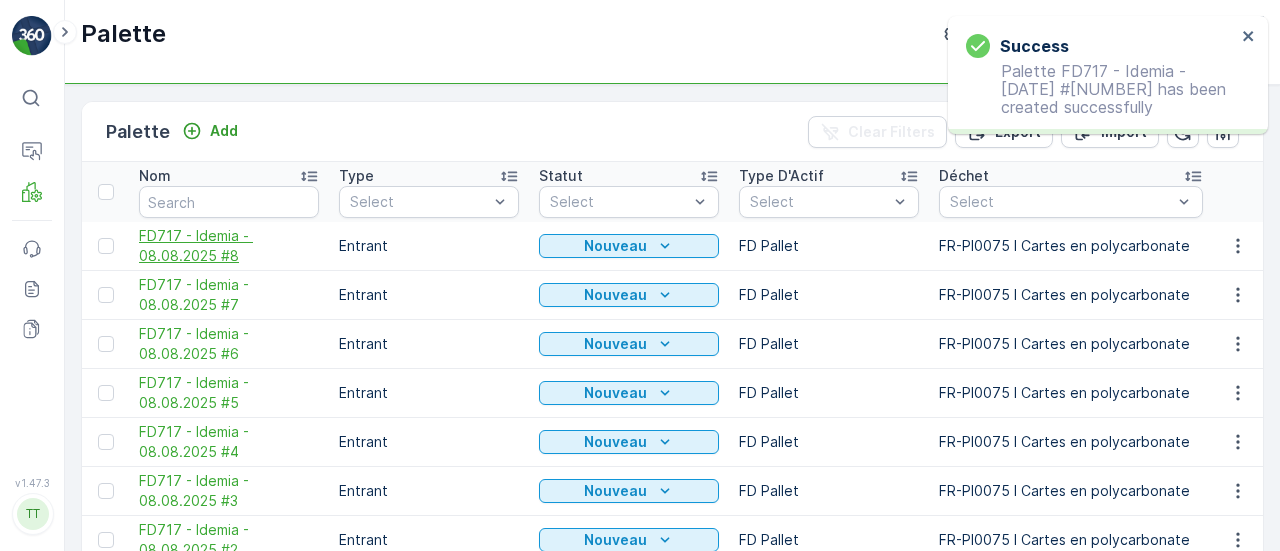 click on "FD717 - Idemia - 08.08.2025 #8" at bounding box center [229, 246] 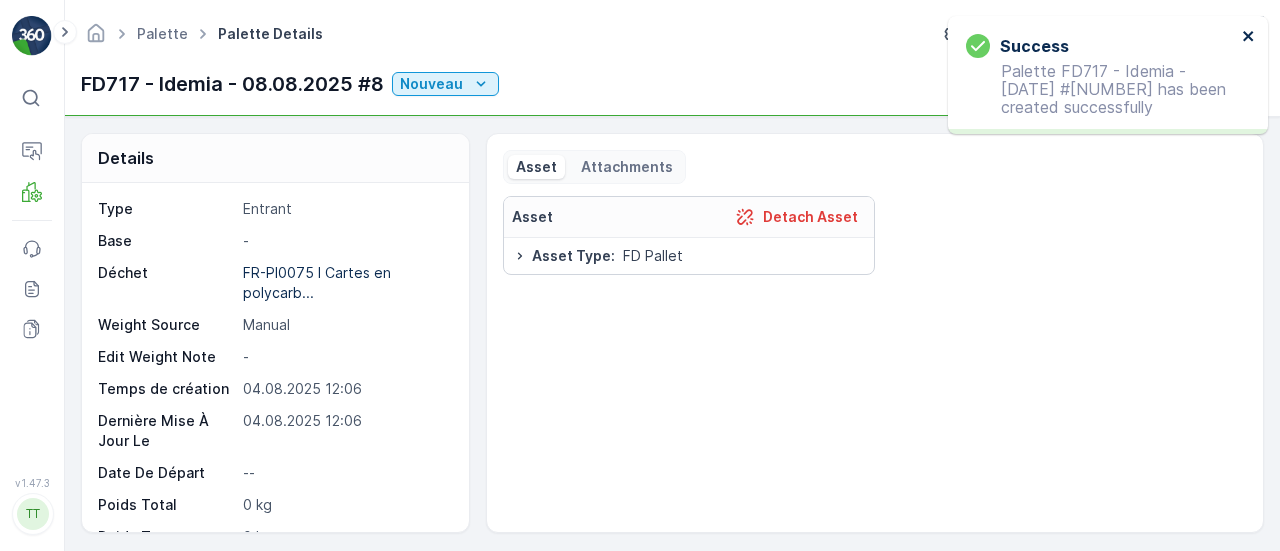 click 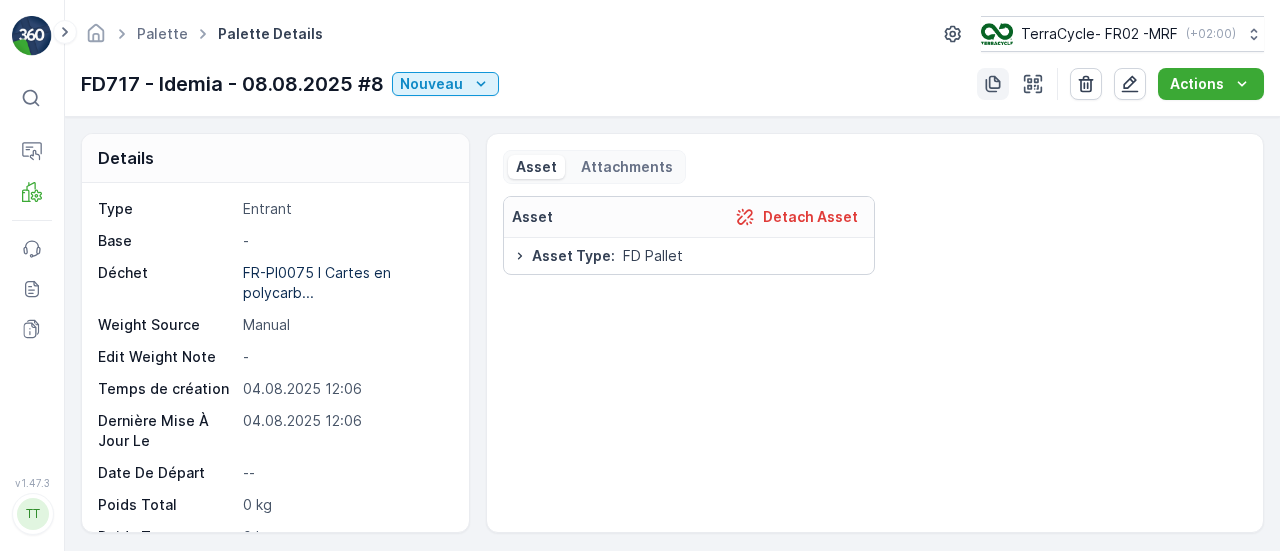 click 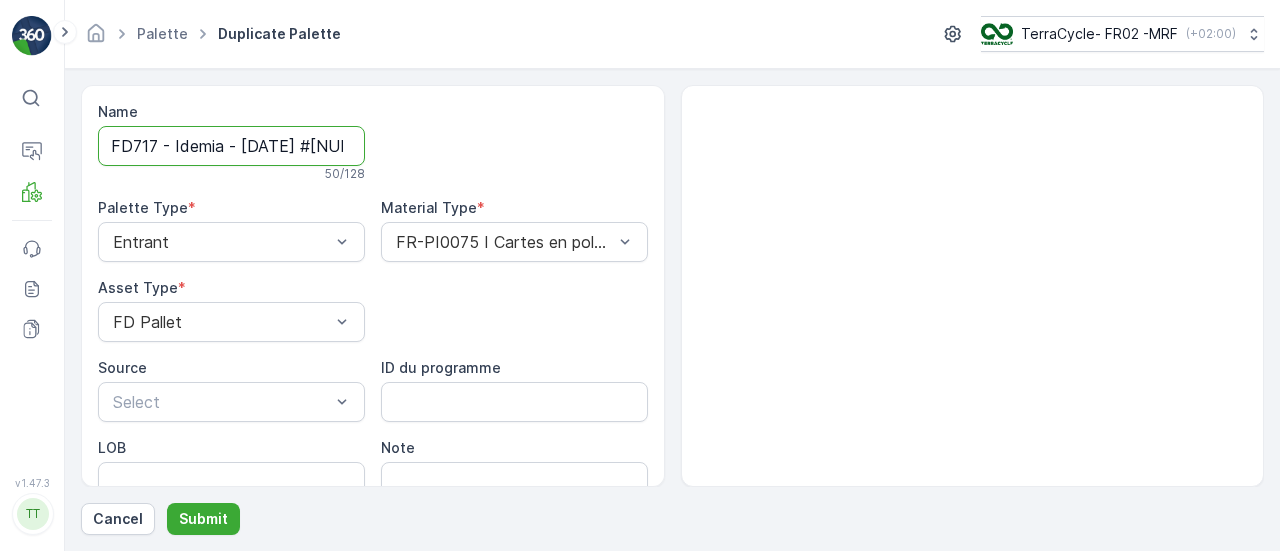 drag, startPoint x: 338, startPoint y: 140, endPoint x: 614, endPoint y: 153, distance: 276.306 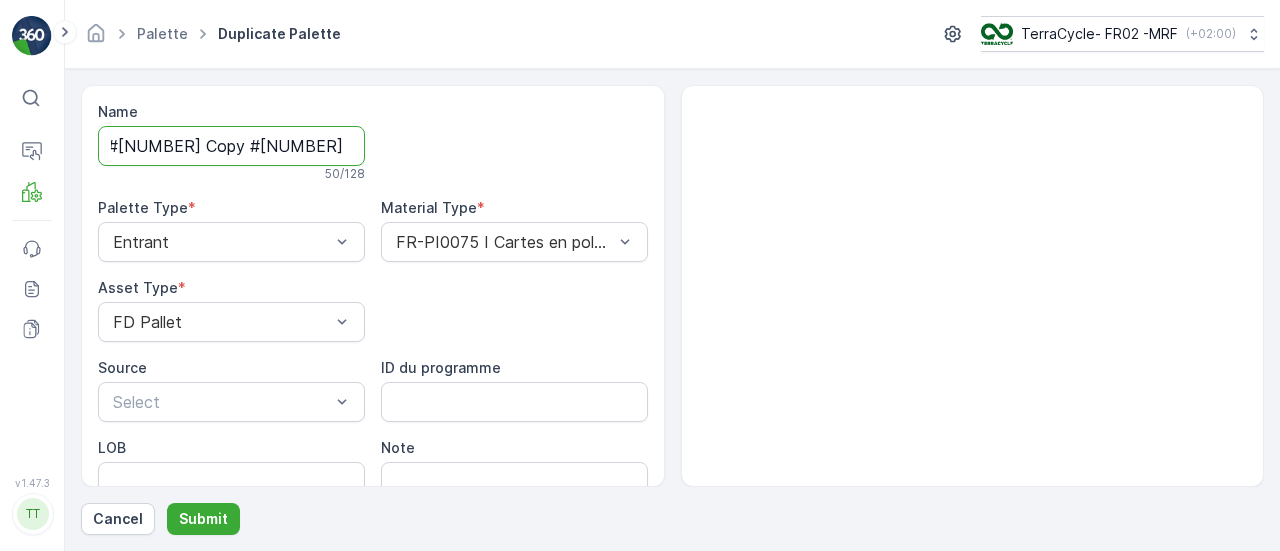 drag, startPoint x: 337, startPoint y: 147, endPoint x: 574, endPoint y: 152, distance: 237.05273 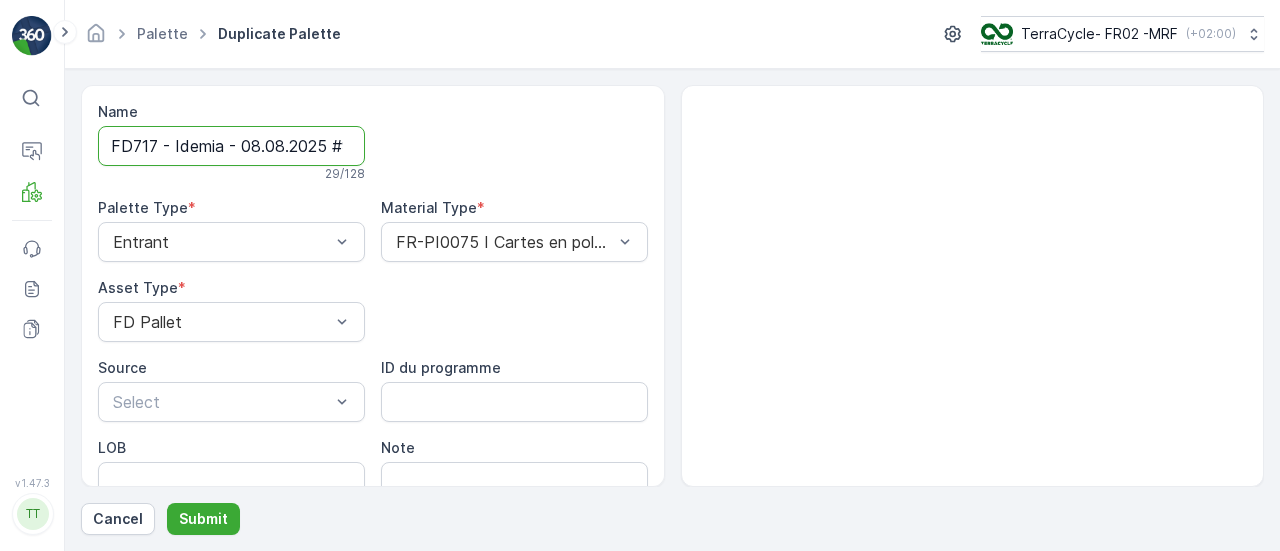 scroll, scrollTop: 0, scrollLeft: 10, axis: horizontal 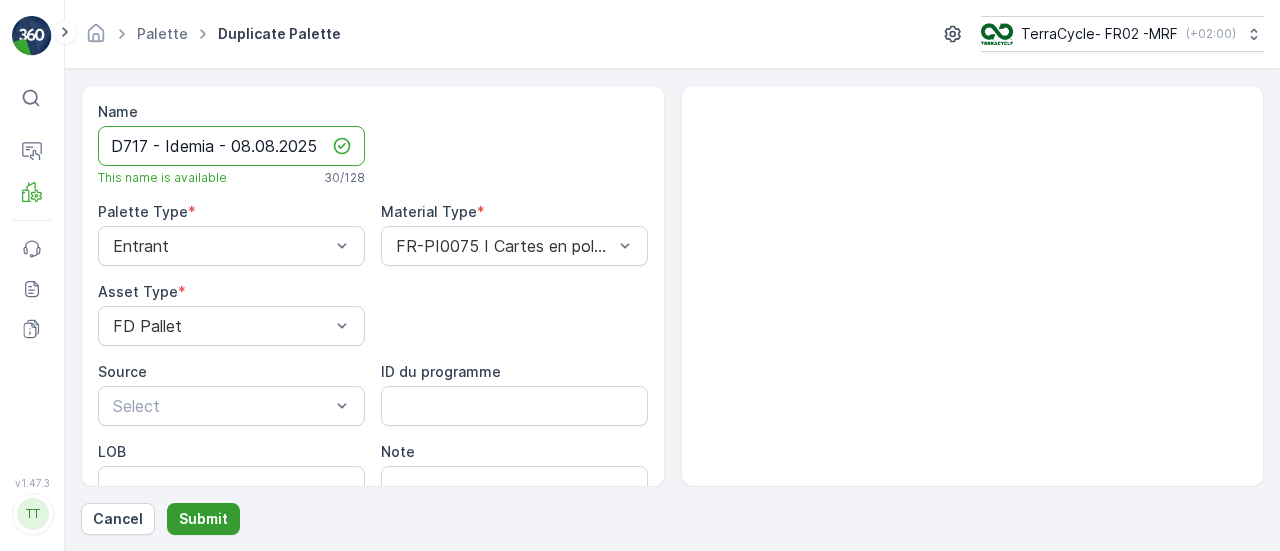 type on "FD717 - Idemia - 08.08.2025 #9" 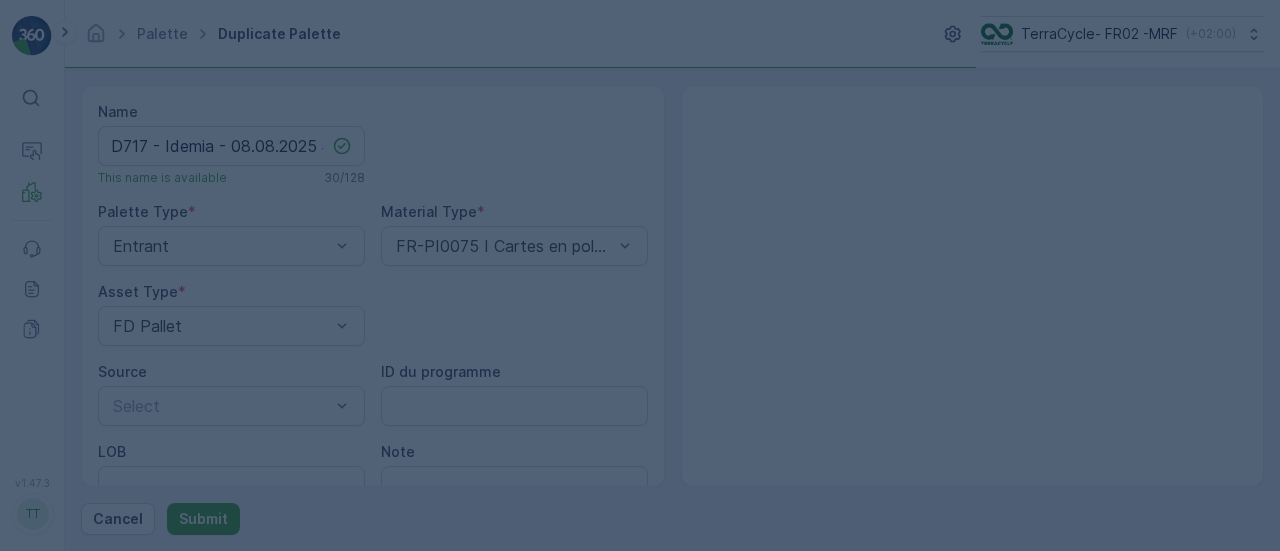 scroll, scrollTop: 0, scrollLeft: 0, axis: both 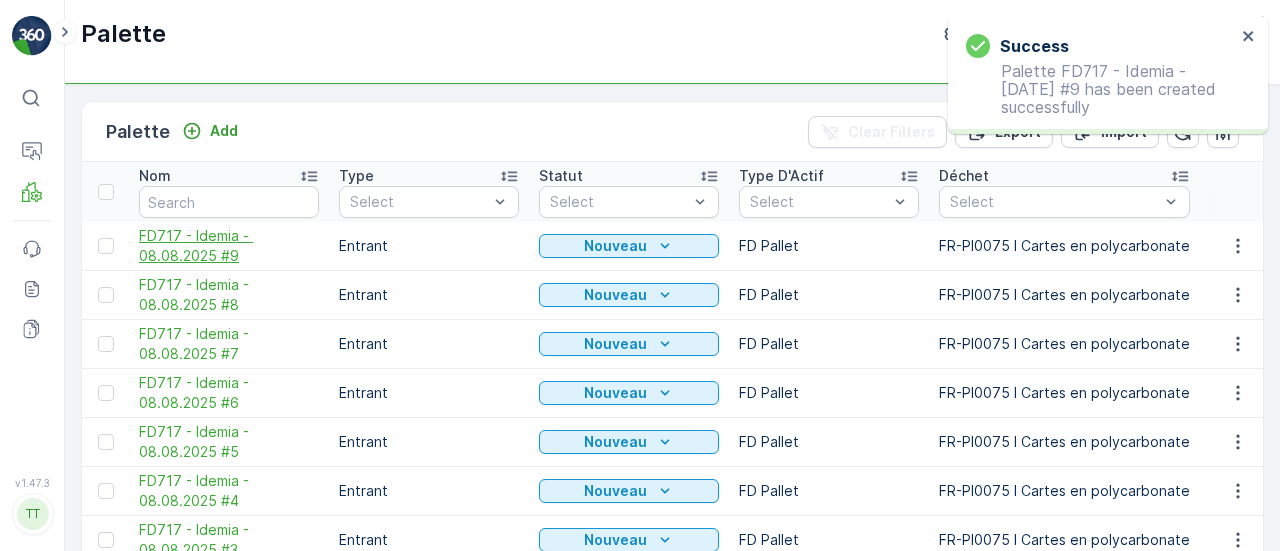 click on "FD717 - Idemia - 08.08.2025 #9" at bounding box center (229, 246) 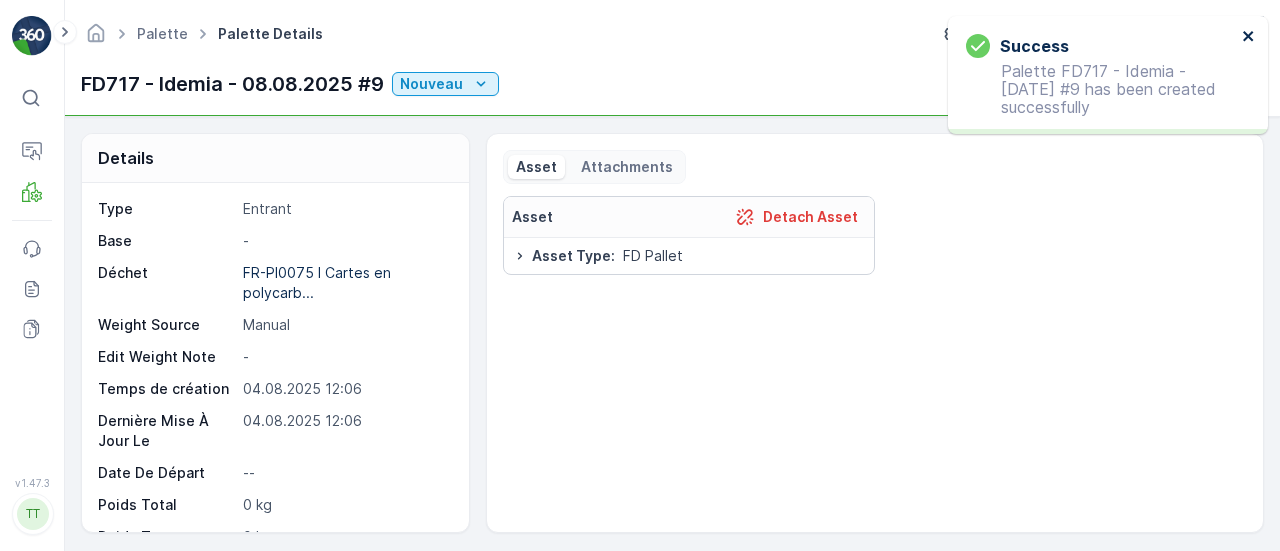 click 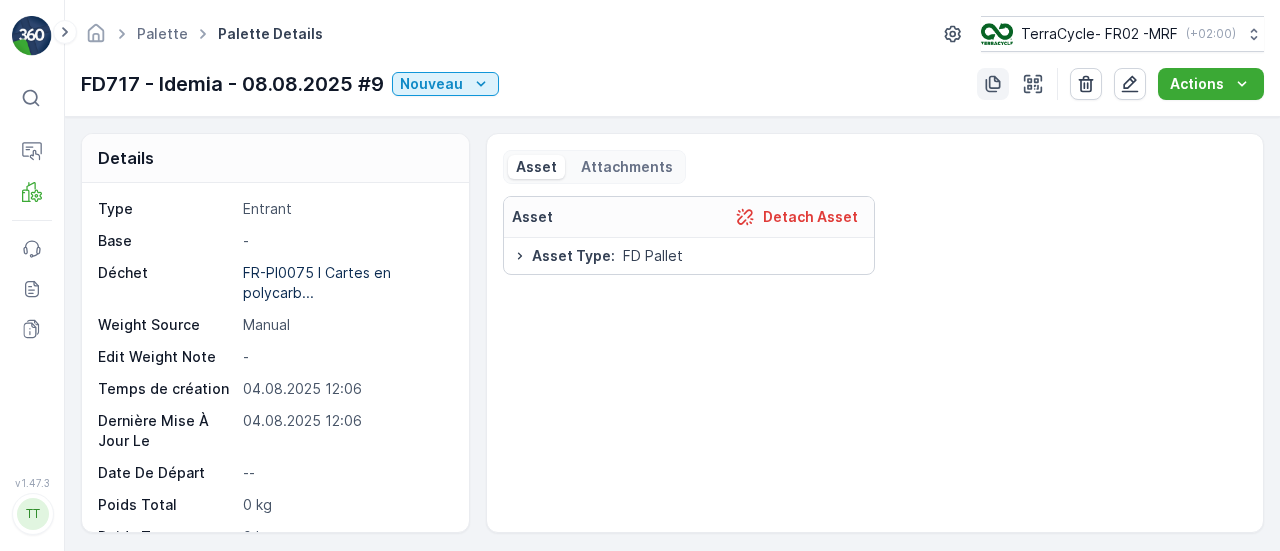 click 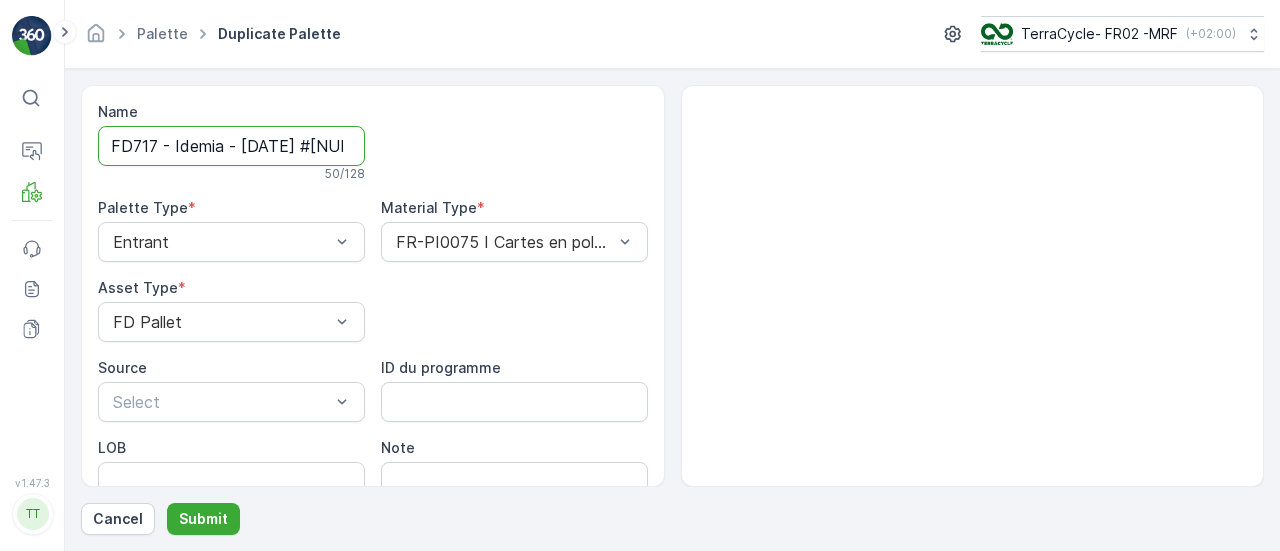 drag, startPoint x: 338, startPoint y: 149, endPoint x: 622, endPoint y: 180, distance: 285.6869 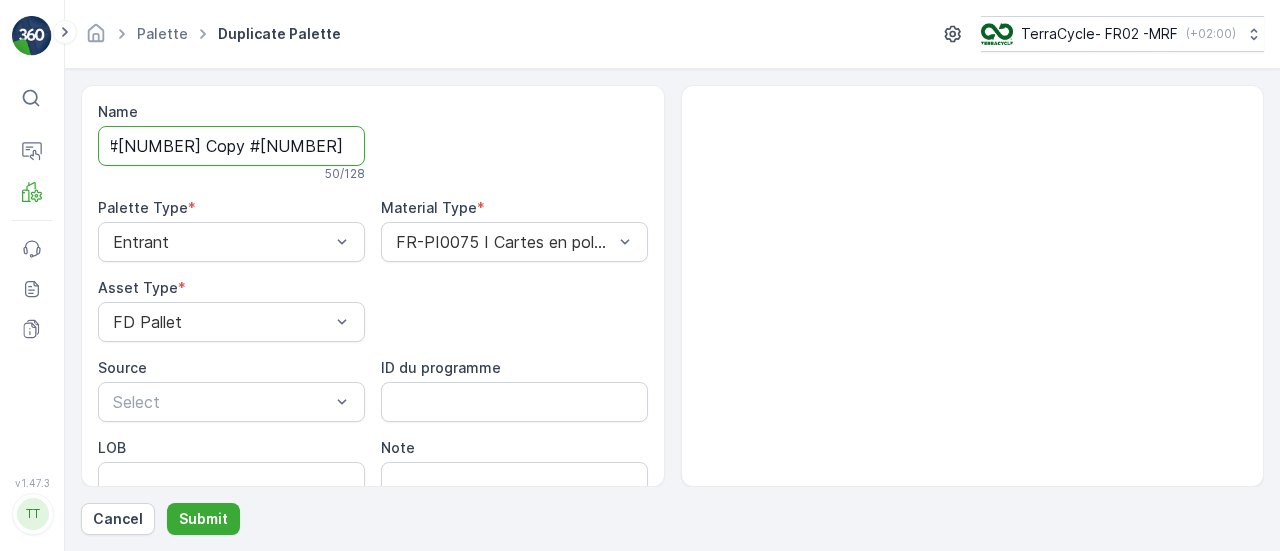 drag, startPoint x: 336, startPoint y: 147, endPoint x: 588, endPoint y: 162, distance: 252.44603 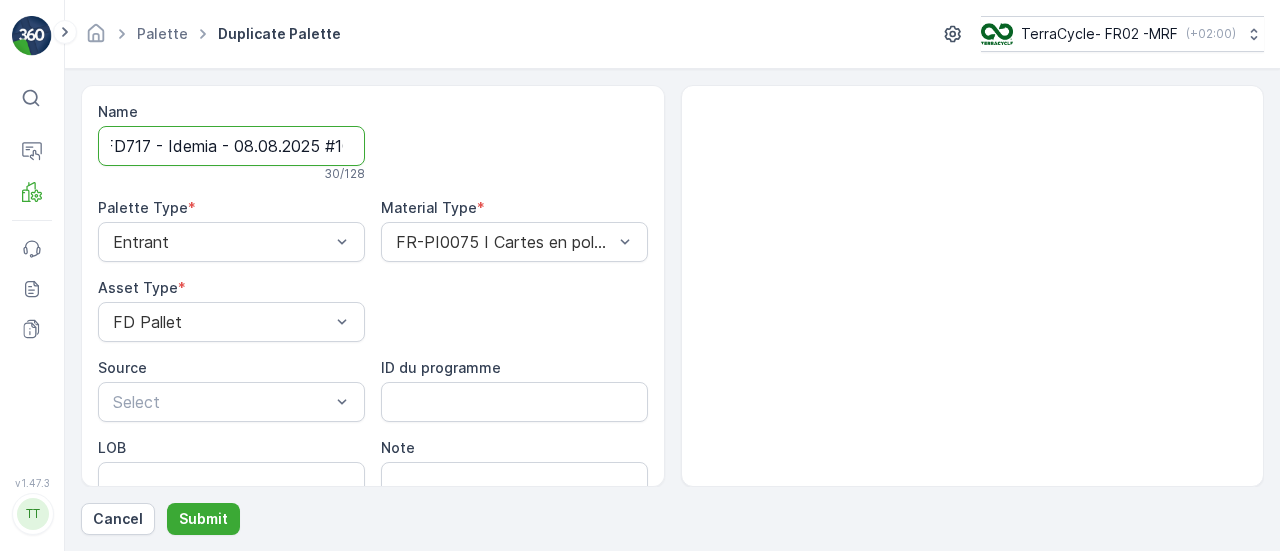 scroll, scrollTop: 0, scrollLeft: 17, axis: horizontal 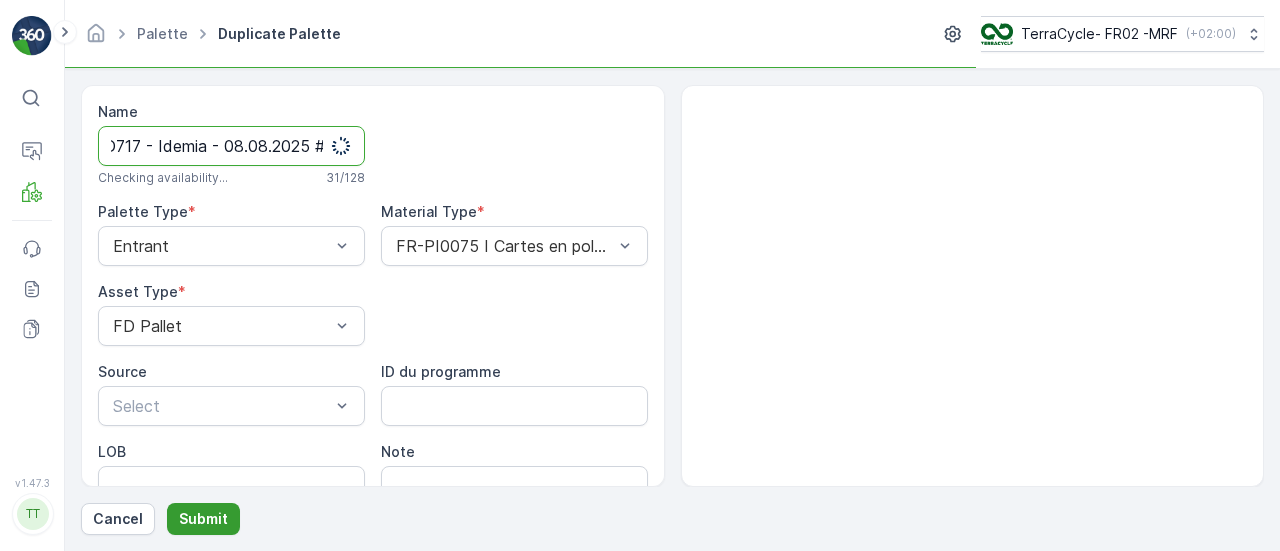 type on "FD717 - Idemia - 08.08.2025 #10" 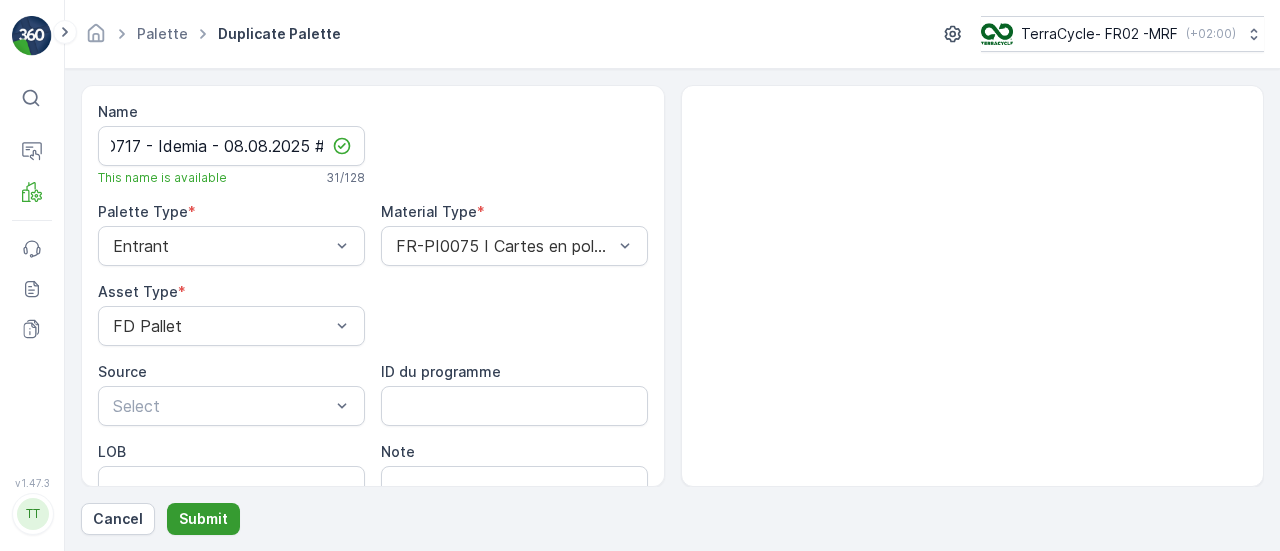 click on "Submit" at bounding box center (203, 519) 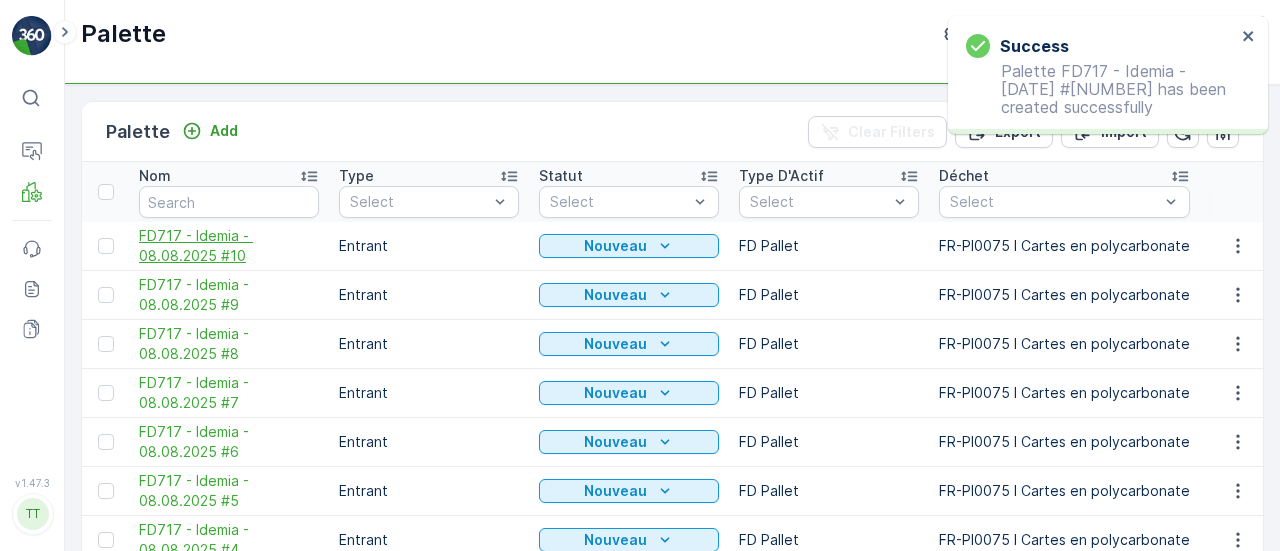 click on "FD717 - Idemia - 08.08.2025 #10" at bounding box center [229, 246] 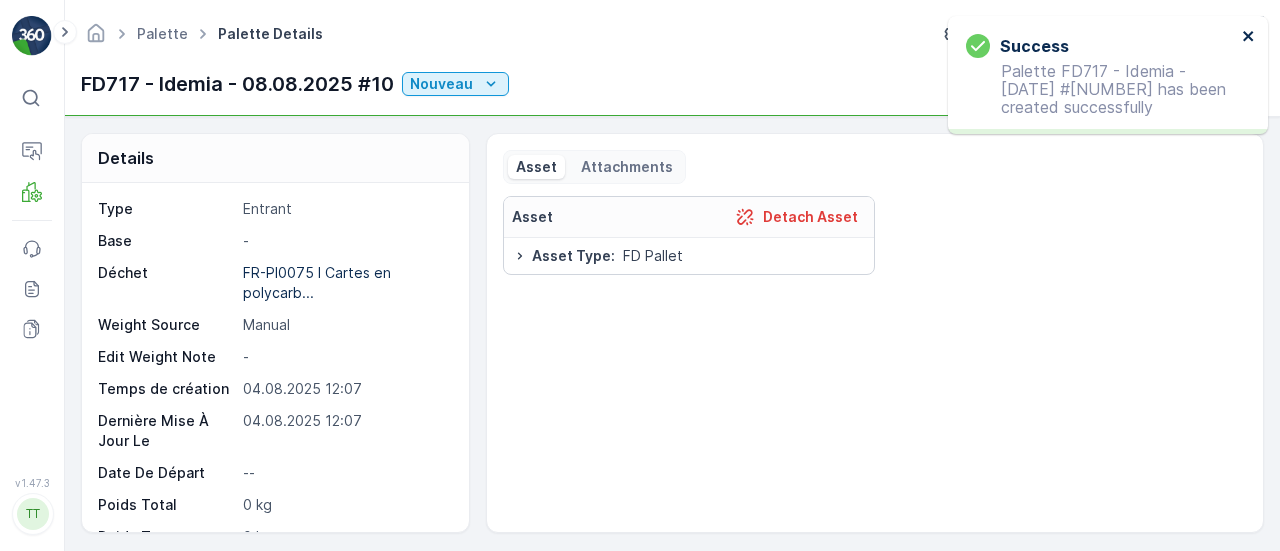 click 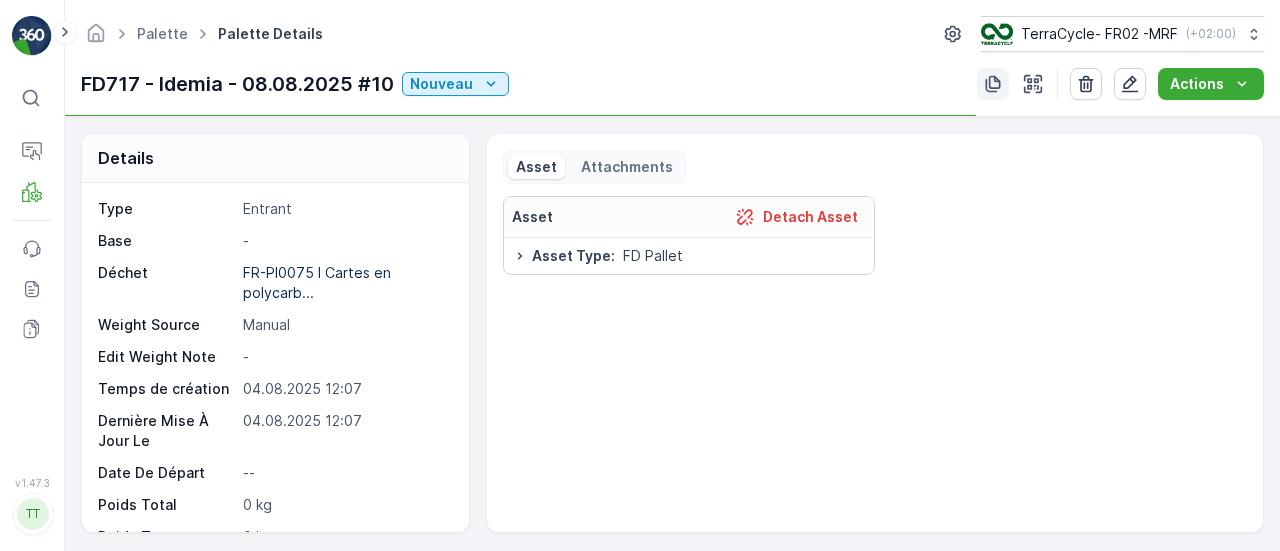click 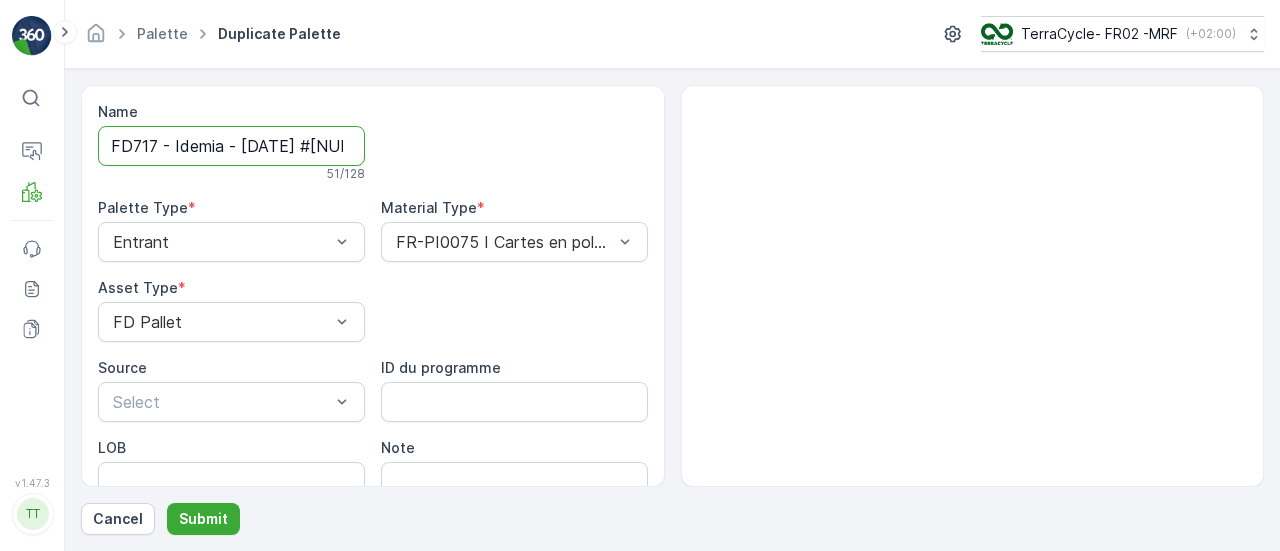 scroll, scrollTop: 0, scrollLeft: 200, axis: horizontal 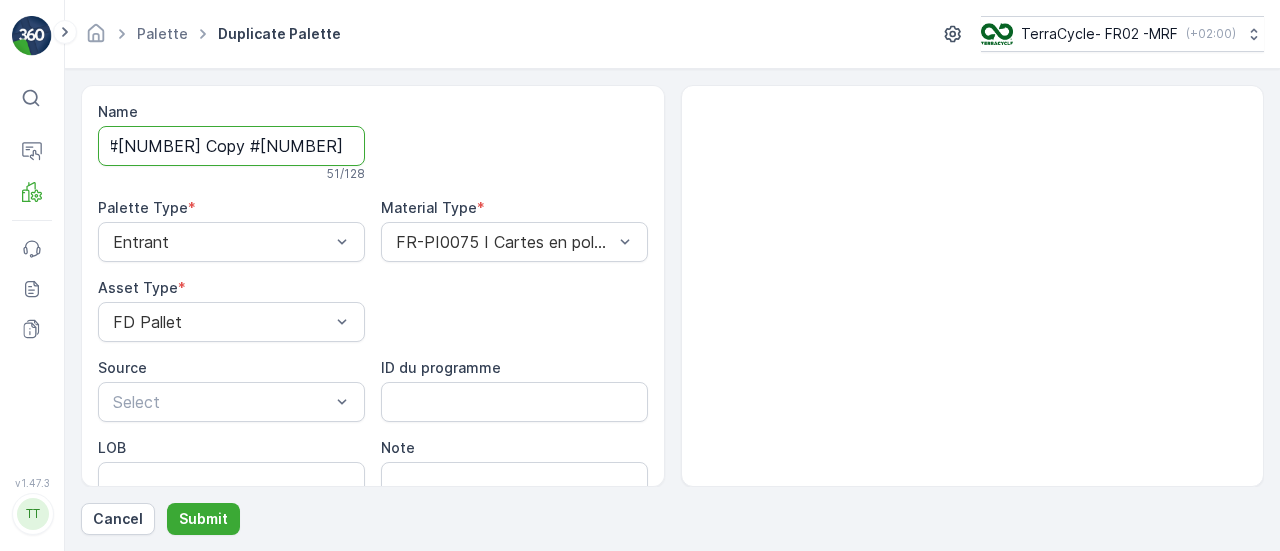 drag, startPoint x: 338, startPoint y: 139, endPoint x: 614, endPoint y: 139, distance: 276 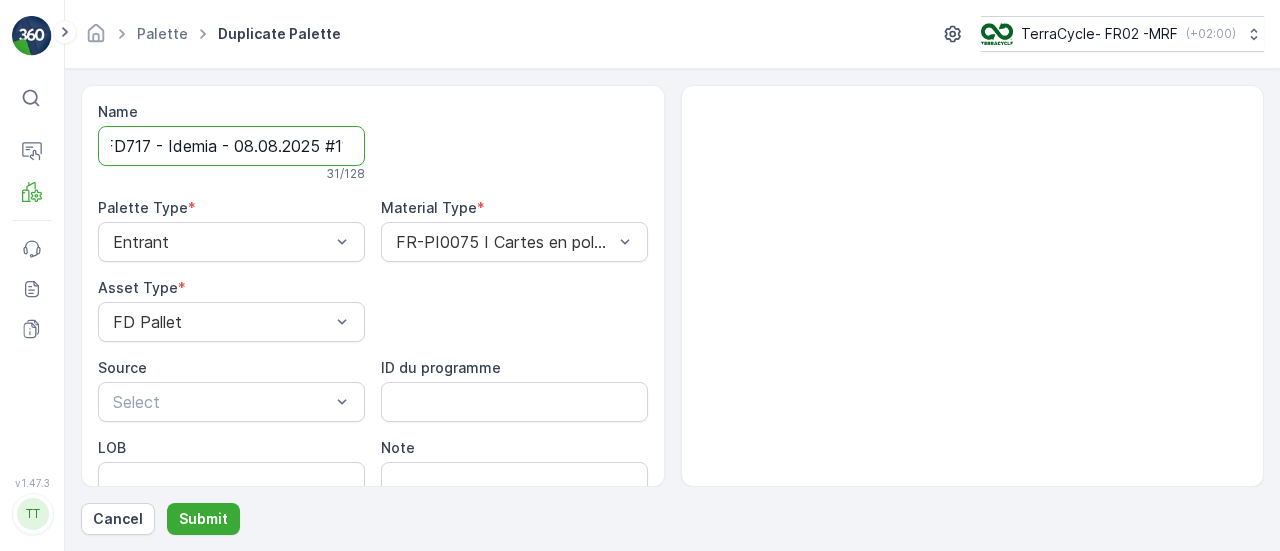 scroll, scrollTop: 0, scrollLeft: 14, axis: horizontal 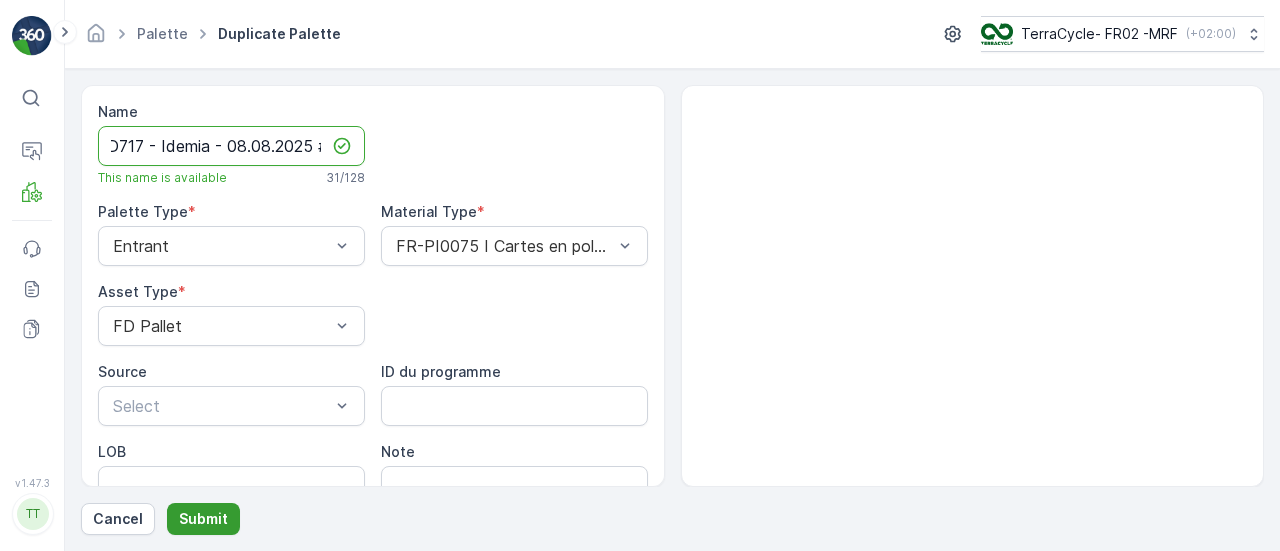 type on "FD717 - Idemia - 08.08.2025 #11" 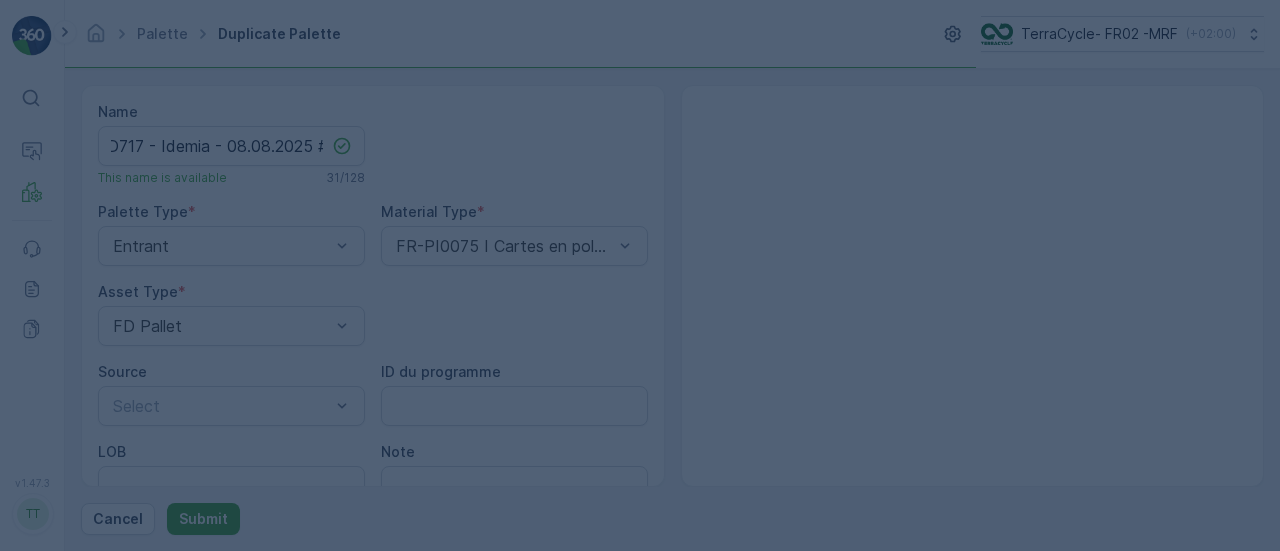 scroll, scrollTop: 0, scrollLeft: 0, axis: both 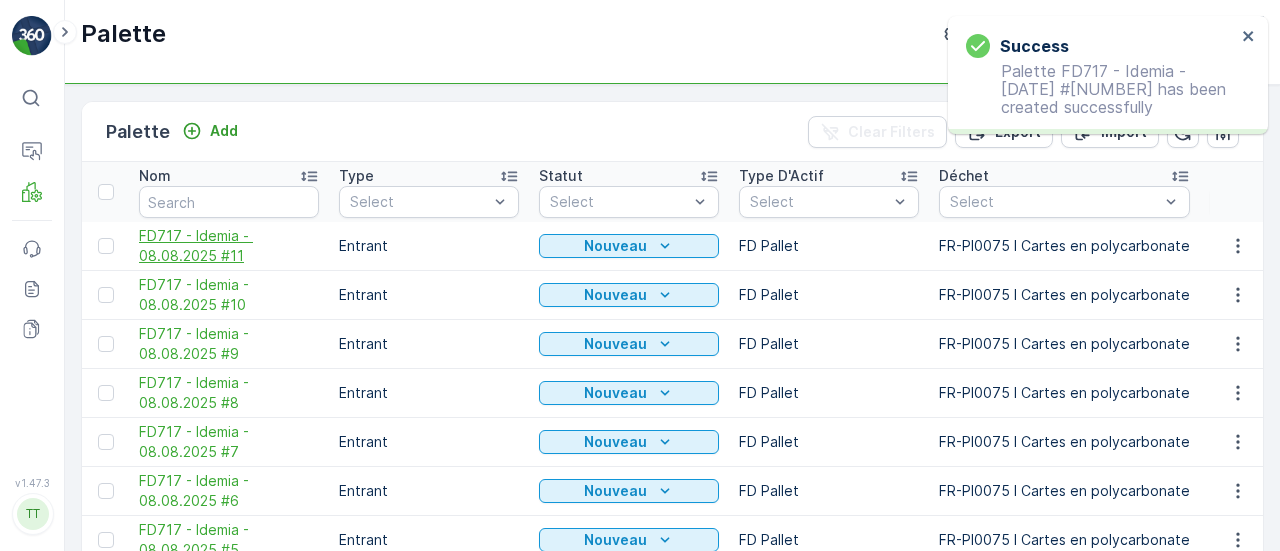 click on "FD717 - Idemia - 08.08.2025 #11" at bounding box center (229, 246) 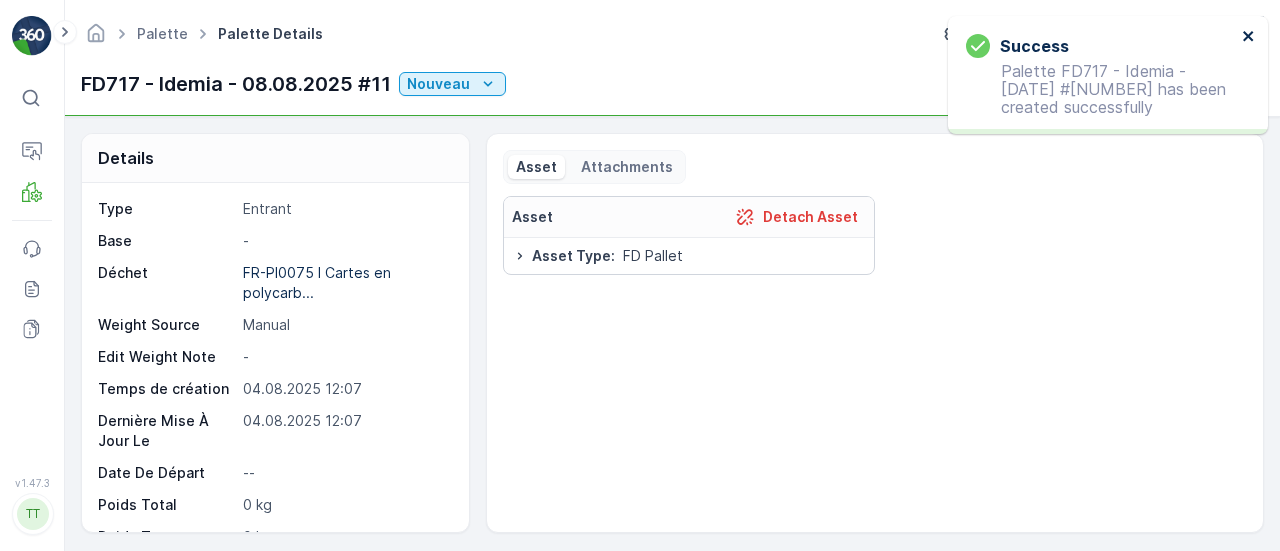 click 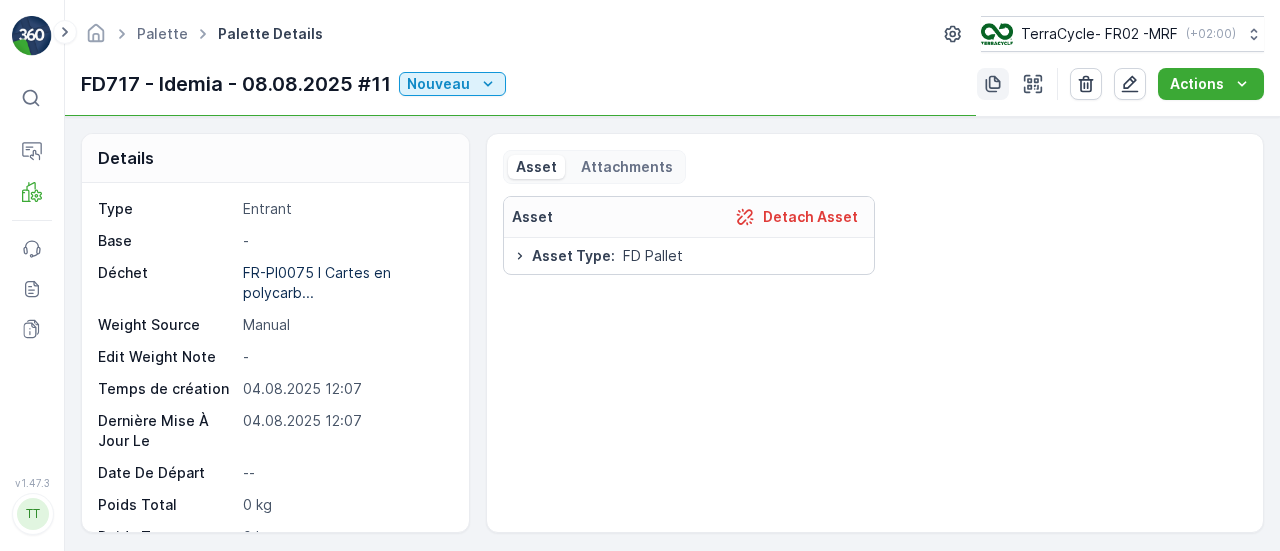 click 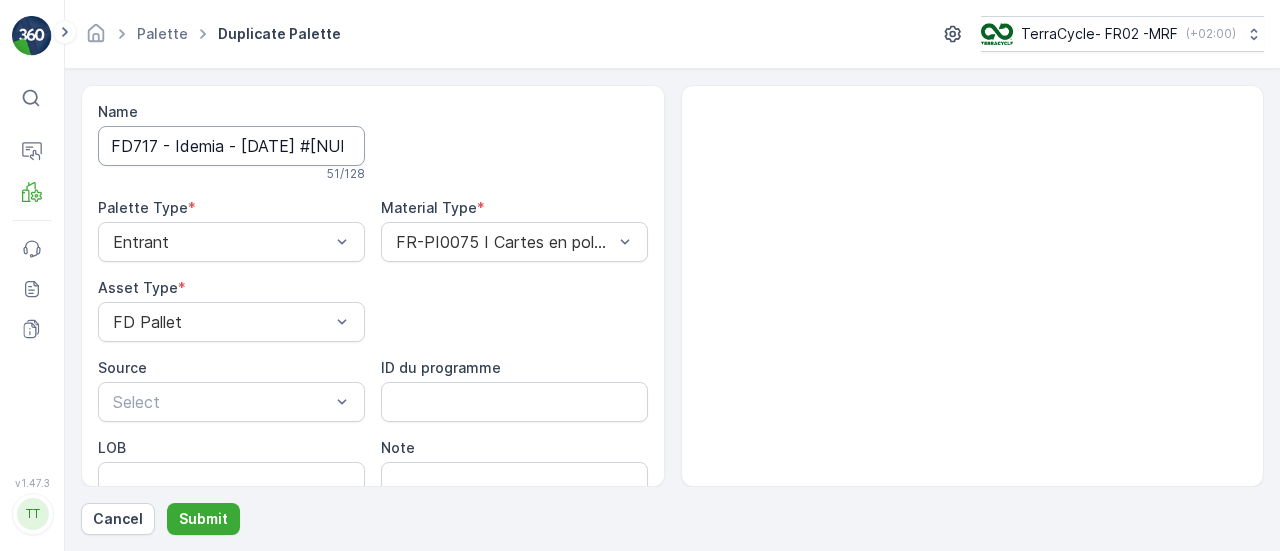 scroll, scrollTop: 0, scrollLeft: 199, axis: horizontal 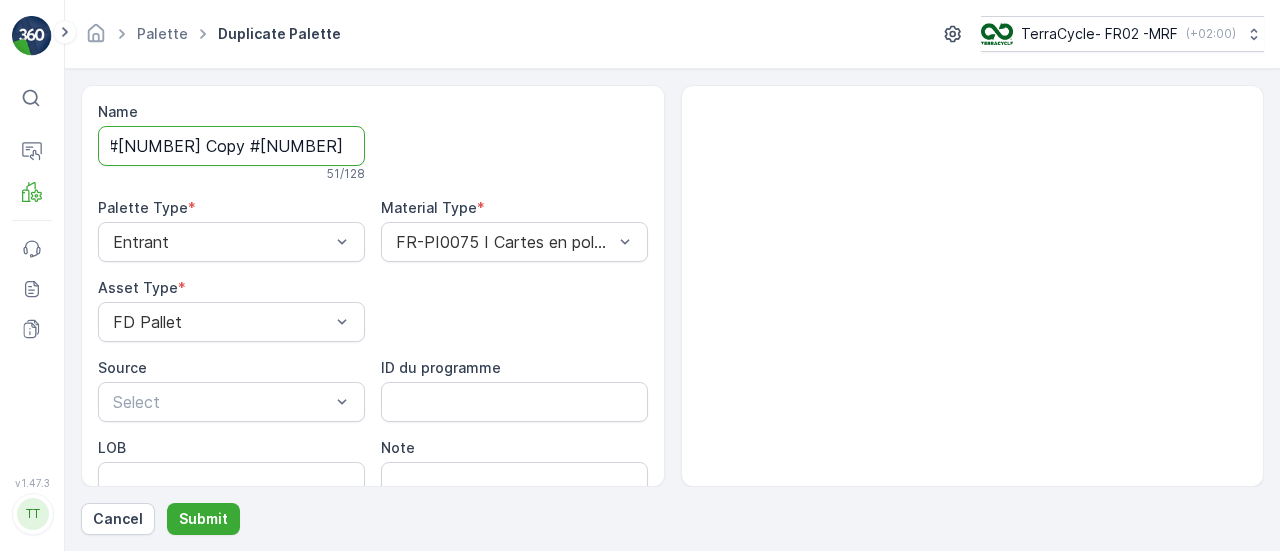 drag, startPoint x: 339, startPoint y: 143, endPoint x: 654, endPoint y: 157, distance: 315.31094 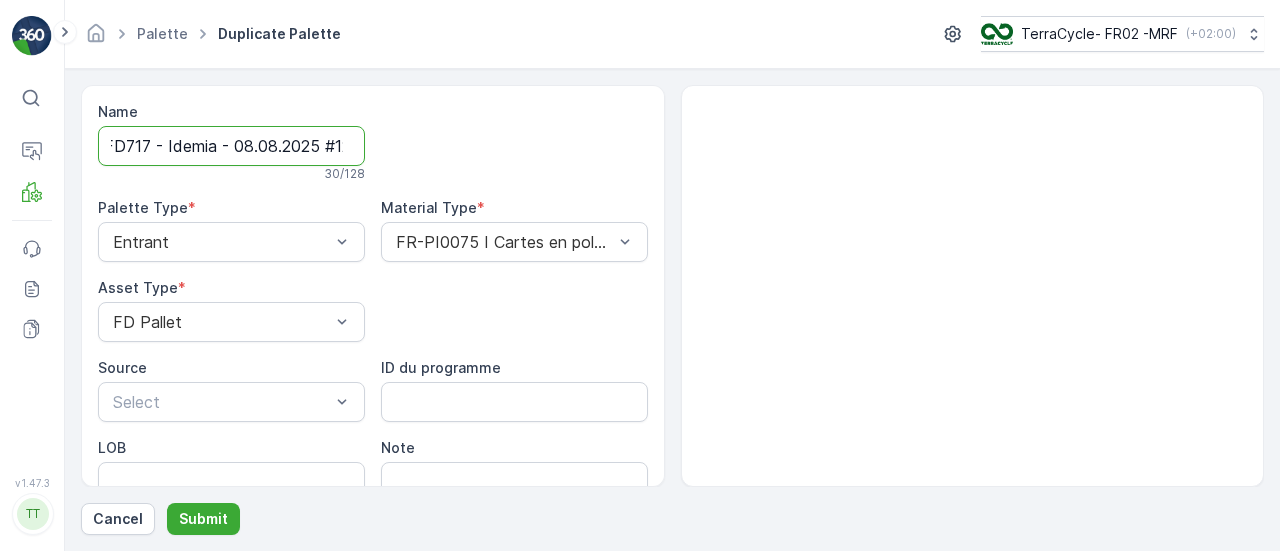 scroll, scrollTop: 0, scrollLeft: 17, axis: horizontal 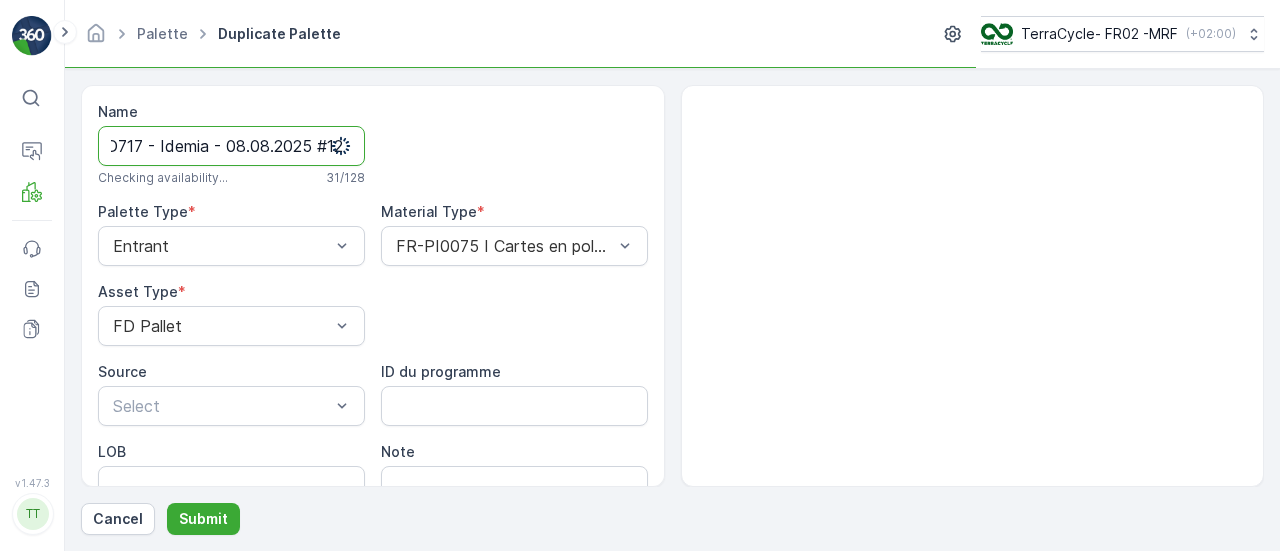 type on "FD717 - Idemia - 08.08.2025 #12" 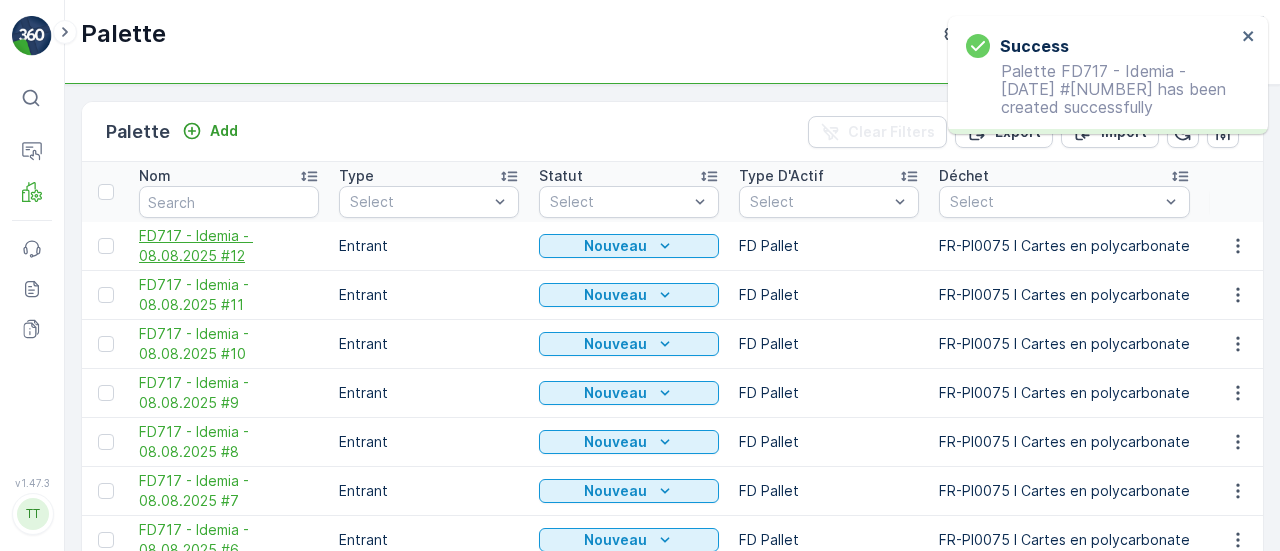 click on "FD717 - Idemia - 08.08.2025 #12" at bounding box center (229, 246) 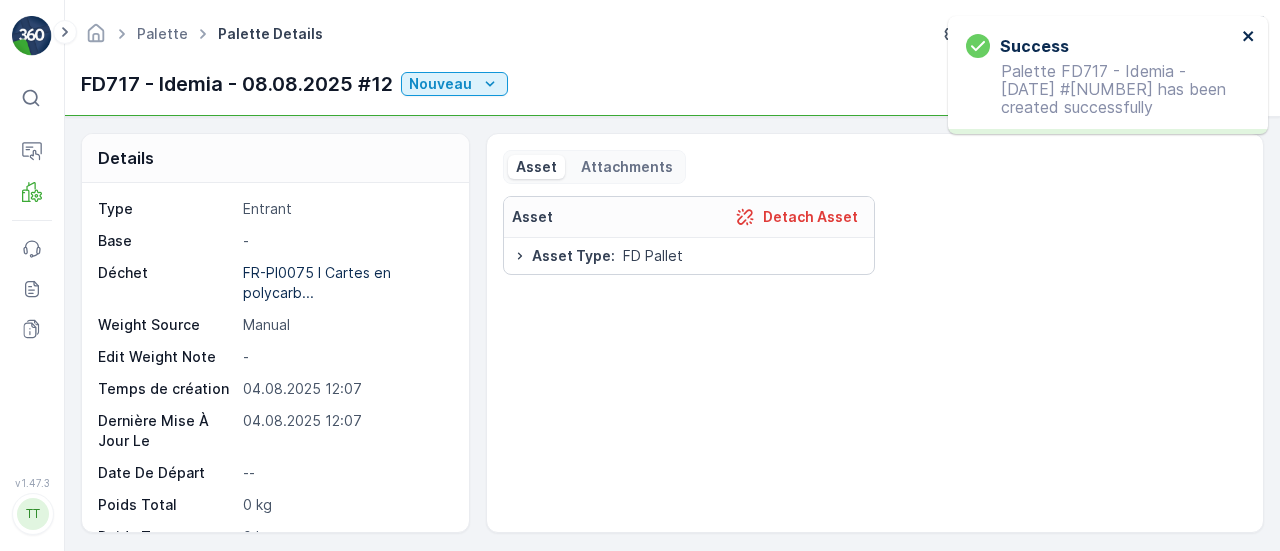 click 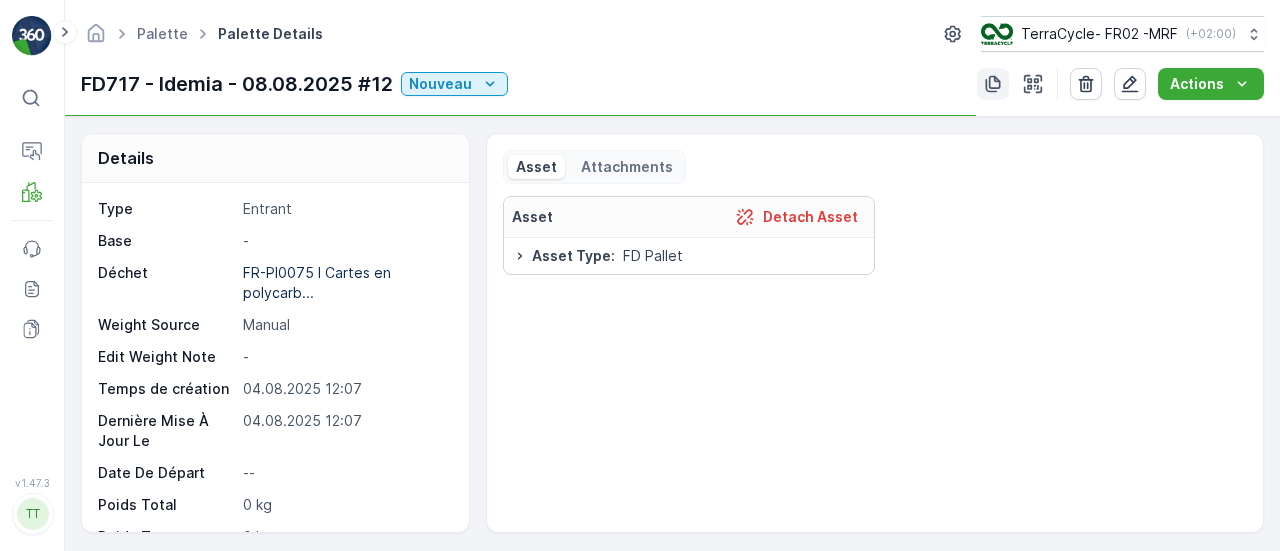 click 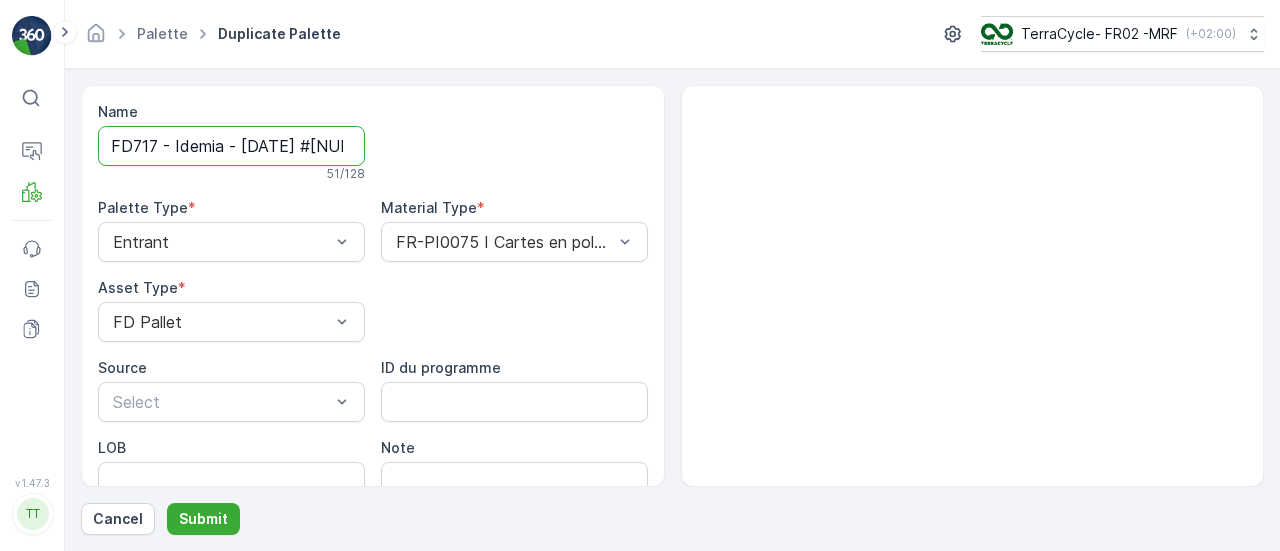 scroll, scrollTop: 0, scrollLeft: 196, axis: horizontal 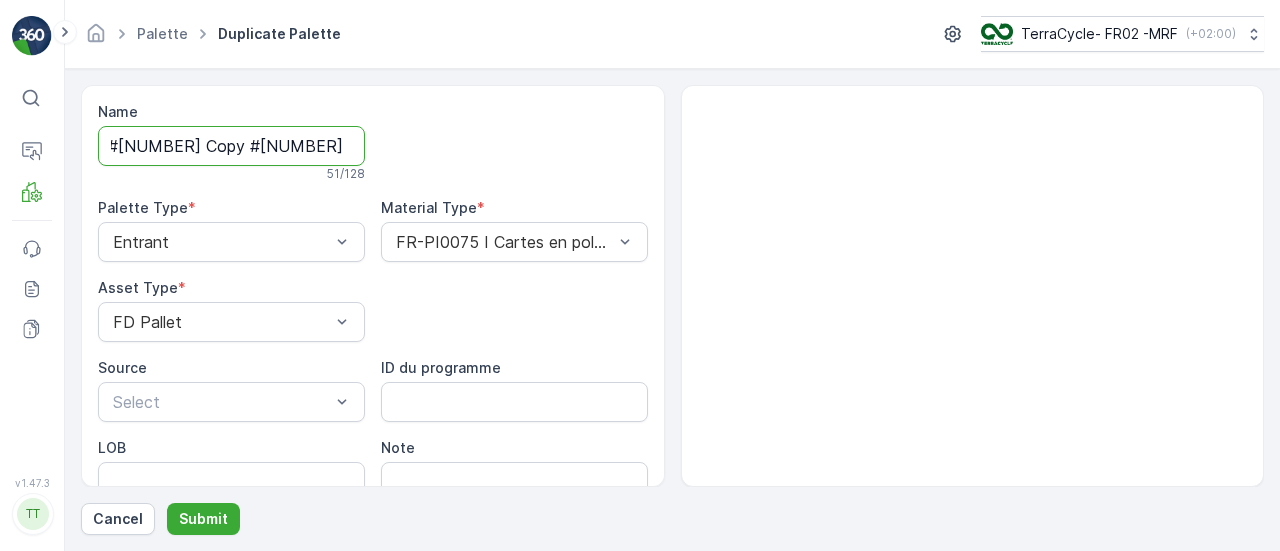 drag, startPoint x: 340, startPoint y: 151, endPoint x: 627, endPoint y: 140, distance: 287.21072 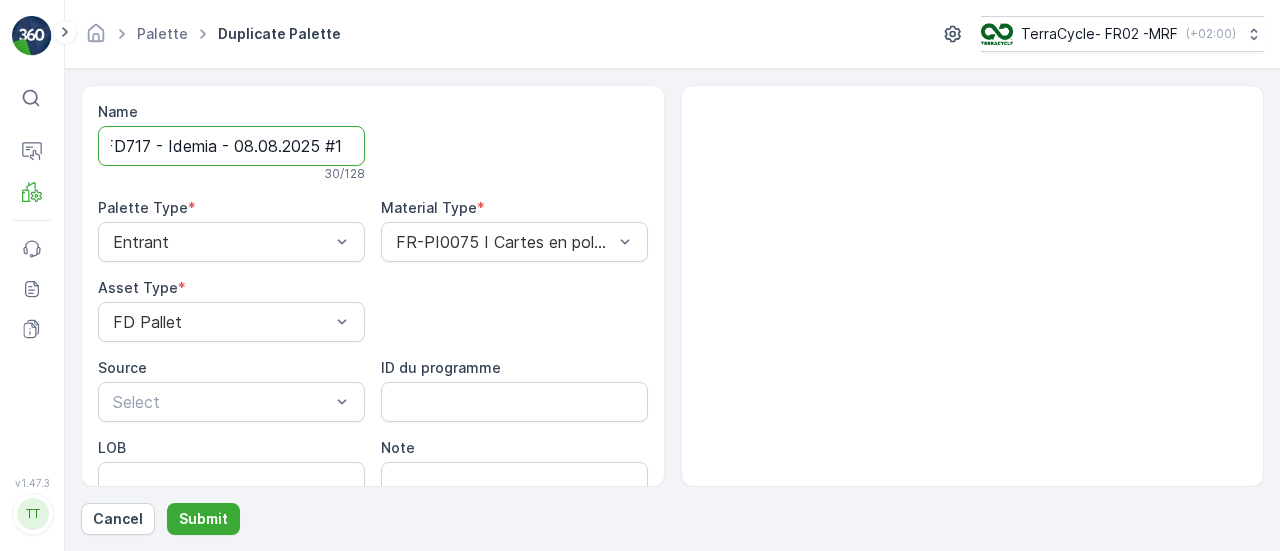 scroll, scrollTop: 0, scrollLeft: 17, axis: horizontal 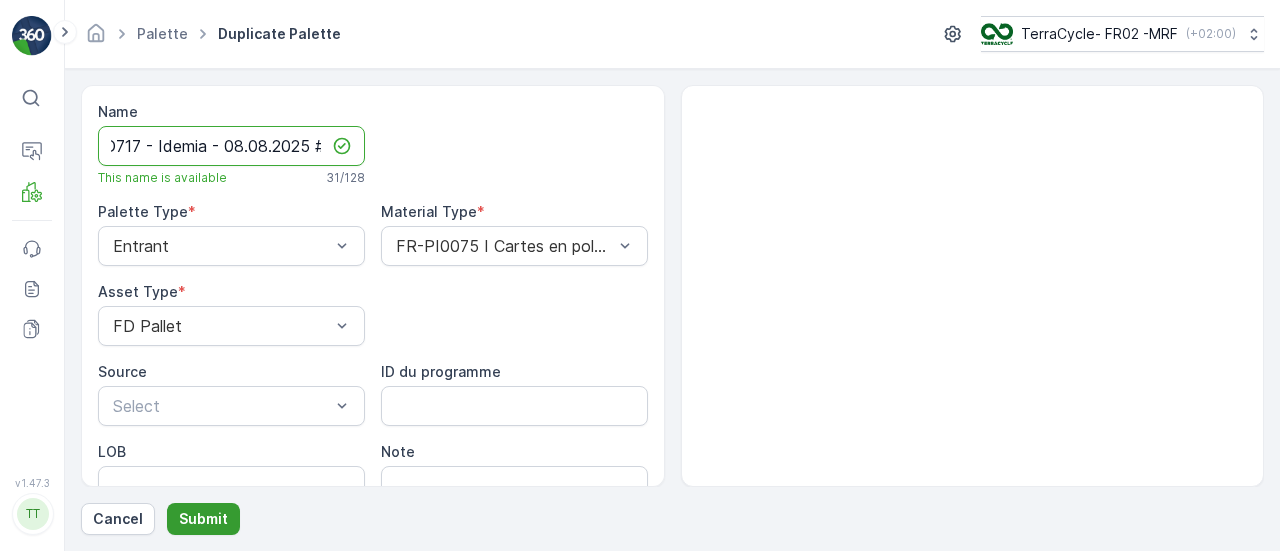 type on "FD717 - Idemia - 08.08.2025 #13" 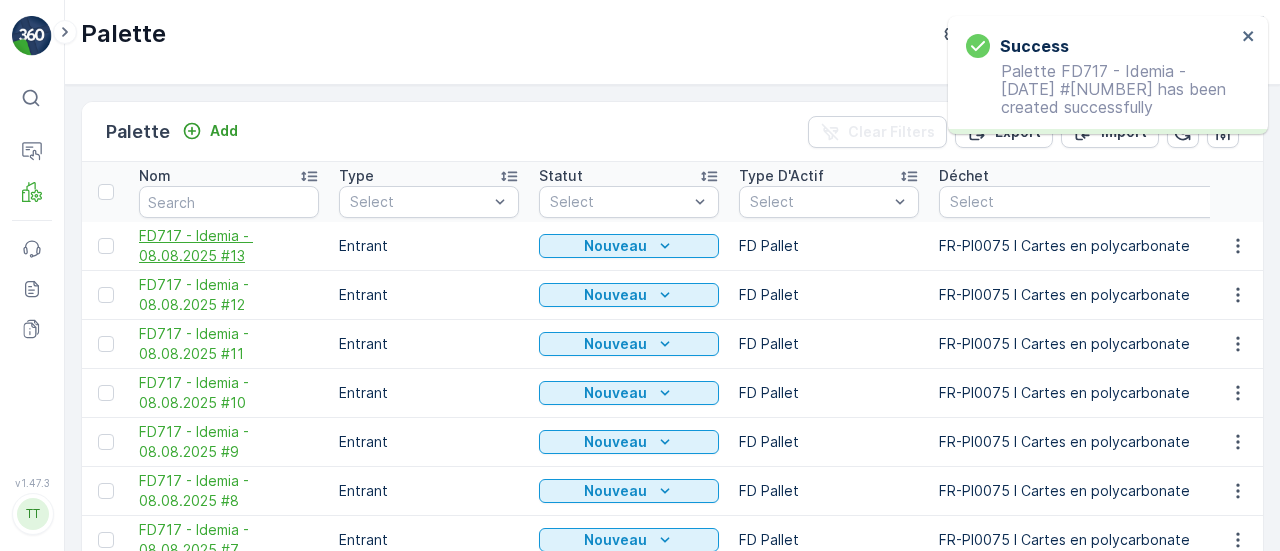 click on "FD717 - Idemia - 08.08.2025 #13" at bounding box center [229, 246] 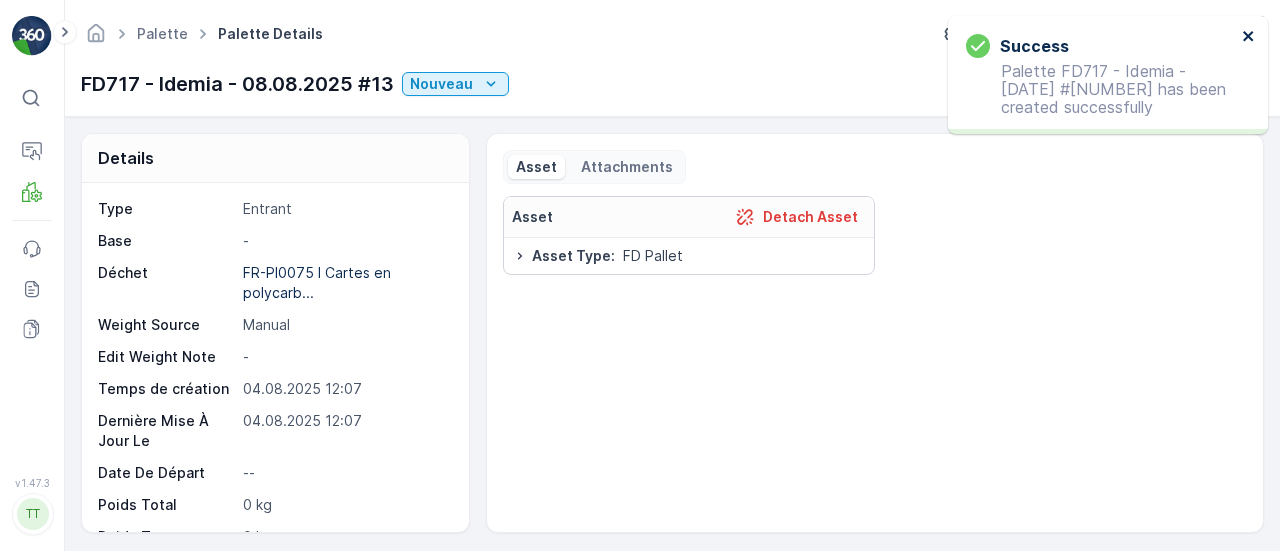 click 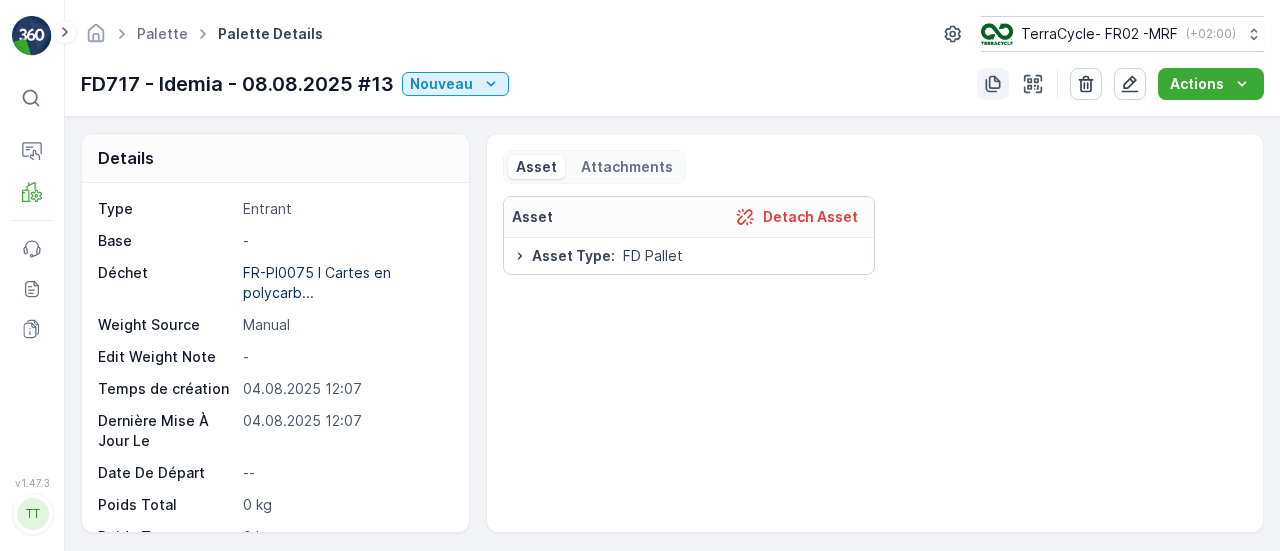 click 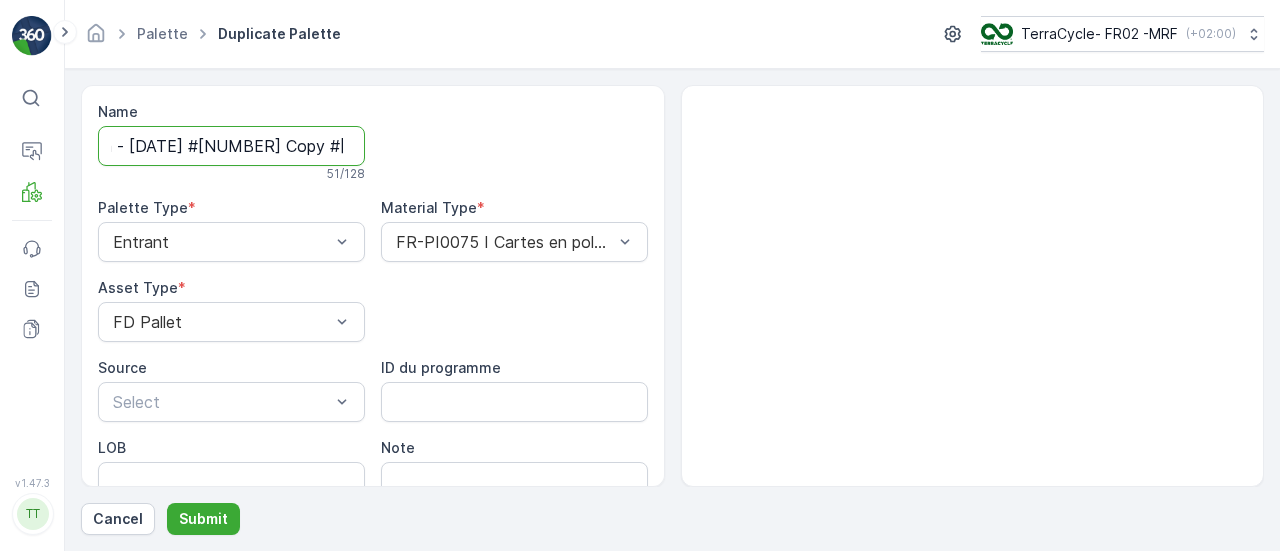 scroll, scrollTop: 0, scrollLeft: 201, axis: horizontal 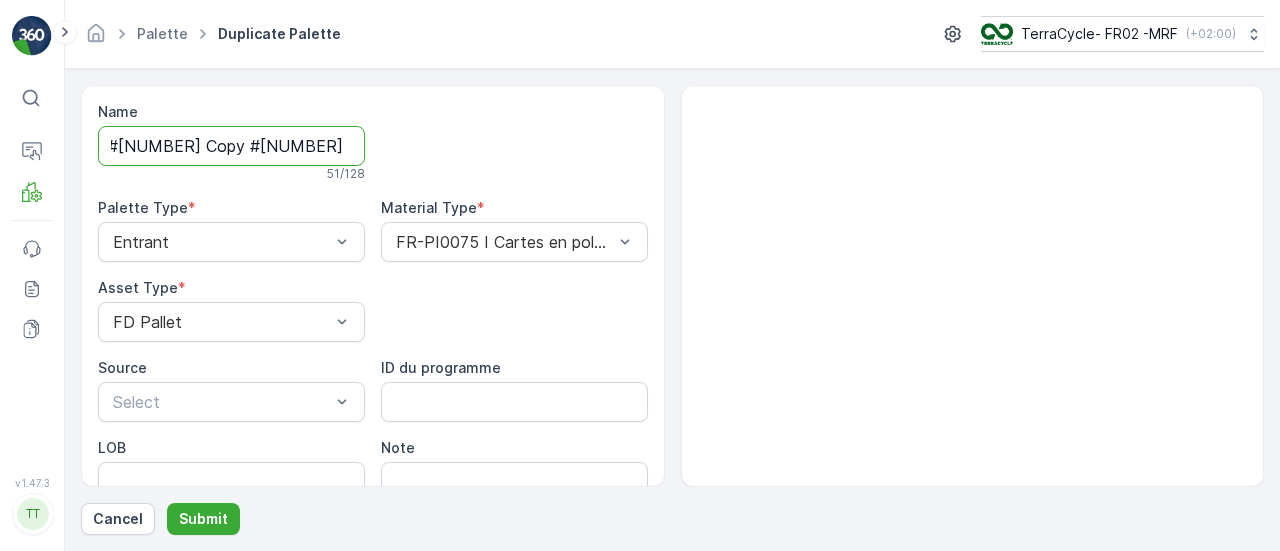 drag, startPoint x: 334, startPoint y: 155, endPoint x: 692, endPoint y: 144, distance: 358.16895 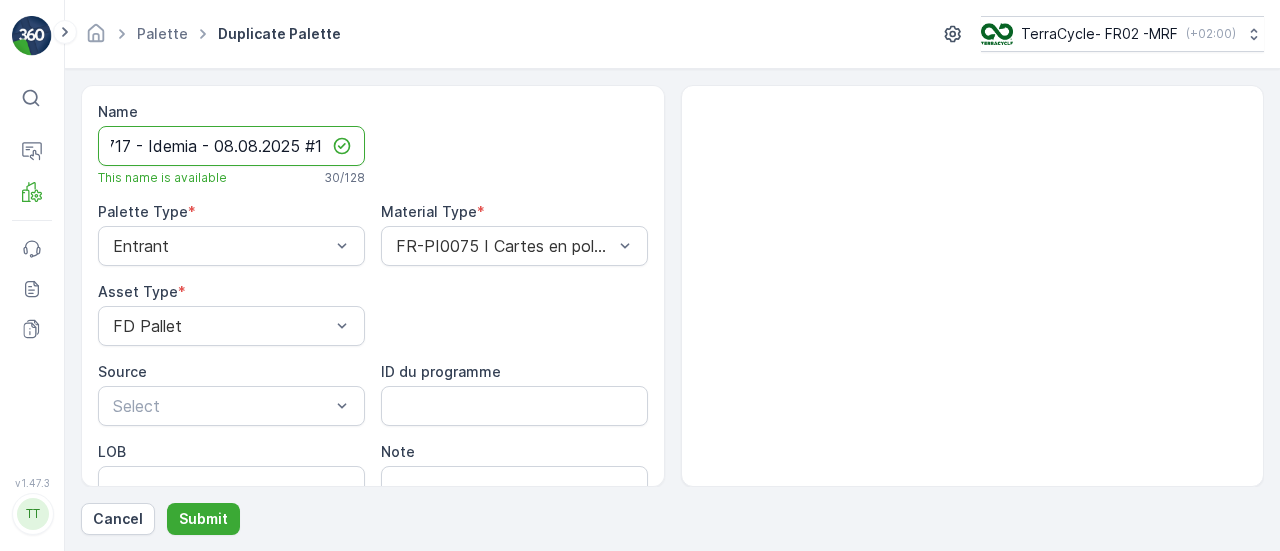 scroll, scrollTop: 0, scrollLeft: 37, axis: horizontal 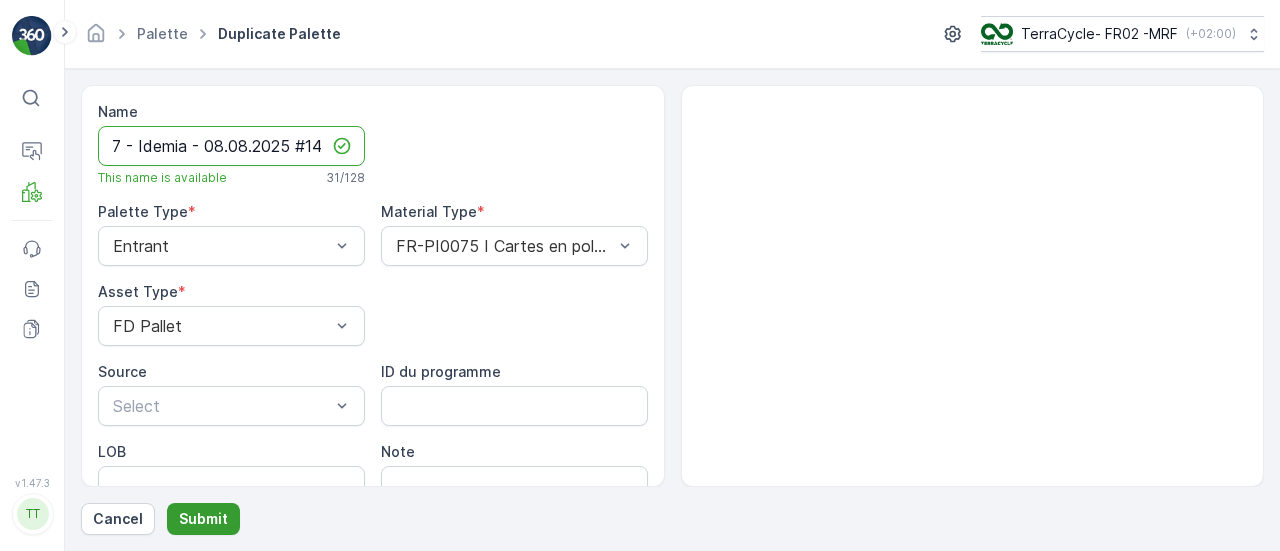 type on "FD717 - Idemia - 08.08.2025 #14" 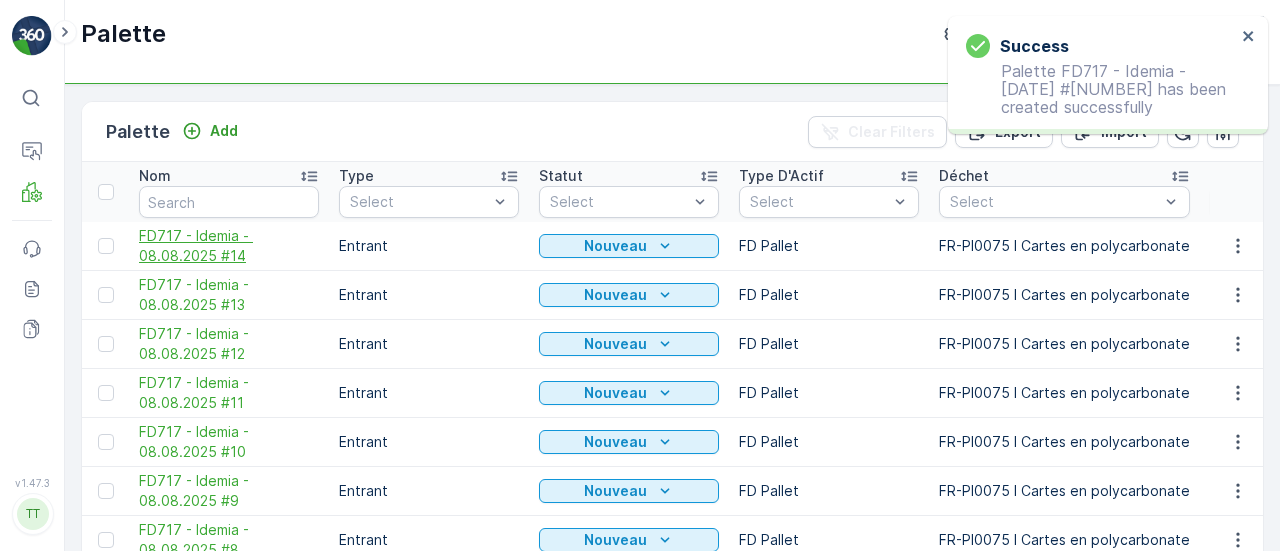 click on "FD717 - Idemia - 08.08.2025 #14" at bounding box center [229, 246] 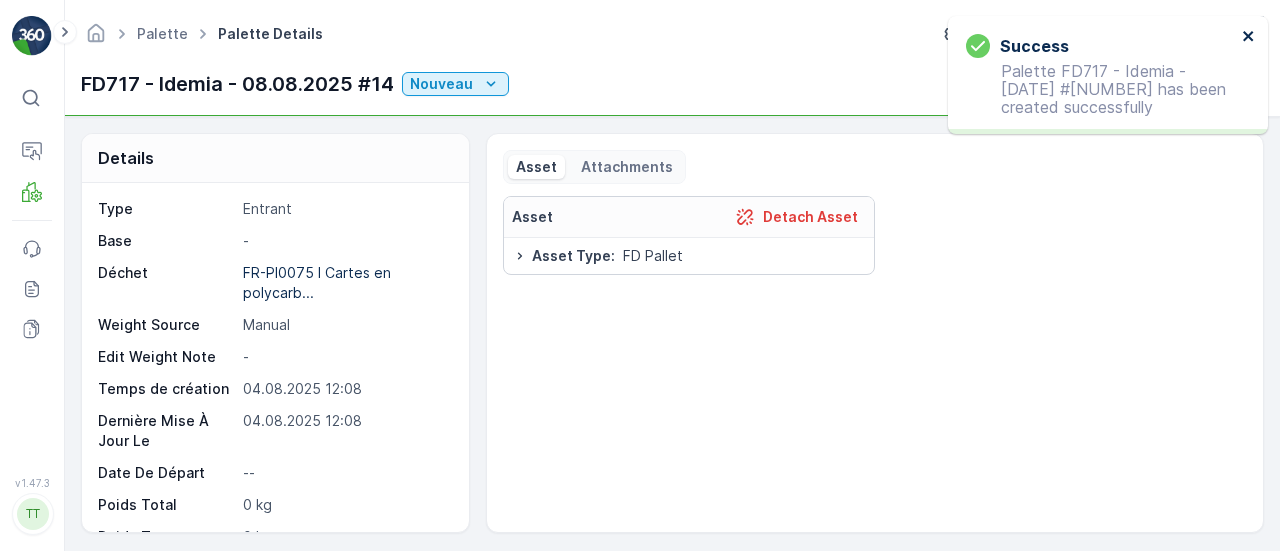 click 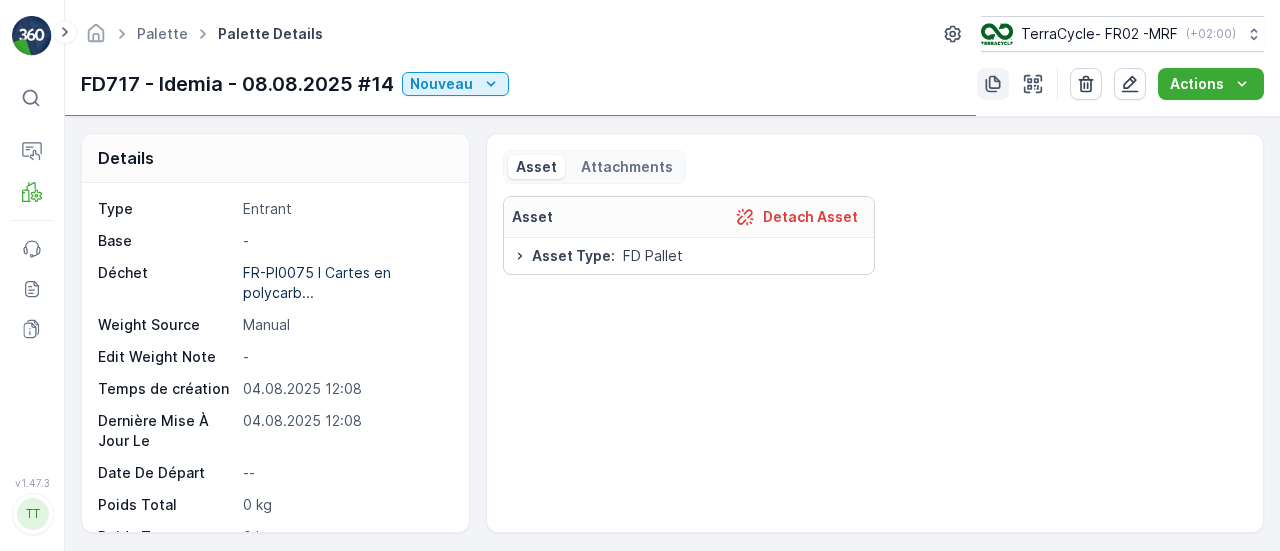 click 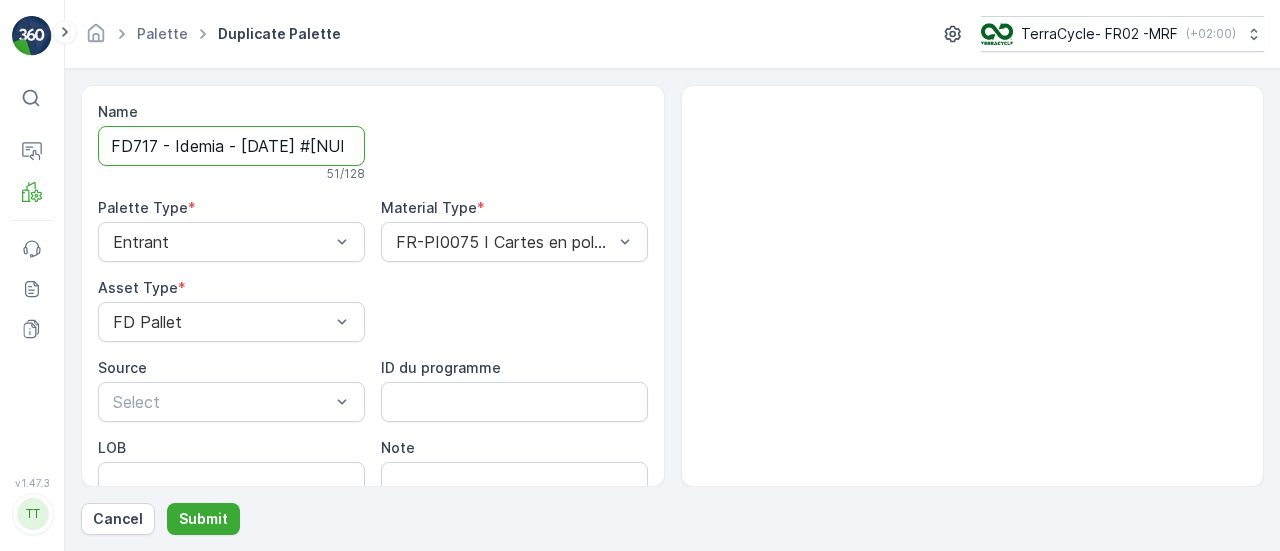 drag, startPoint x: 340, startPoint y: 149, endPoint x: 657, endPoint y: 153, distance: 317.02524 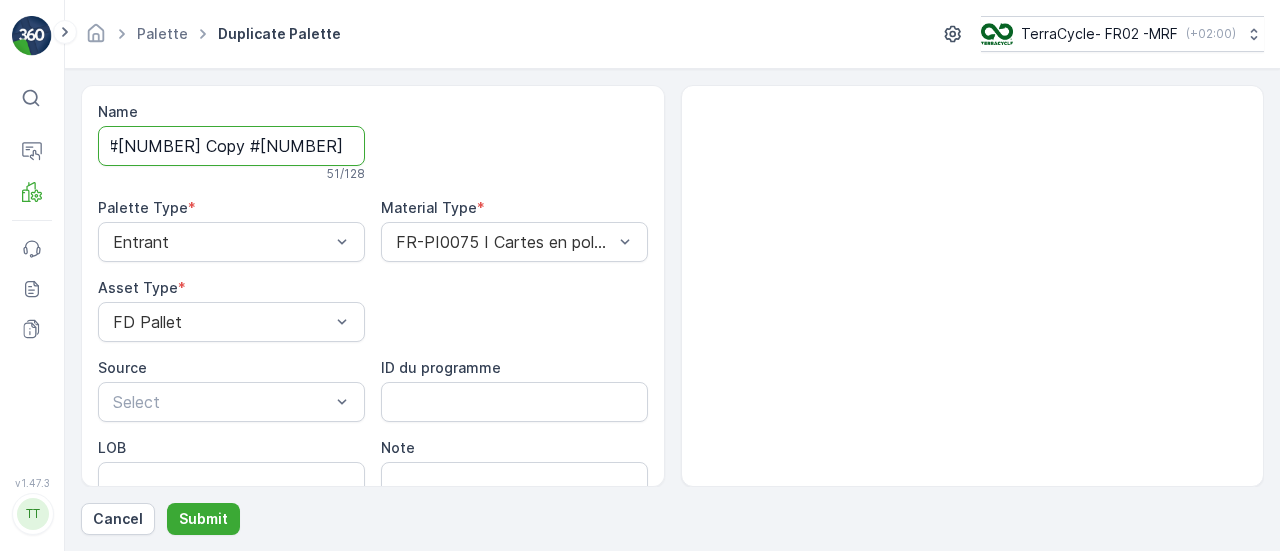 drag, startPoint x: 337, startPoint y: 145, endPoint x: 643, endPoint y: 145, distance: 306 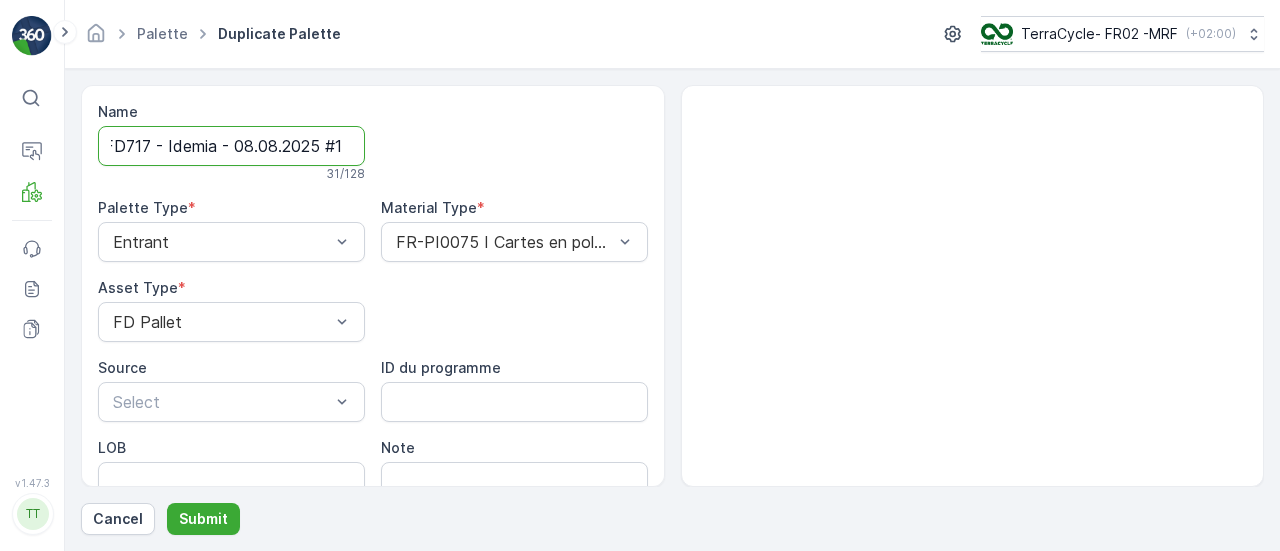 scroll, scrollTop: 0, scrollLeft: 17, axis: horizontal 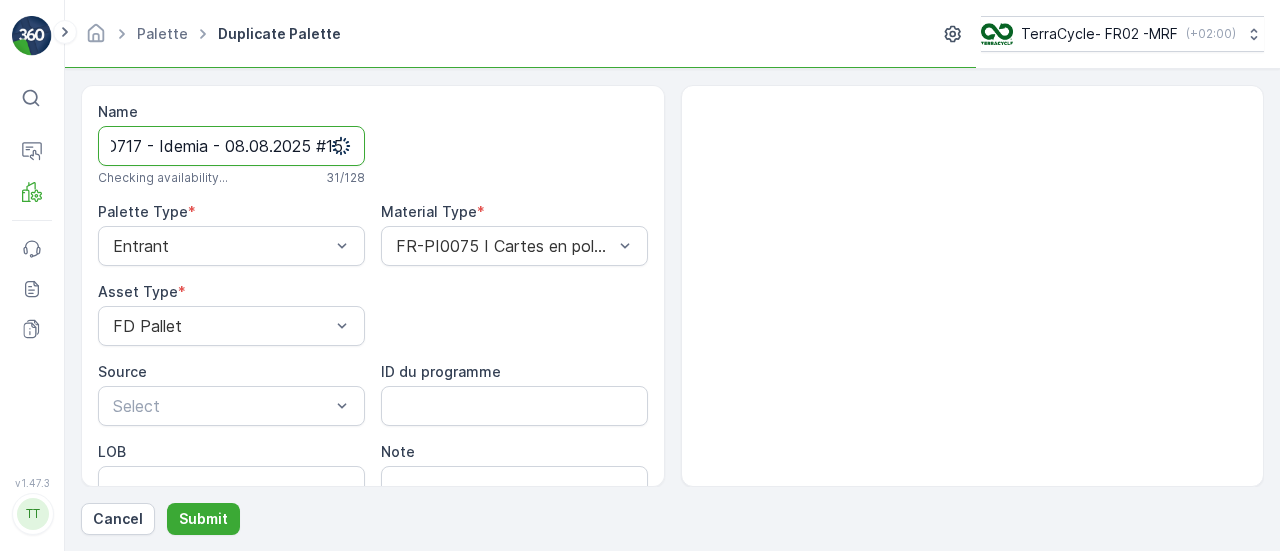 type on "FD717 - Idemia - 08.08.2025 #15" 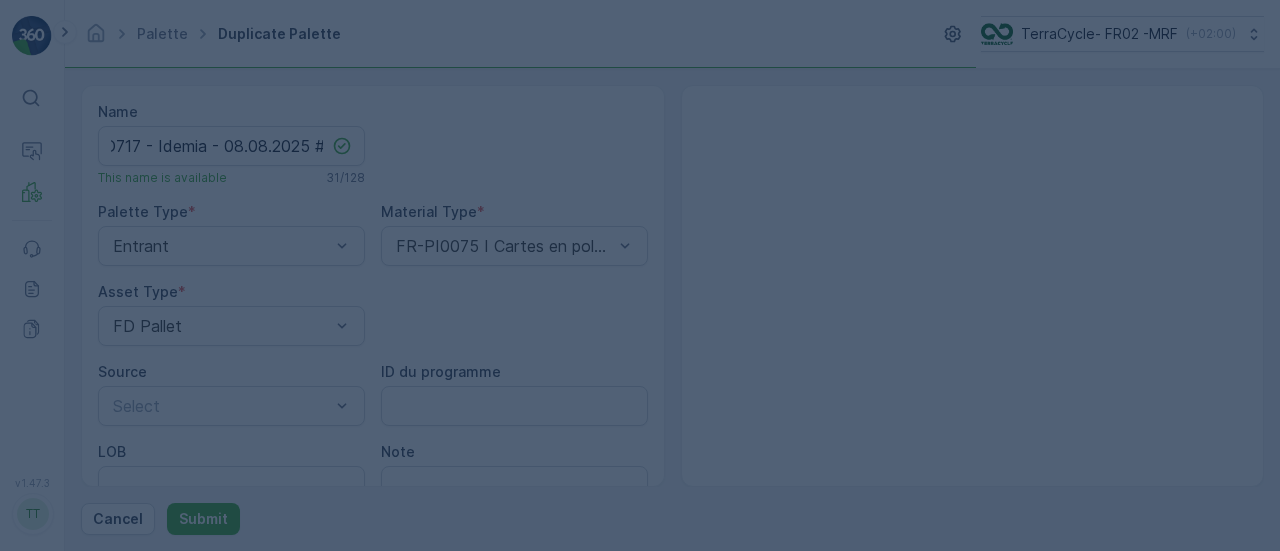 scroll, scrollTop: 0, scrollLeft: 0, axis: both 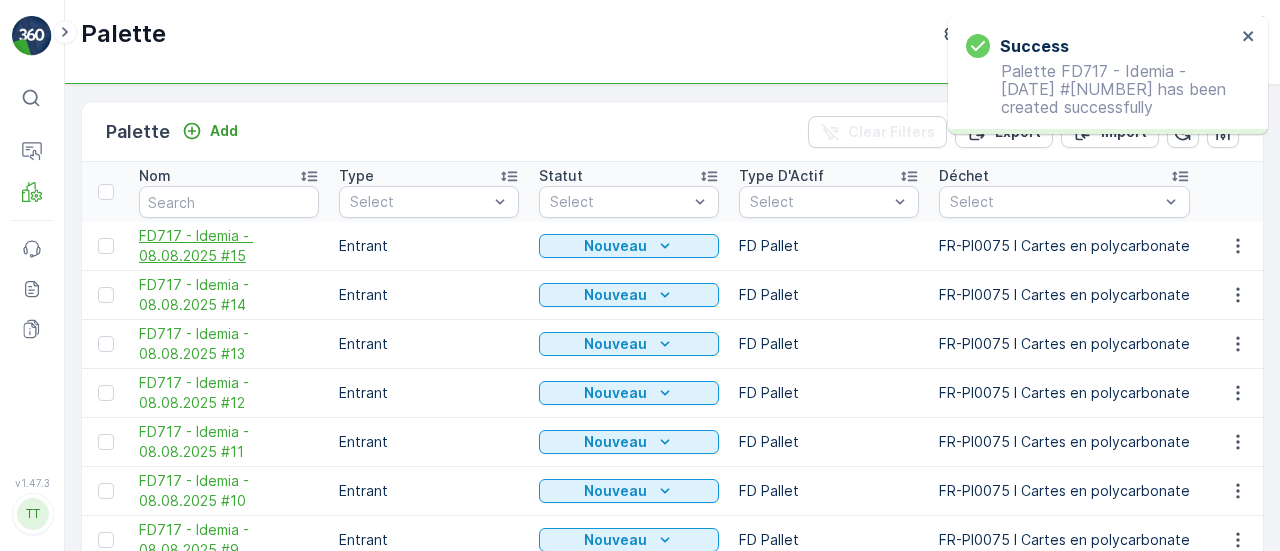click on "FD717 - Idemia - 08.08.2025 #15" at bounding box center (229, 246) 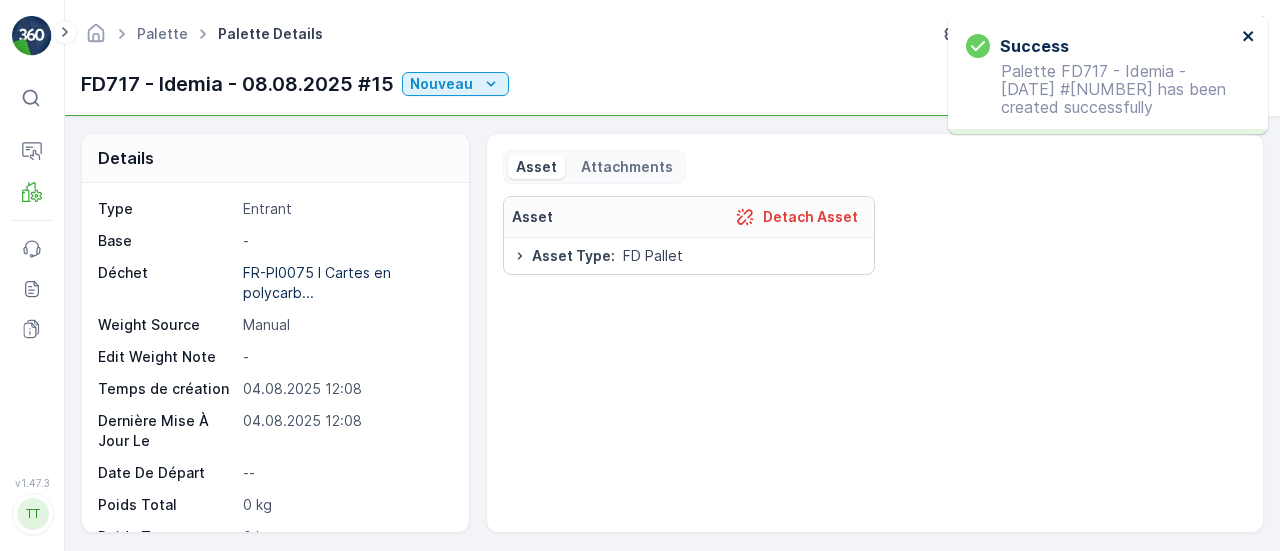 click 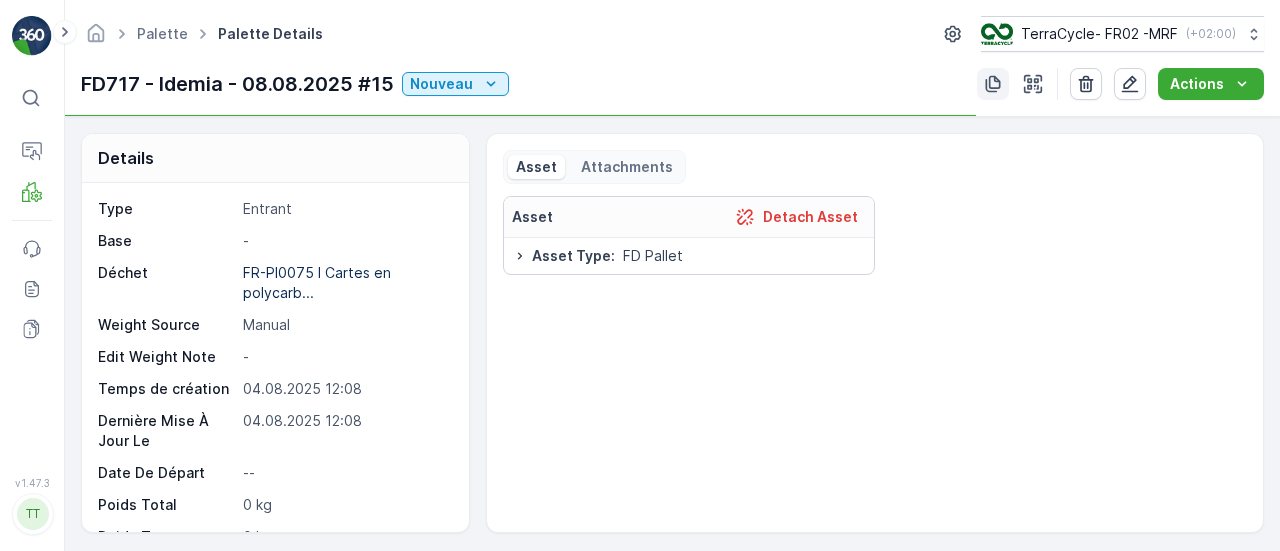 click 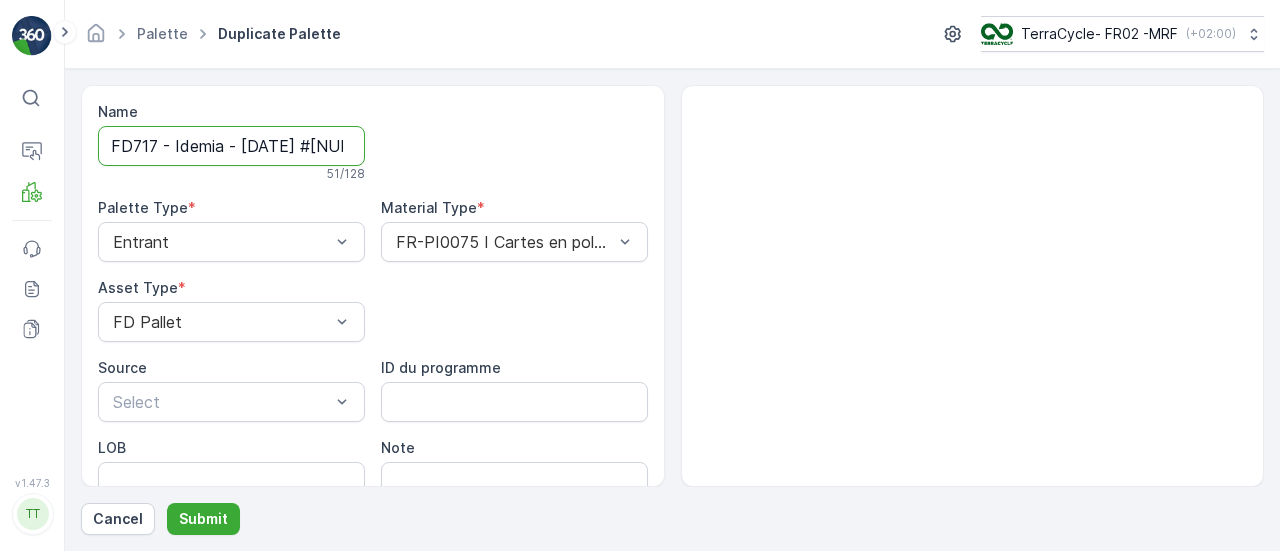 click on "FD717 - Idemia - [DATE] #[NUMBER] Copy #[NUMBER]" at bounding box center (231, 146) 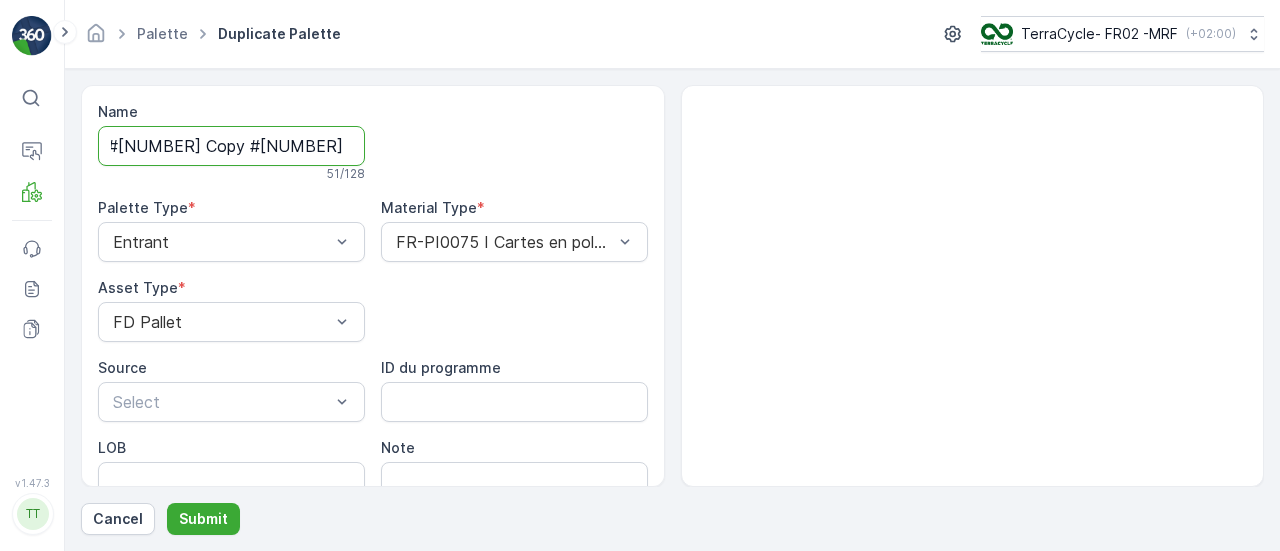 drag, startPoint x: 343, startPoint y: 142, endPoint x: 730, endPoint y: 148, distance: 387.0465 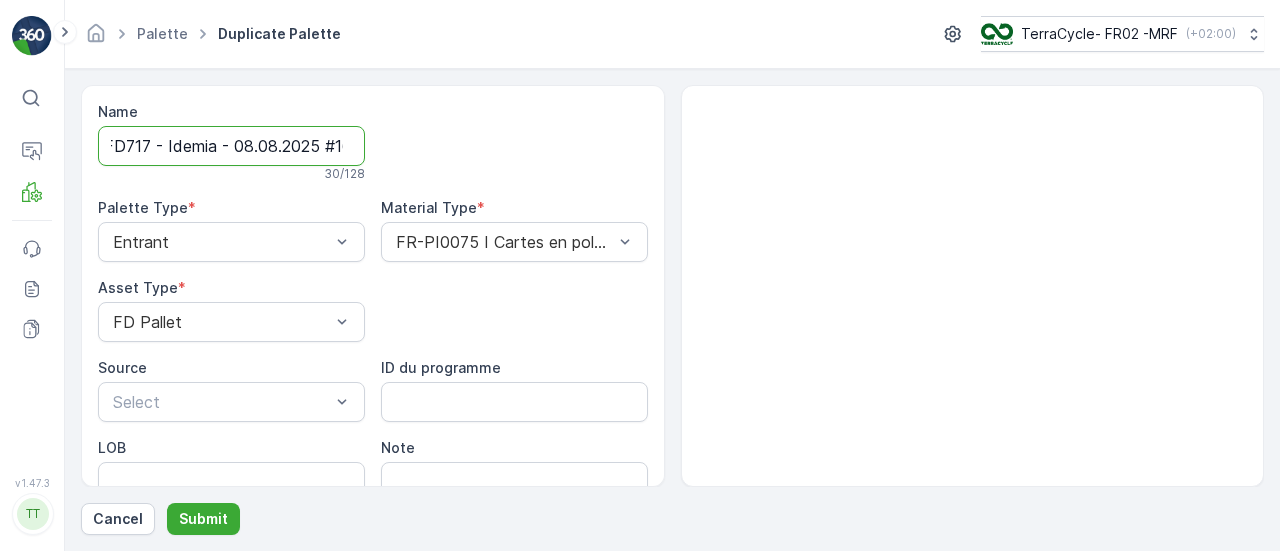 scroll, scrollTop: 0, scrollLeft: 17, axis: horizontal 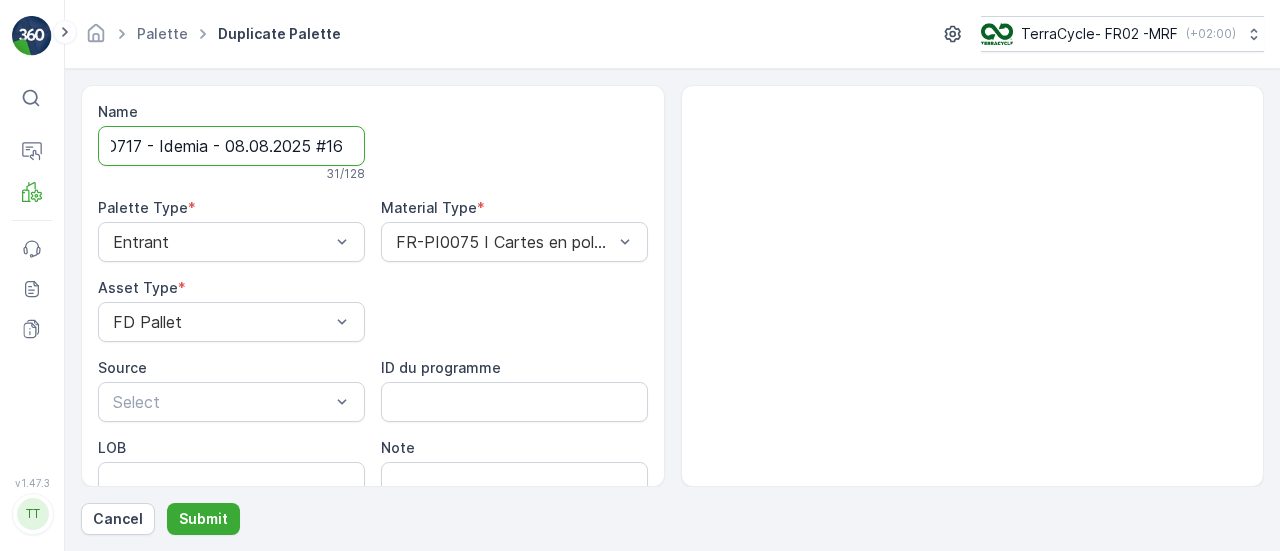 type on "FD717 - Idemia - 08.08.2025 #16" 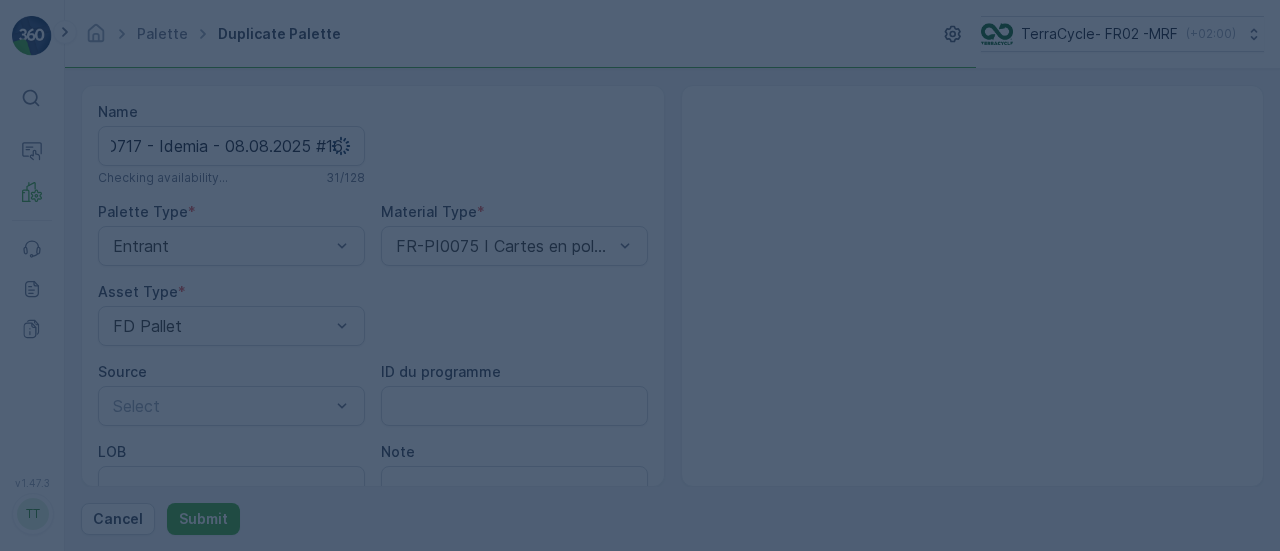 scroll, scrollTop: 0, scrollLeft: 0, axis: both 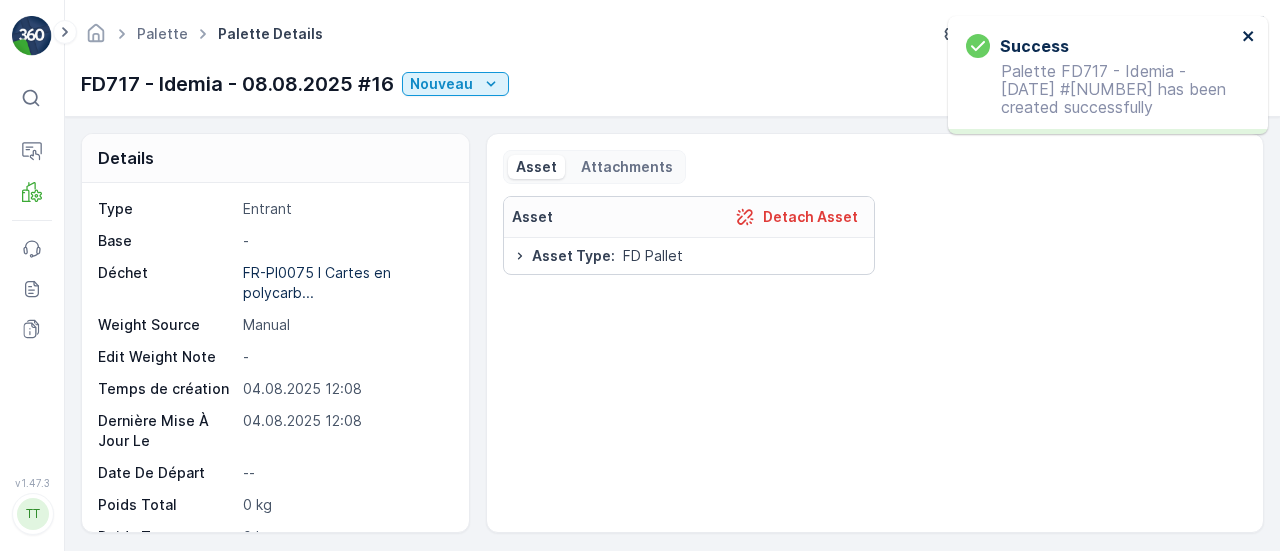 click 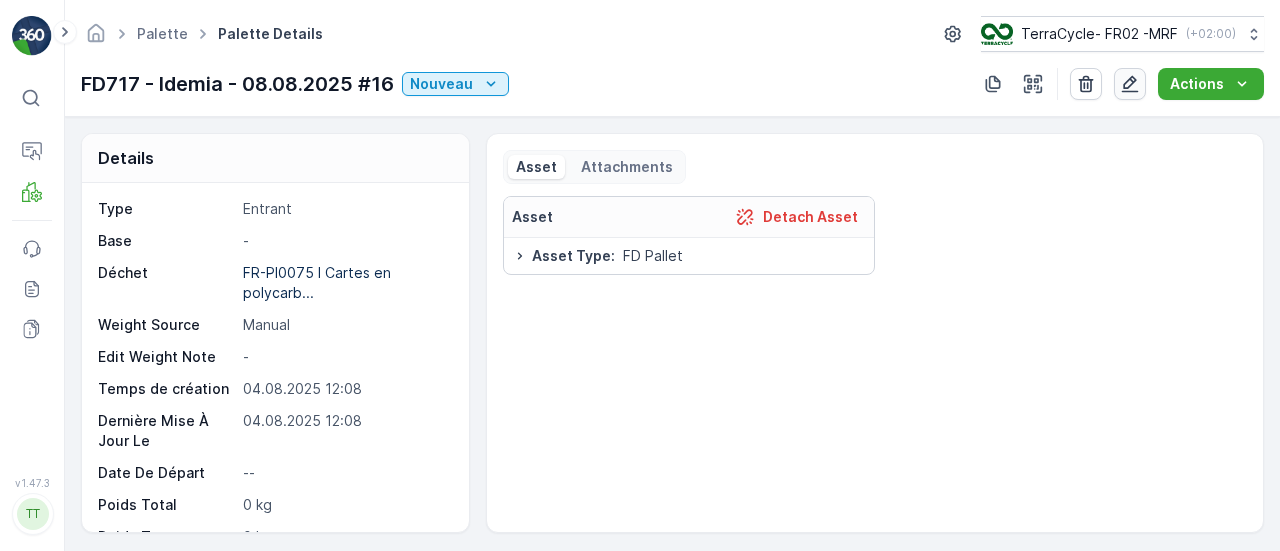 click 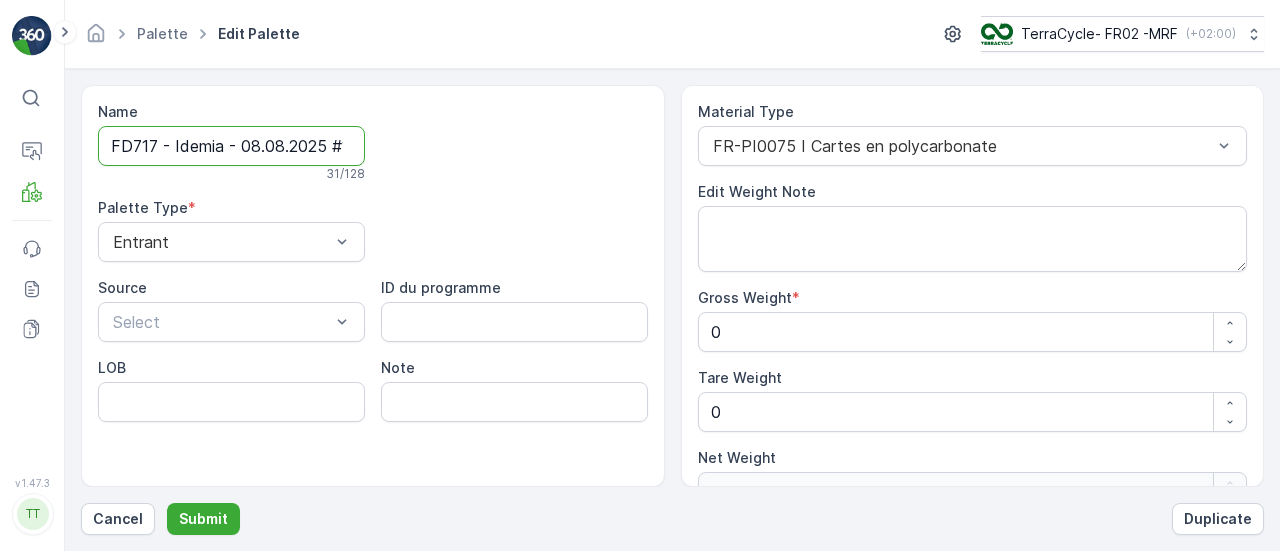 click on "FD717 - Idemia - 08.08.2025 #16" at bounding box center (231, 146) 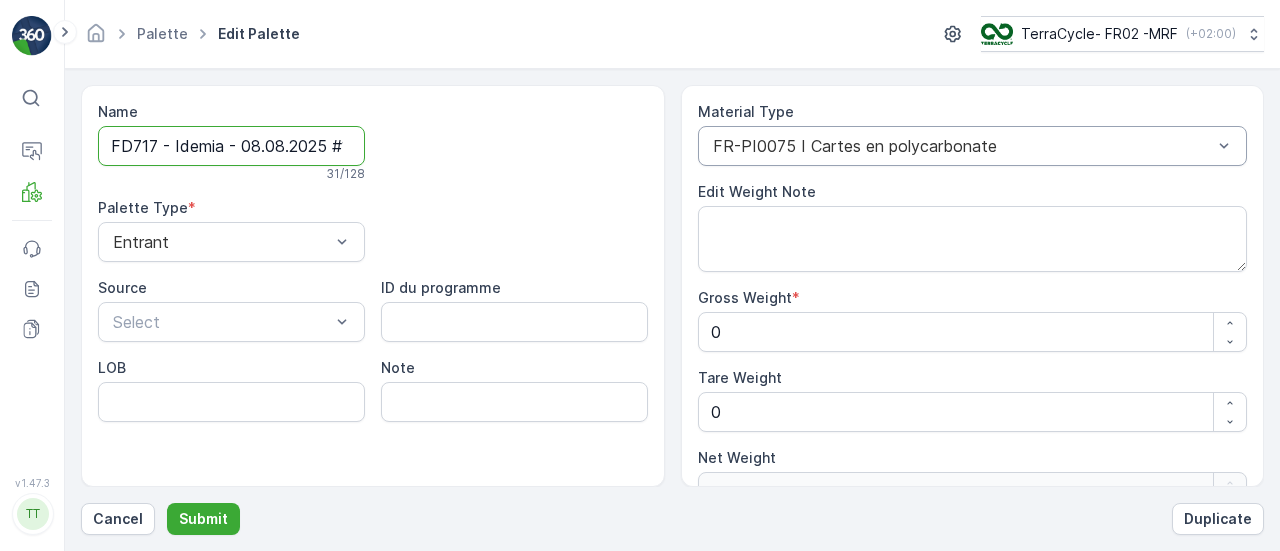 scroll, scrollTop: 0, scrollLeft: 15, axis: horizontal 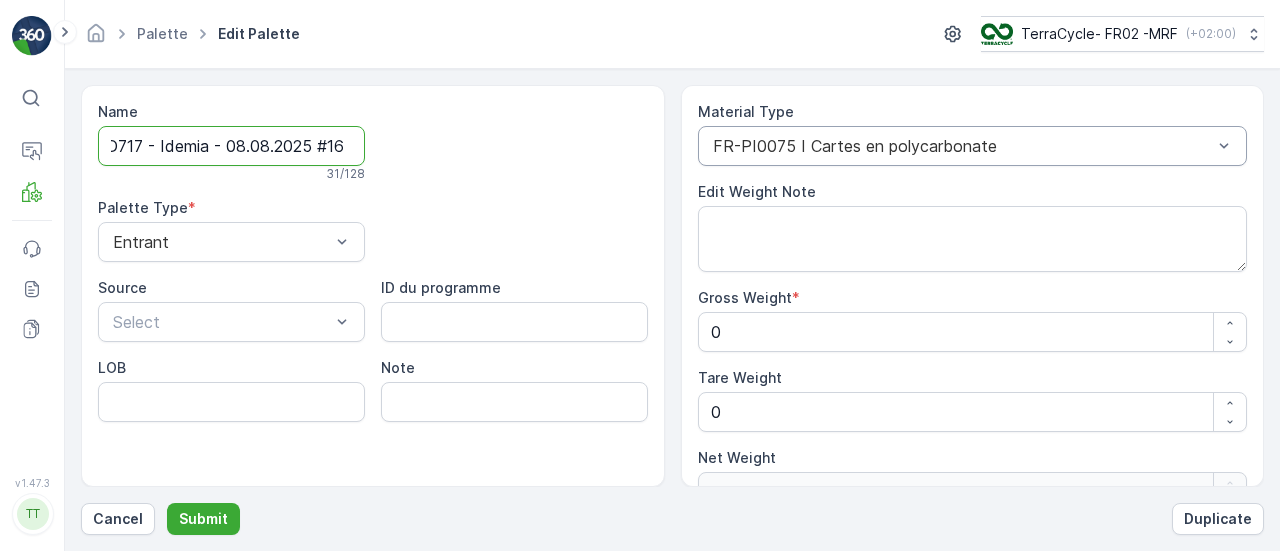 drag, startPoint x: 337, startPoint y: 145, endPoint x: 912, endPoint y: 153, distance: 575.05566 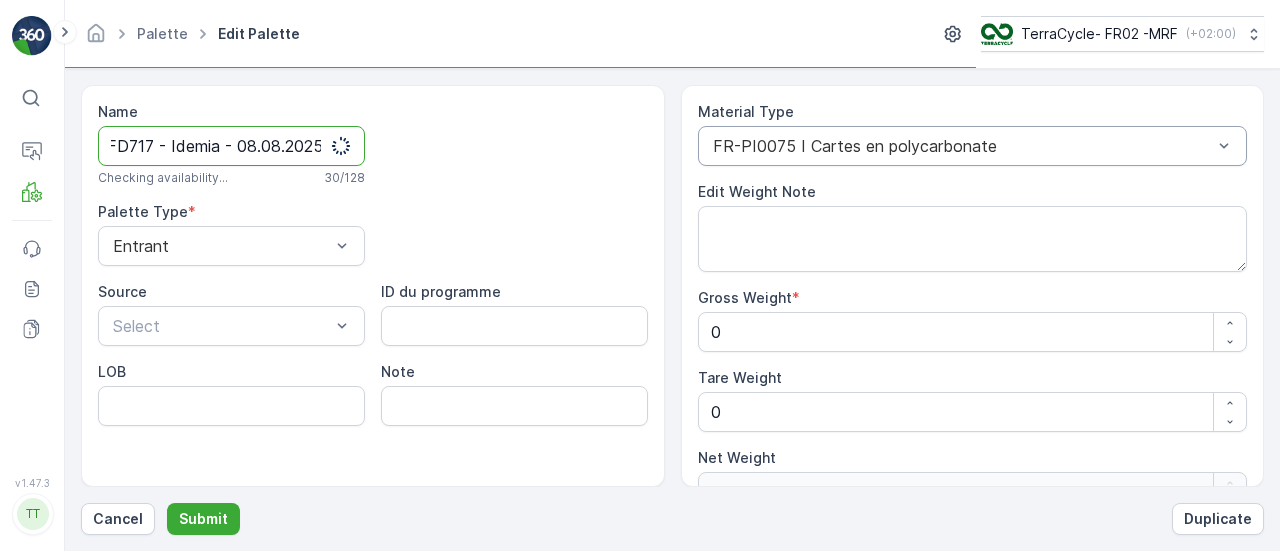 scroll, scrollTop: 0, scrollLeft: 28, axis: horizontal 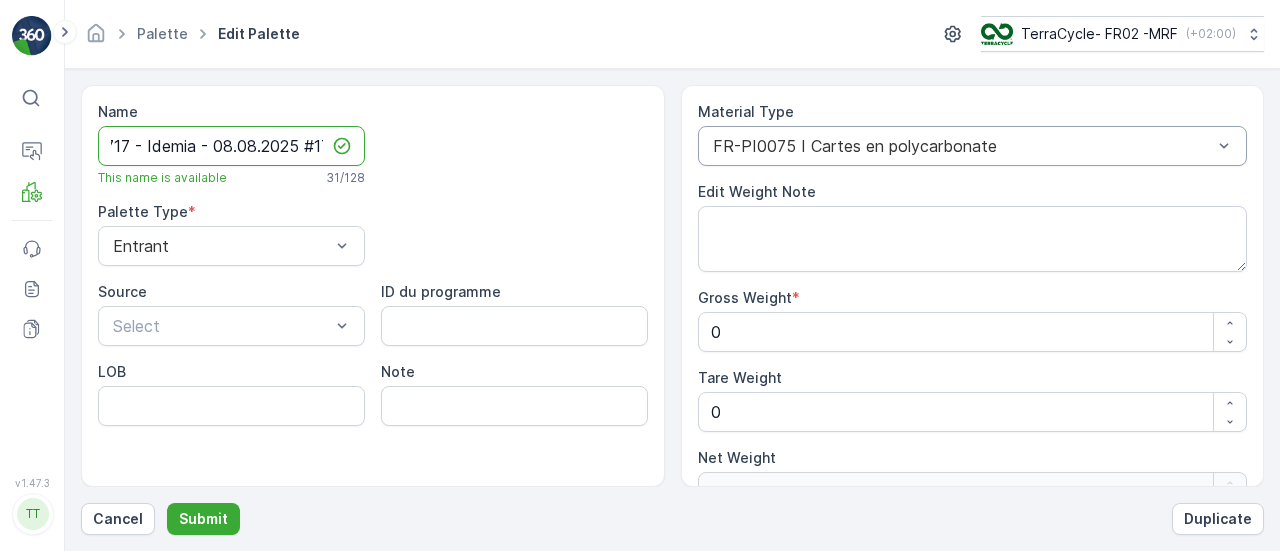 type on "FD717 - Idemia - 08.08.2025 #17" 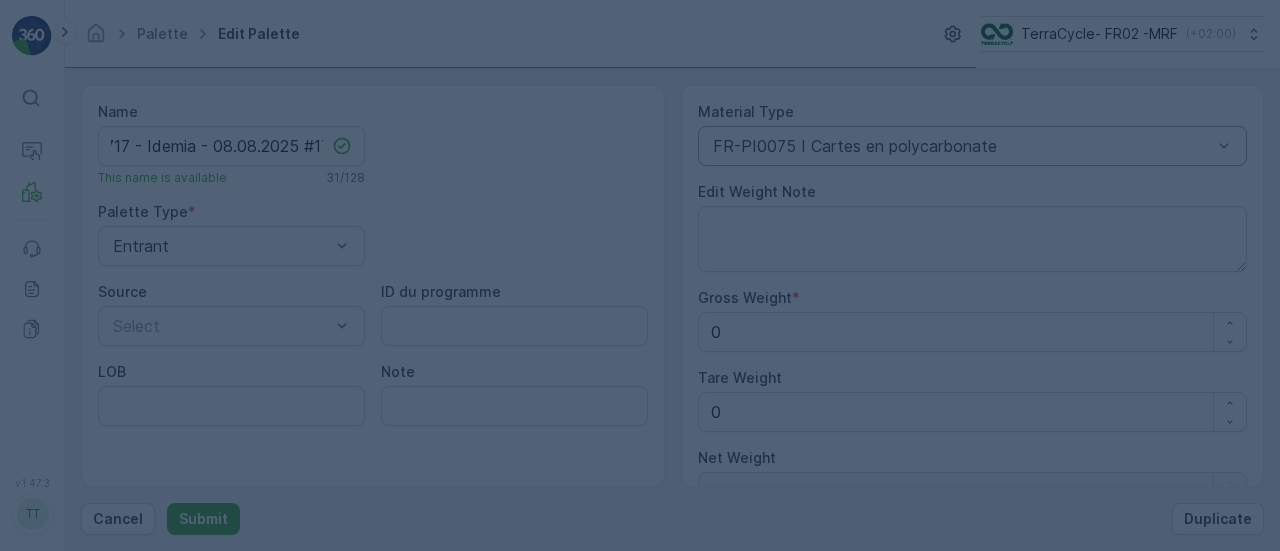 scroll, scrollTop: 0, scrollLeft: 0, axis: both 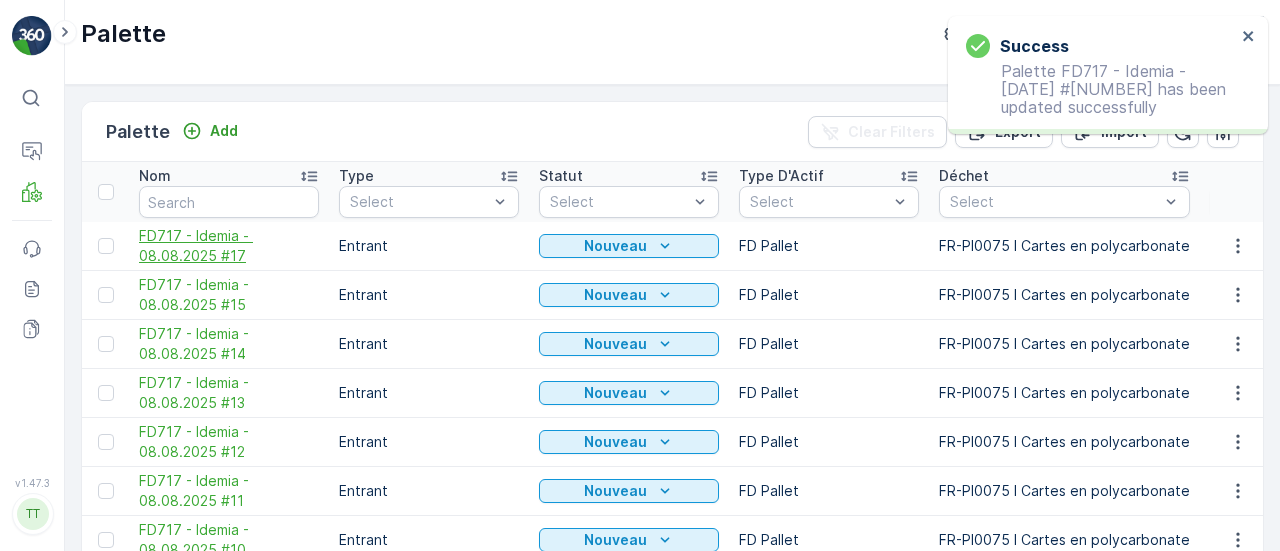 click on "FD717 - Idemia - 08.08.2025 #17" at bounding box center (229, 246) 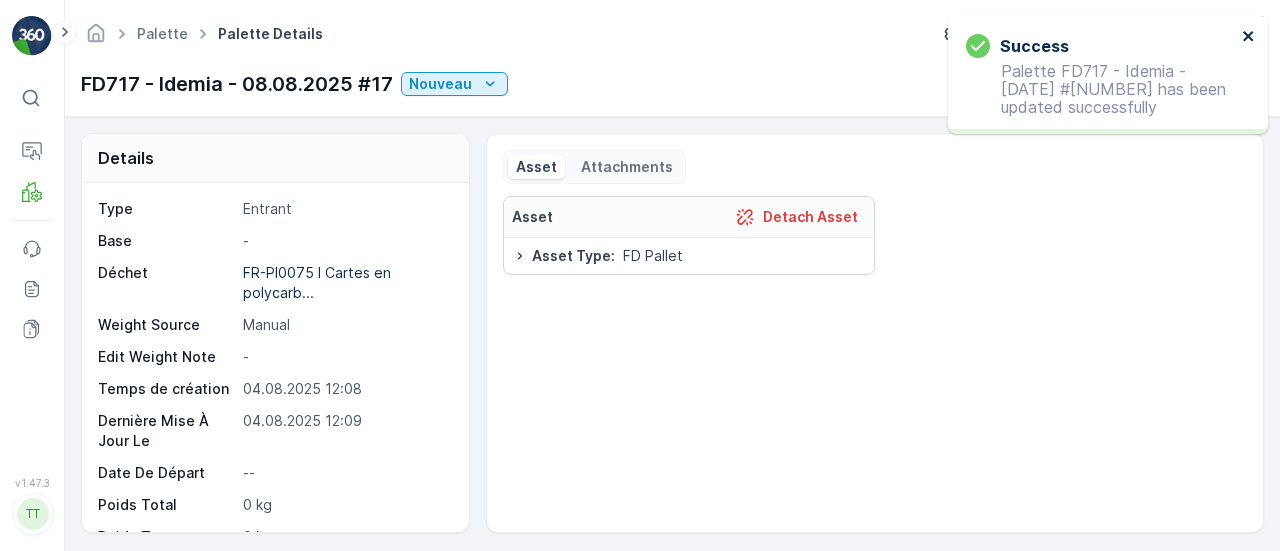click 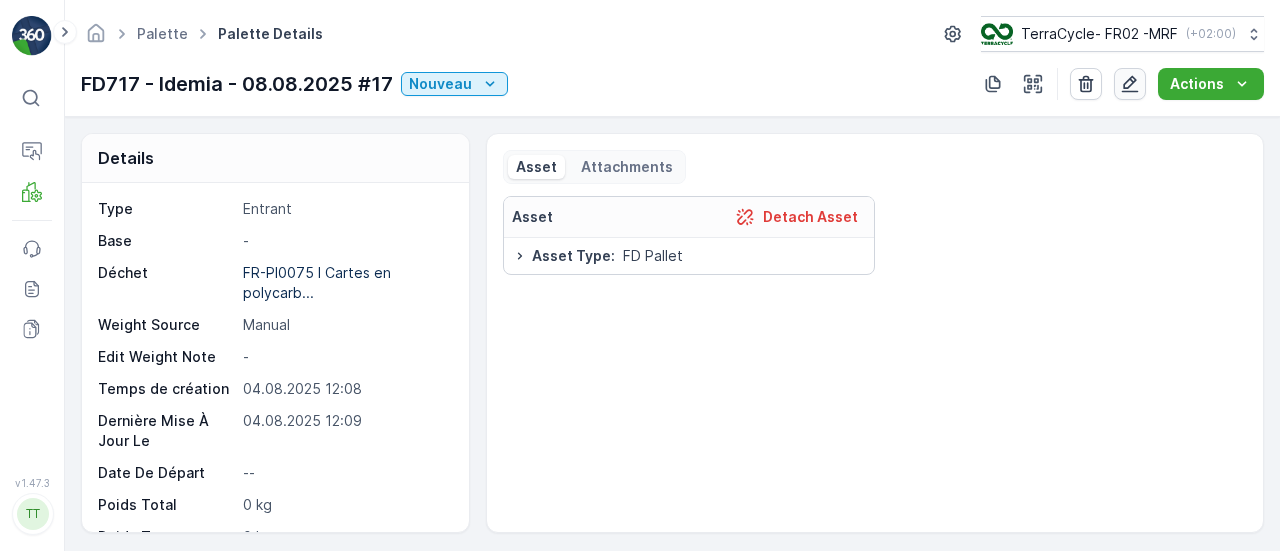 click 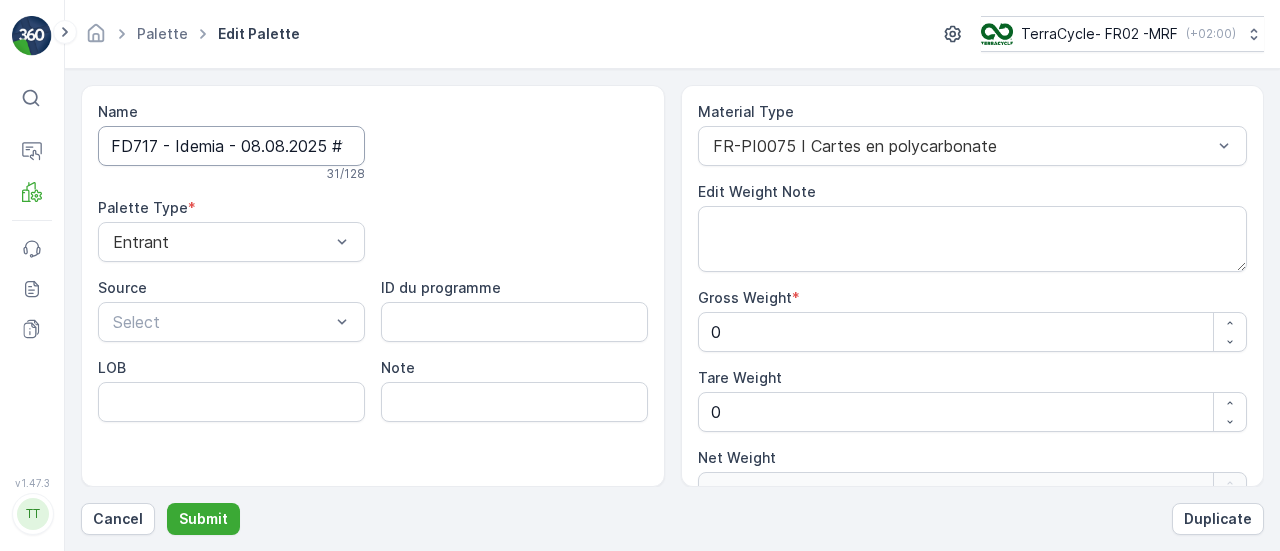 scroll, scrollTop: 0, scrollLeft: 14, axis: horizontal 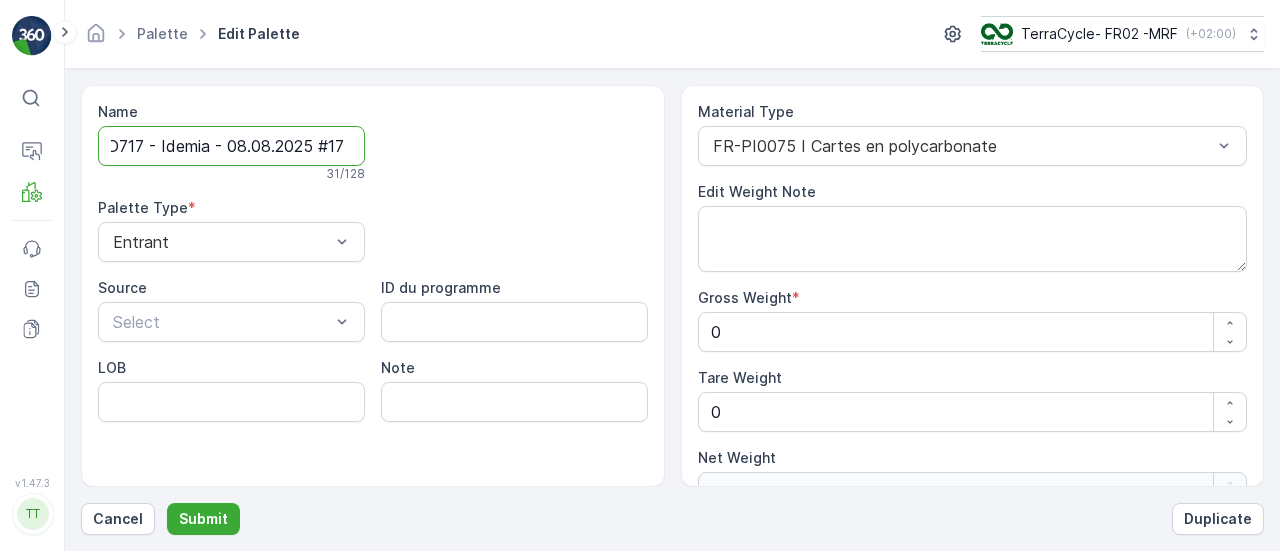 drag, startPoint x: 338, startPoint y: 148, endPoint x: 776, endPoint y: 118, distance: 439.02618 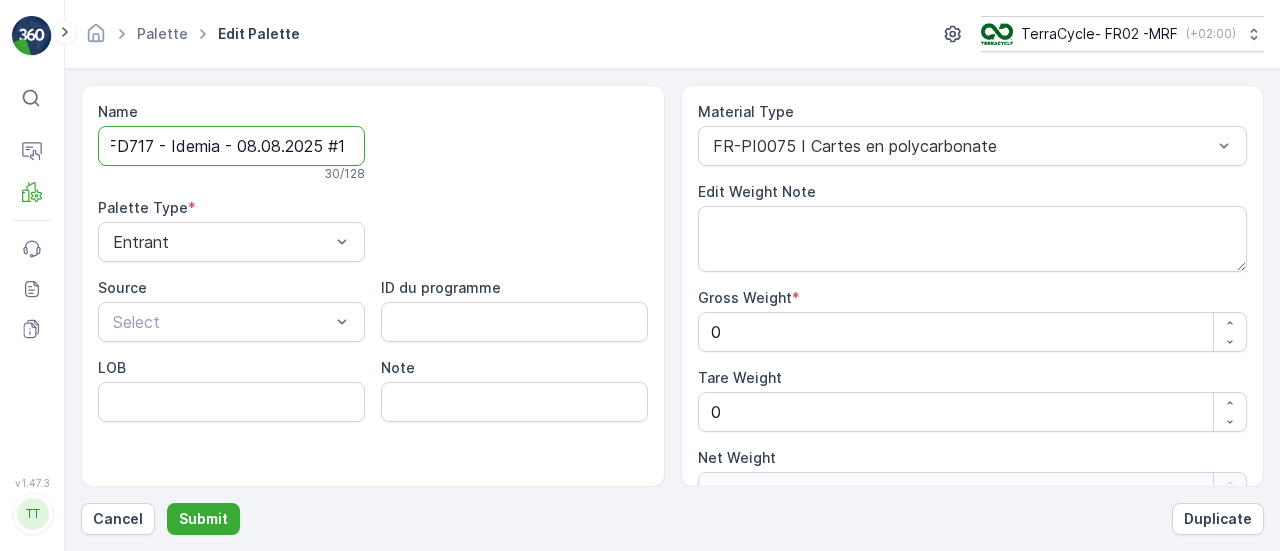 scroll, scrollTop: 0, scrollLeft: 14, axis: horizontal 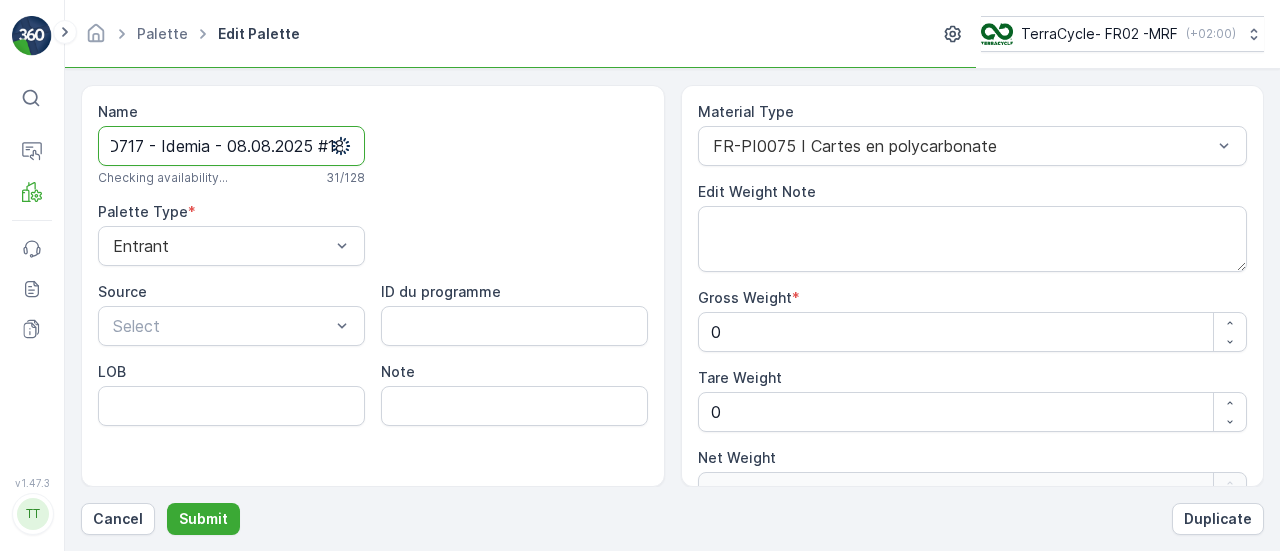 type on "FD717 - Idemia - 08.08.2025 #18" 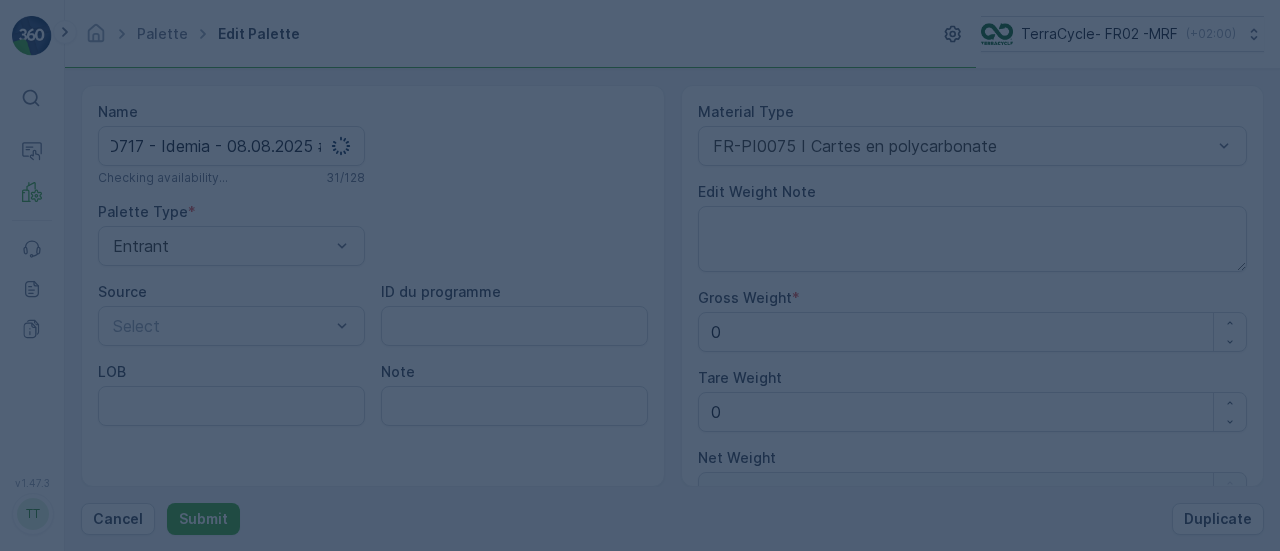 scroll, scrollTop: 0, scrollLeft: 0, axis: both 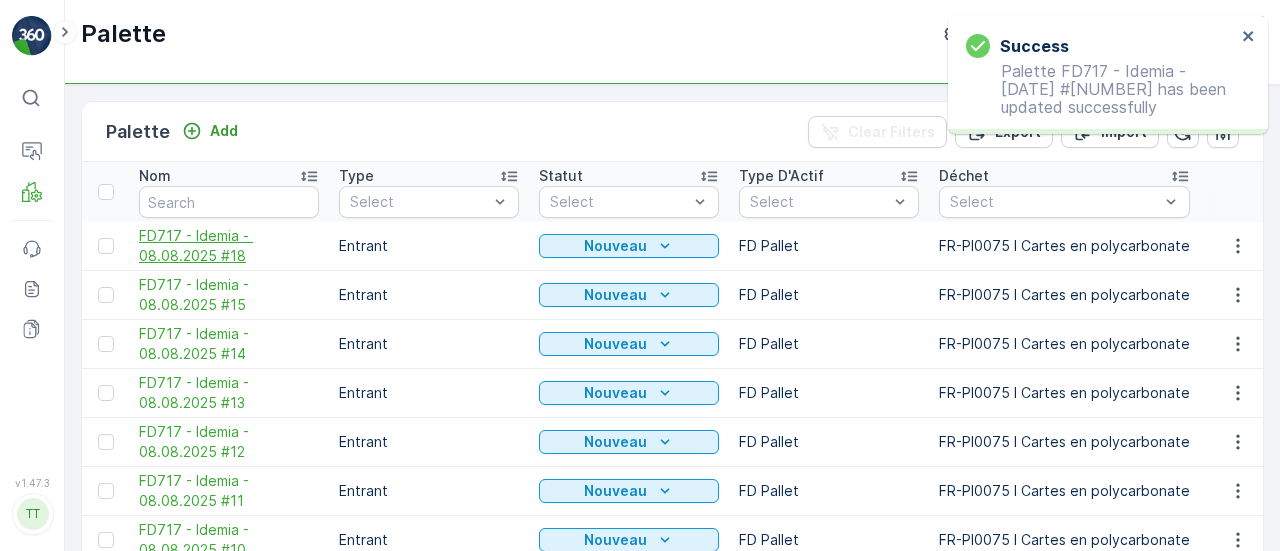 click on "FD717 - Idemia - 08.08.2025 #18" at bounding box center [229, 246] 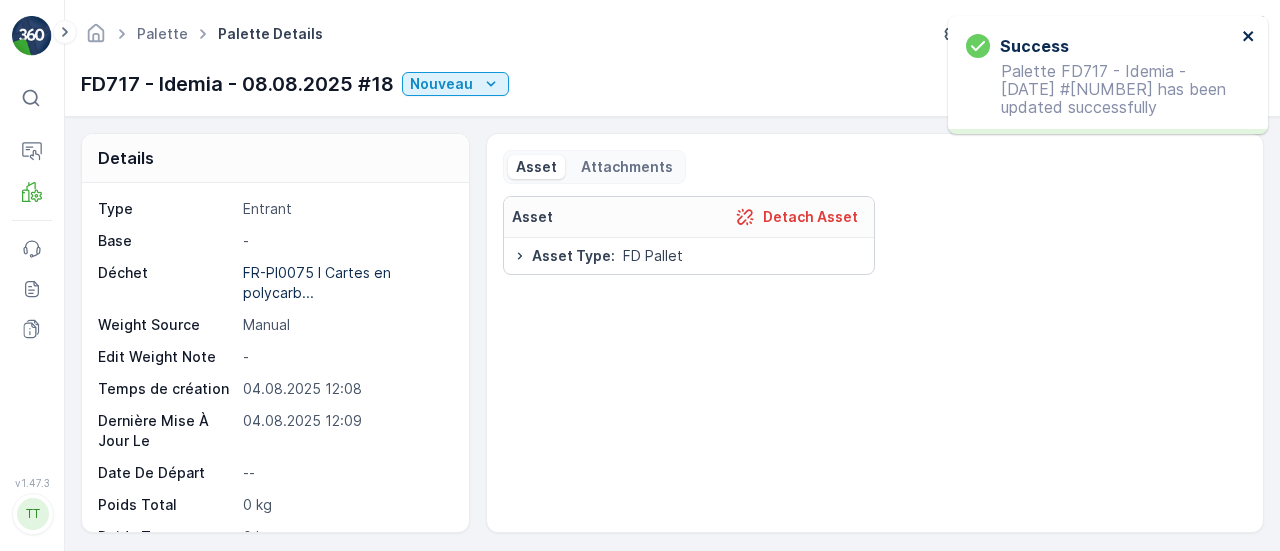 click 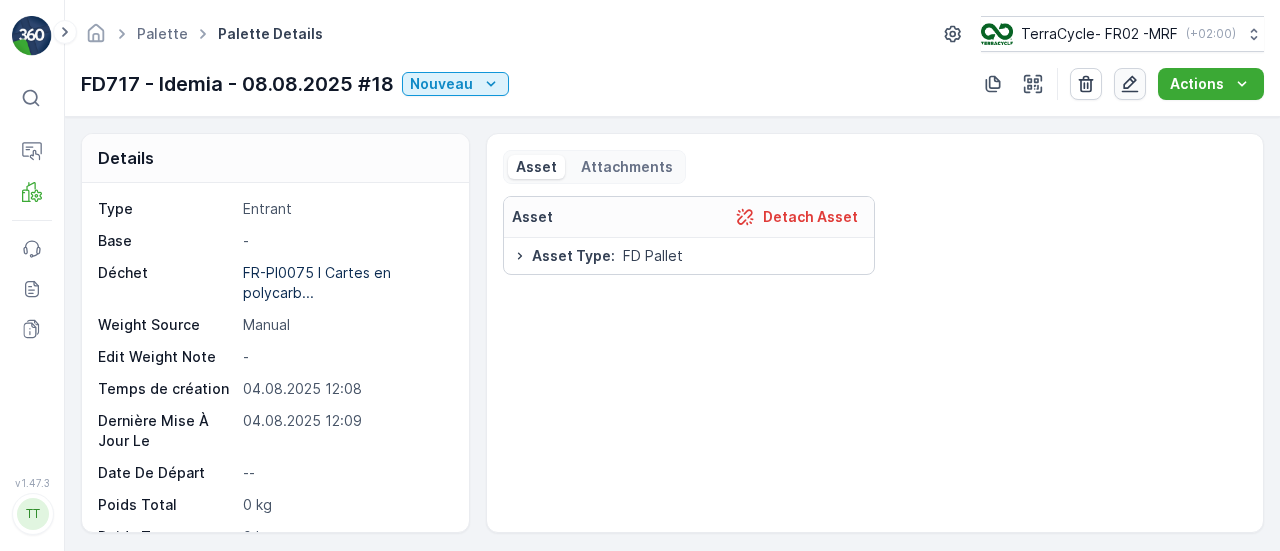 click 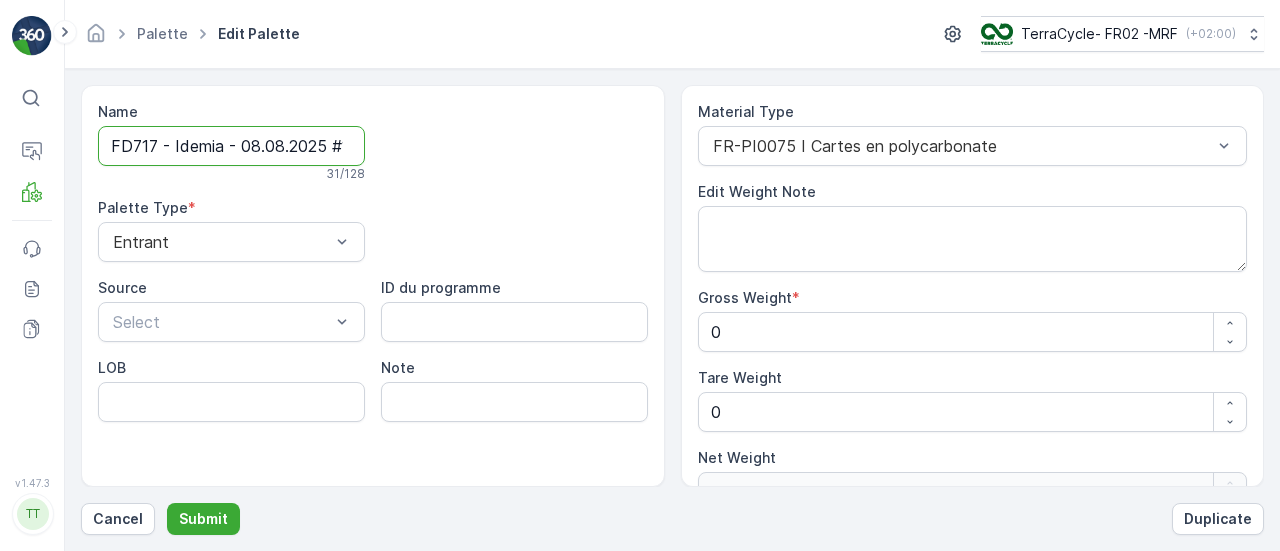 scroll, scrollTop: 0, scrollLeft: 15, axis: horizontal 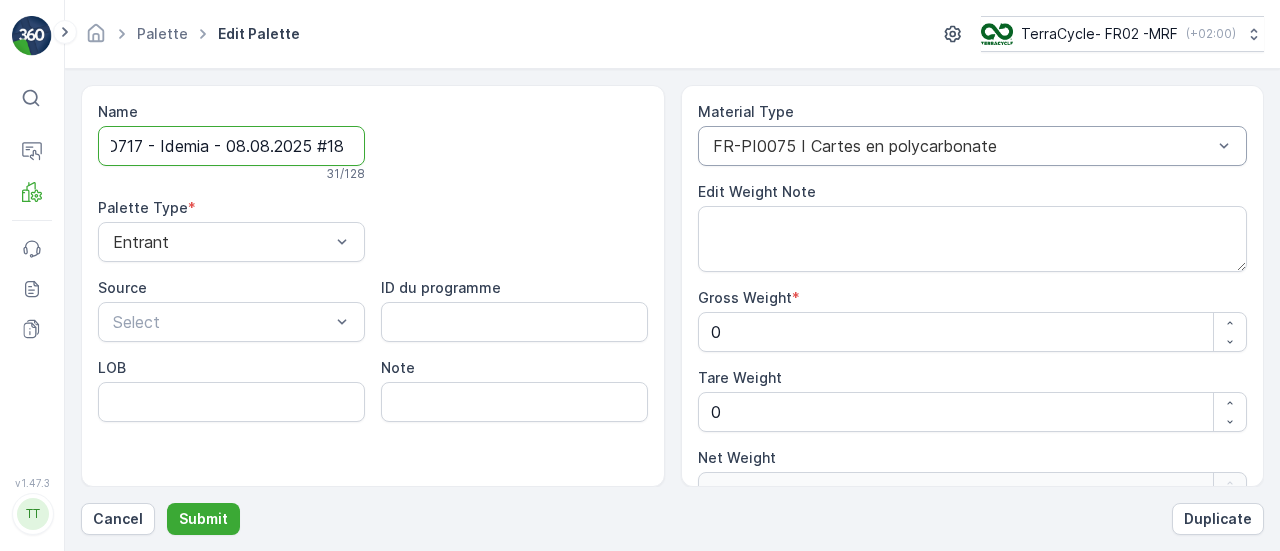 drag, startPoint x: 336, startPoint y: 146, endPoint x: 780, endPoint y: 146, distance: 444 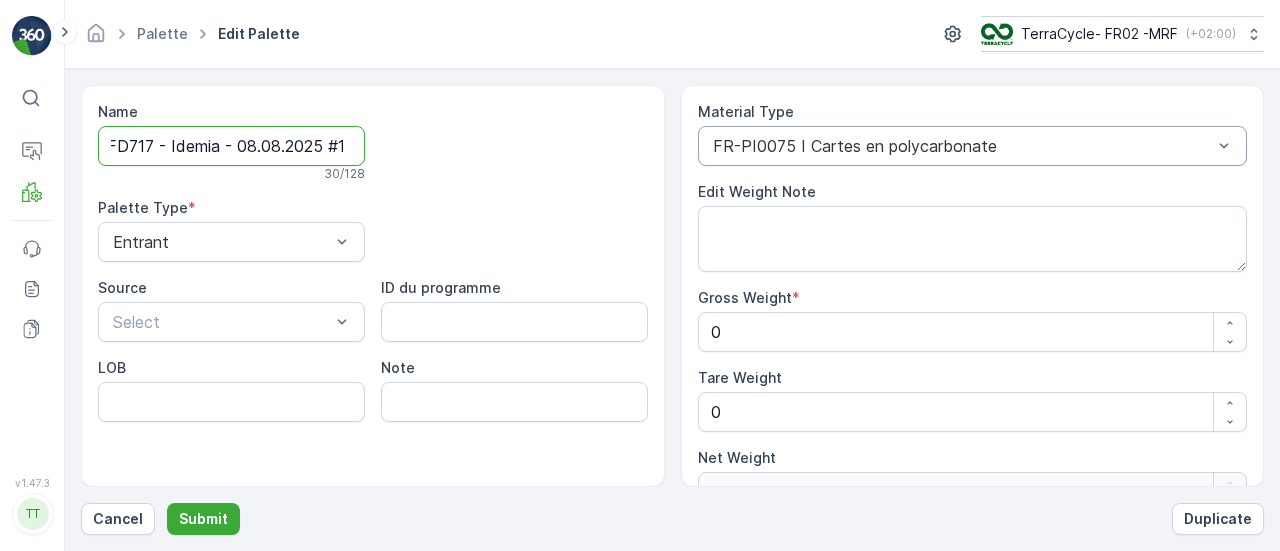 scroll, scrollTop: 0, scrollLeft: 14, axis: horizontal 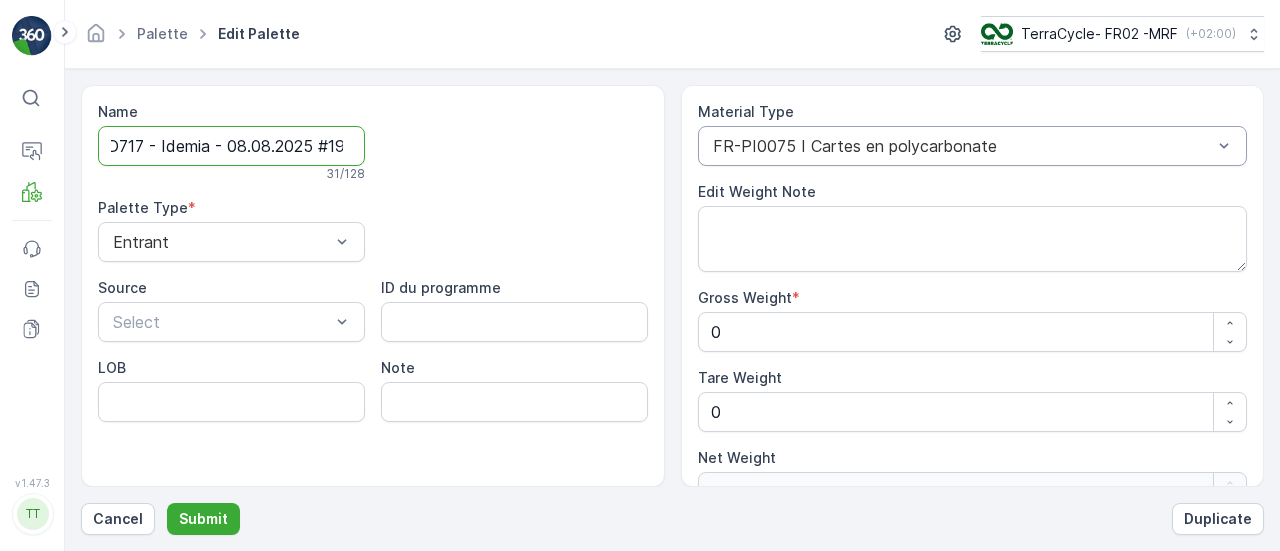 type on "FD717 - Idemia - 08.08.2025 #19" 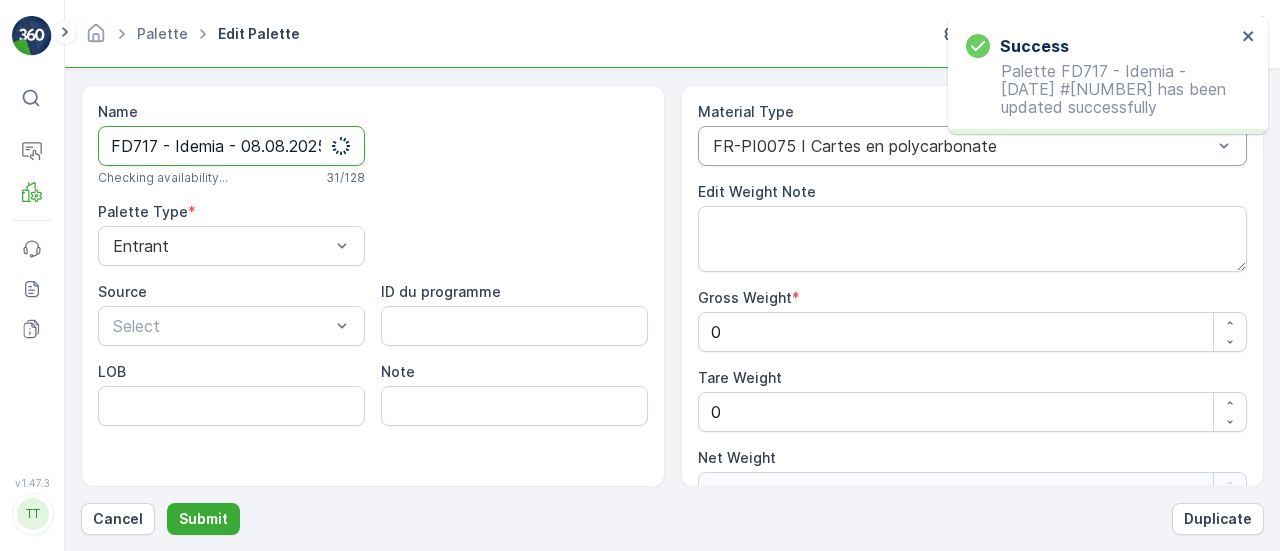 scroll, scrollTop: 0, scrollLeft: 0, axis: both 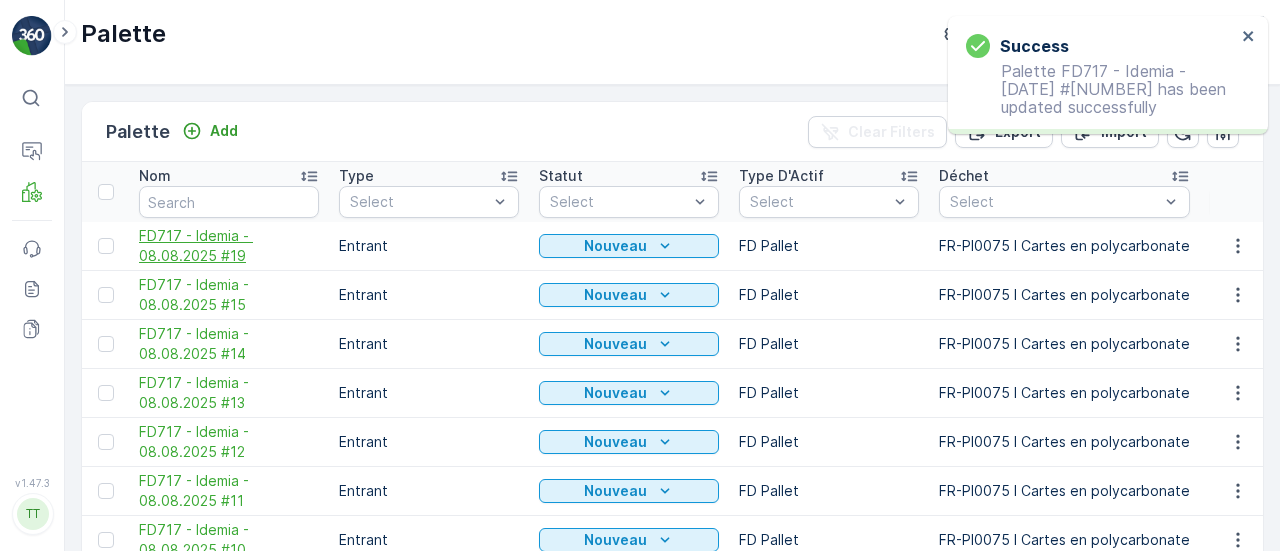 click on "FD717 - Idemia - 08.08.2025 #19" at bounding box center [229, 246] 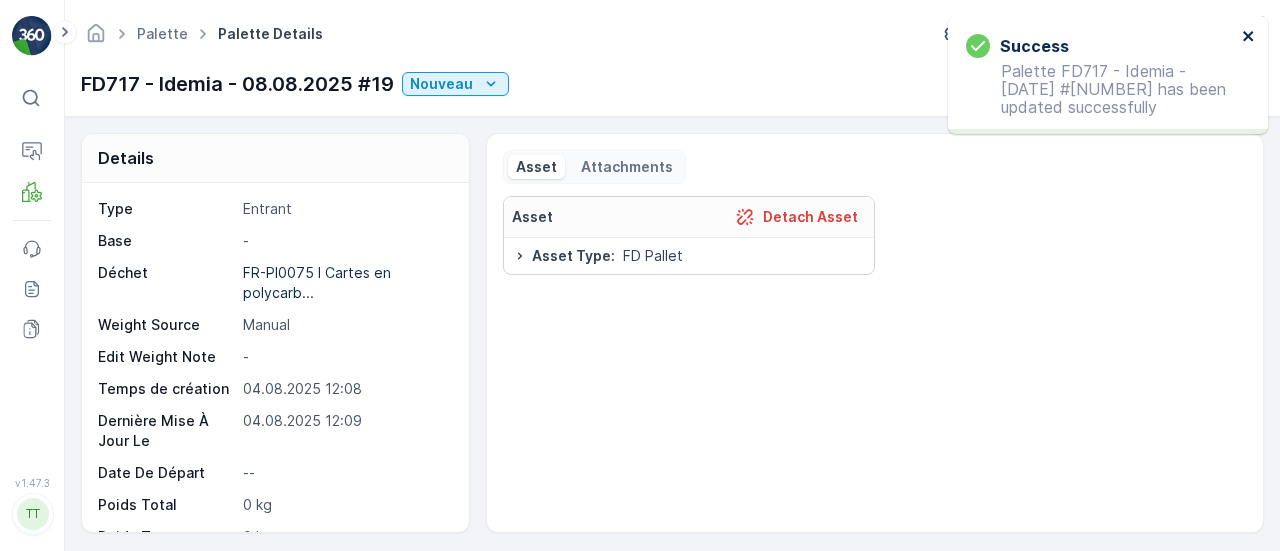 click 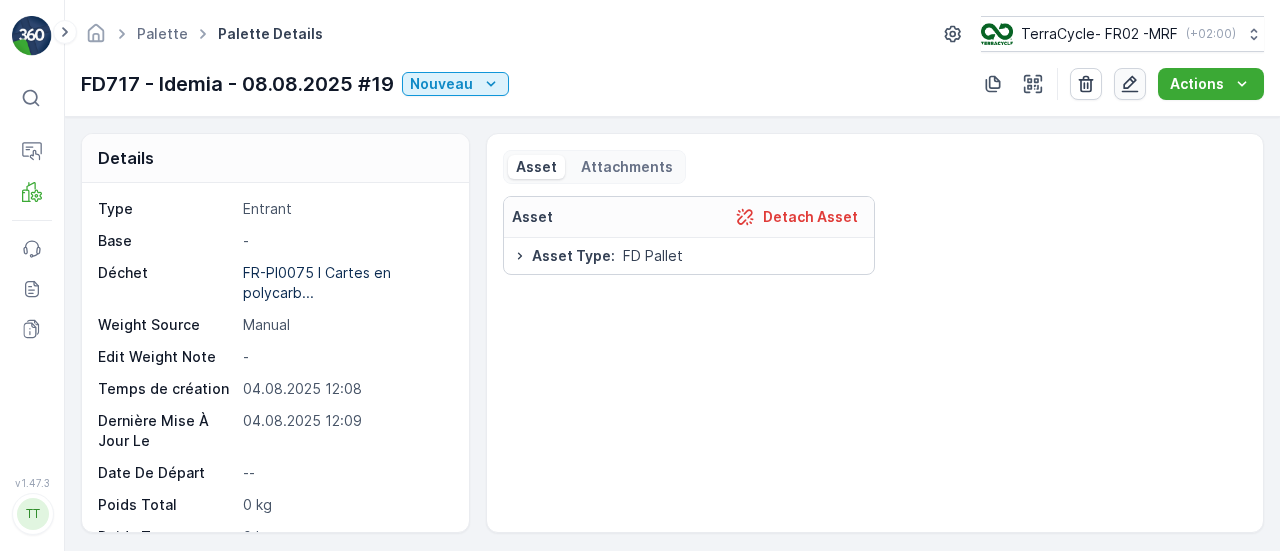click 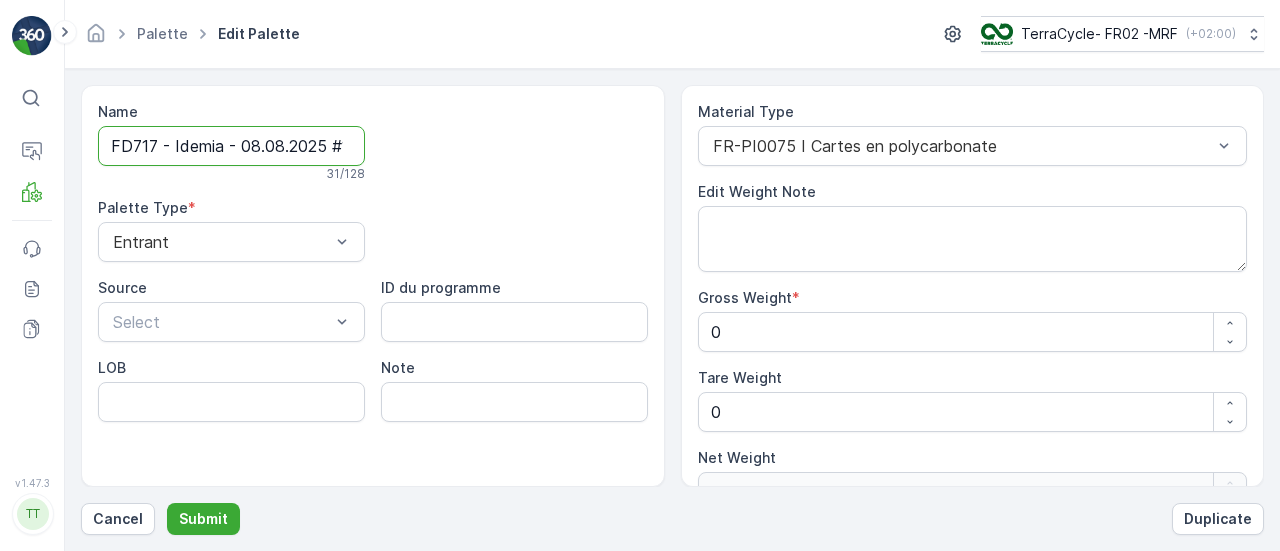 scroll, scrollTop: 0, scrollLeft: 15, axis: horizontal 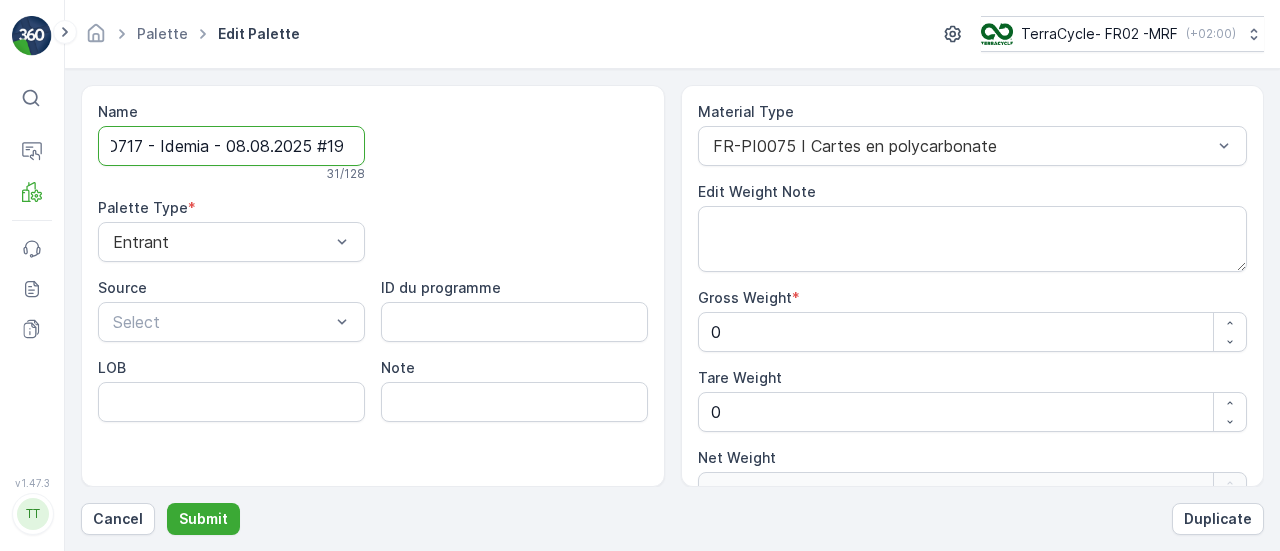 drag, startPoint x: 340, startPoint y: 142, endPoint x: 987, endPoint y: 123, distance: 647.27893 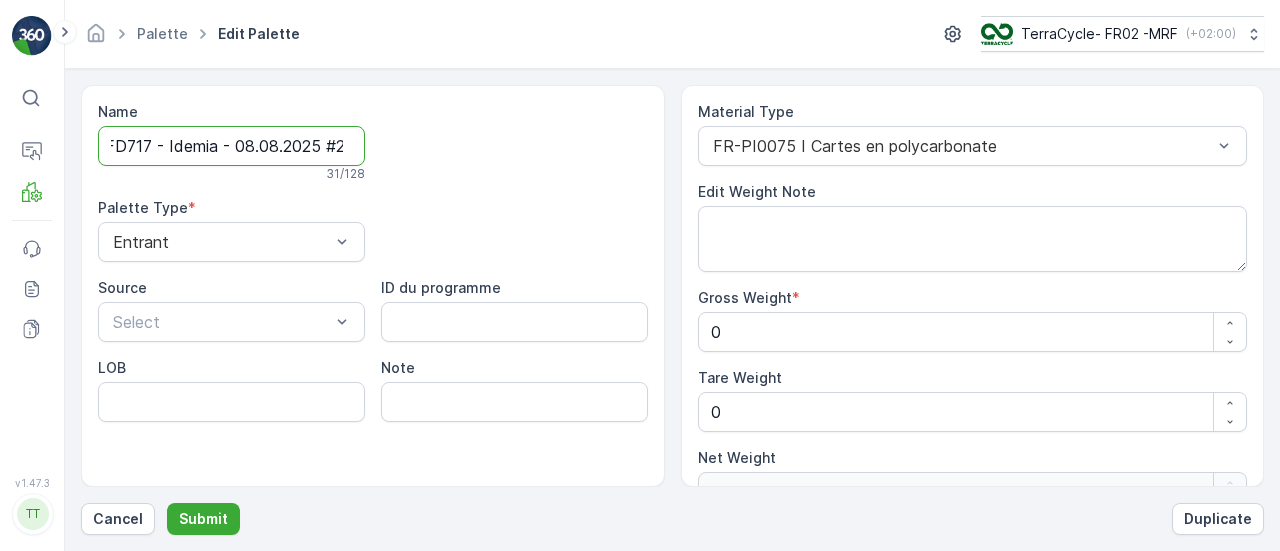 scroll, scrollTop: 0, scrollLeft: 16, axis: horizontal 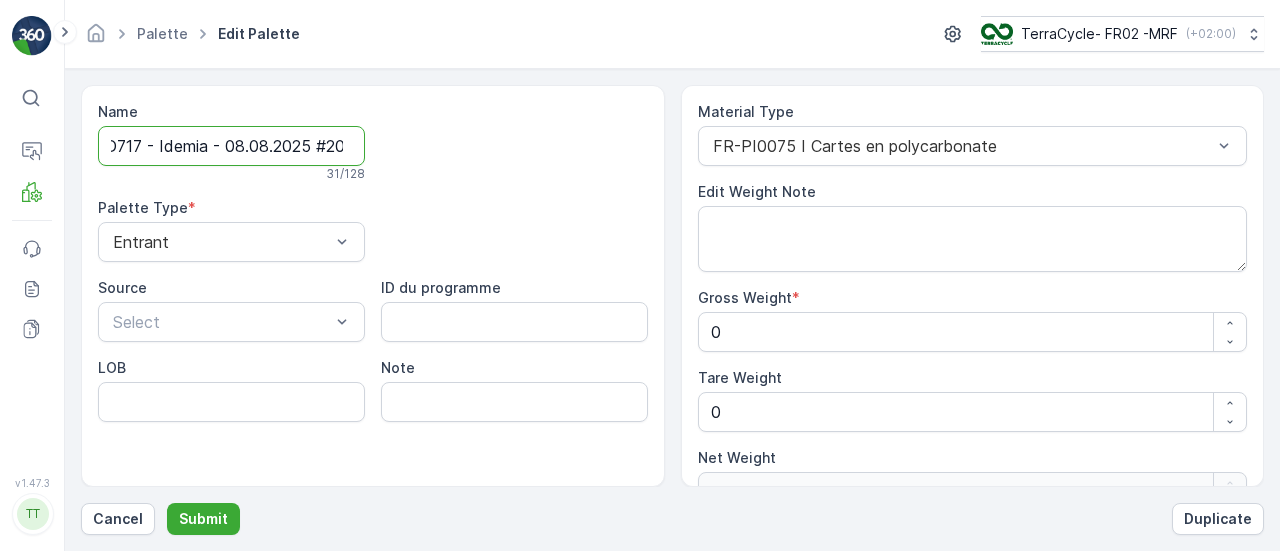 type on "FD717 - Idemia - 08.08.2025 #20" 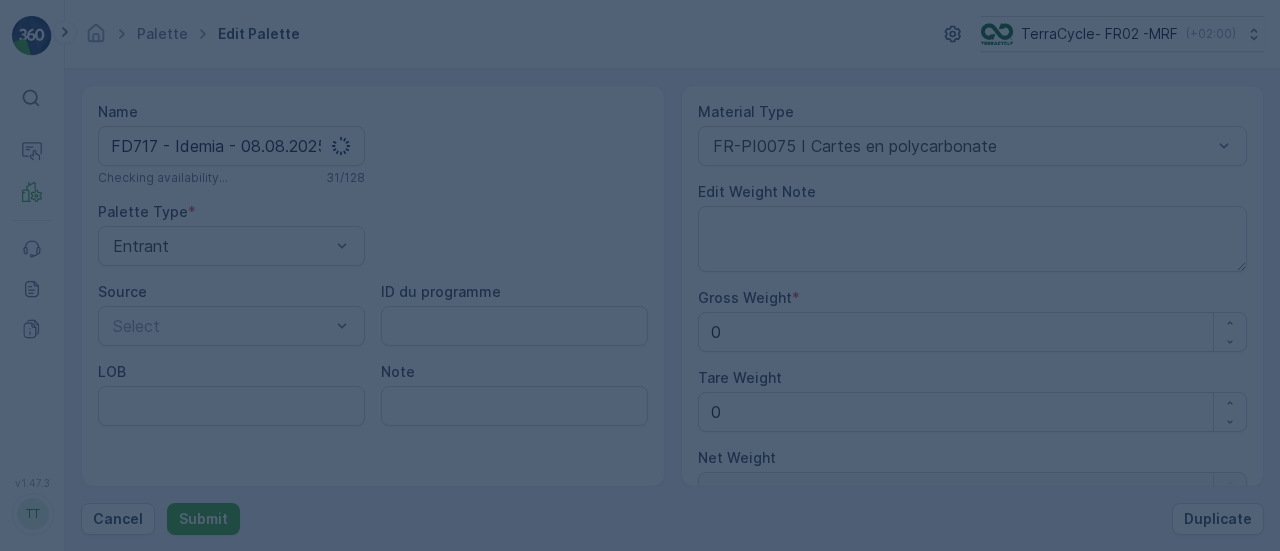 scroll, scrollTop: 0, scrollLeft: 0, axis: both 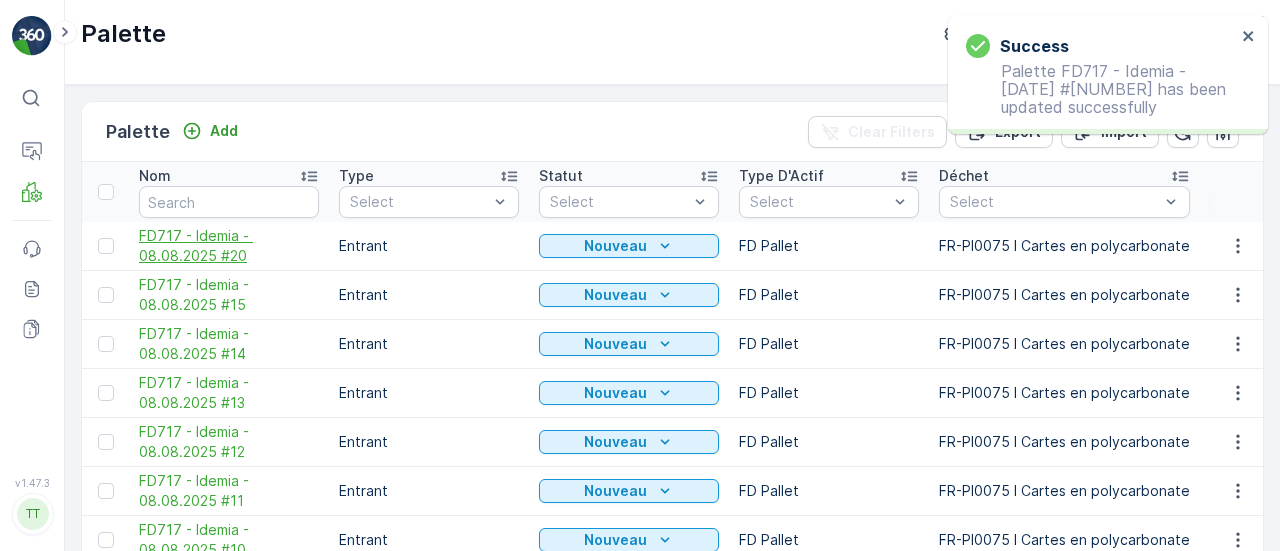 click on "FD717 - Idemia - 08.08.2025 #20" at bounding box center [229, 246] 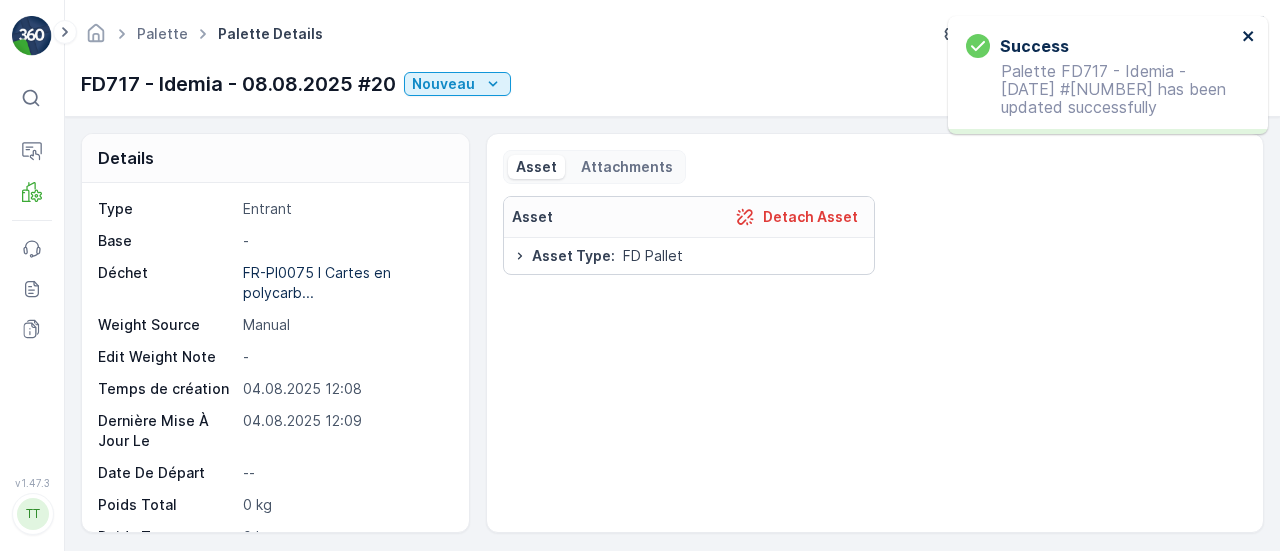 click 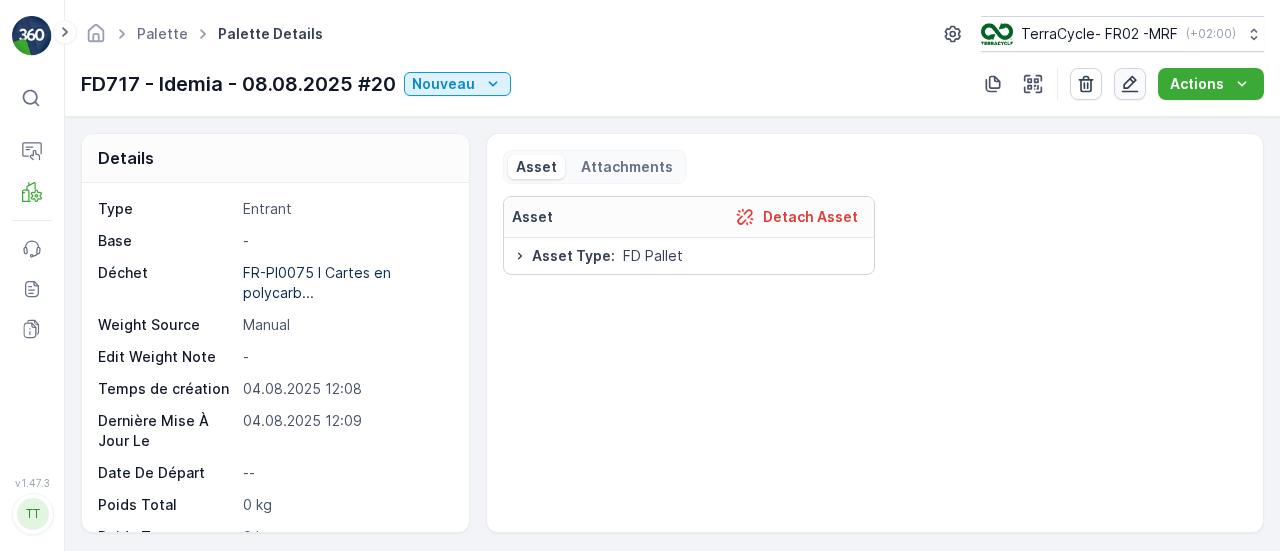 click 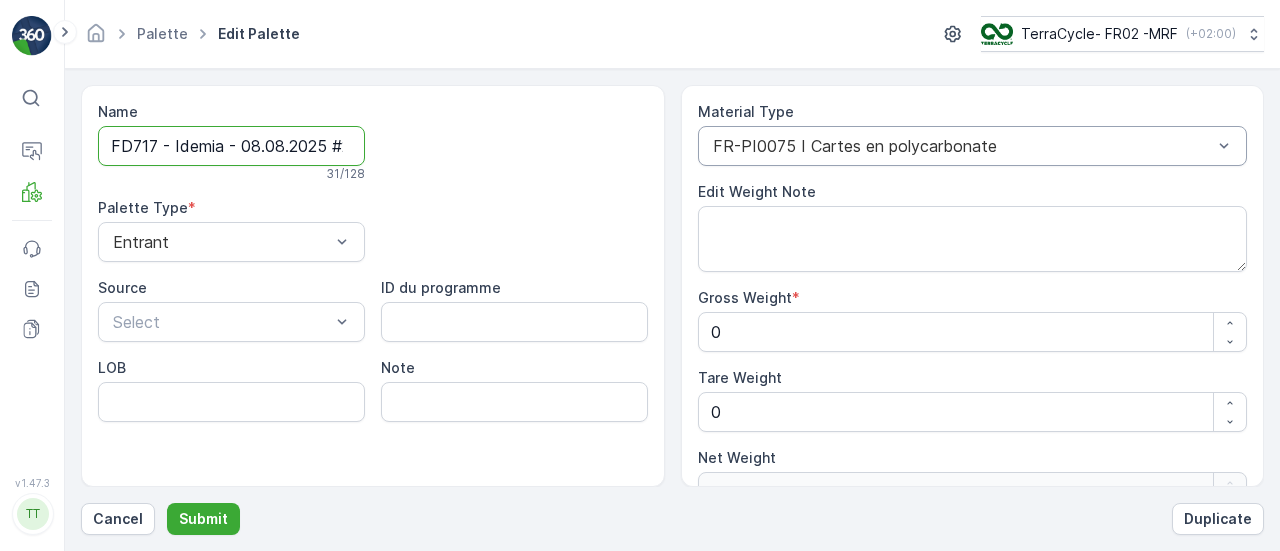 scroll, scrollTop: 0, scrollLeft: 17, axis: horizontal 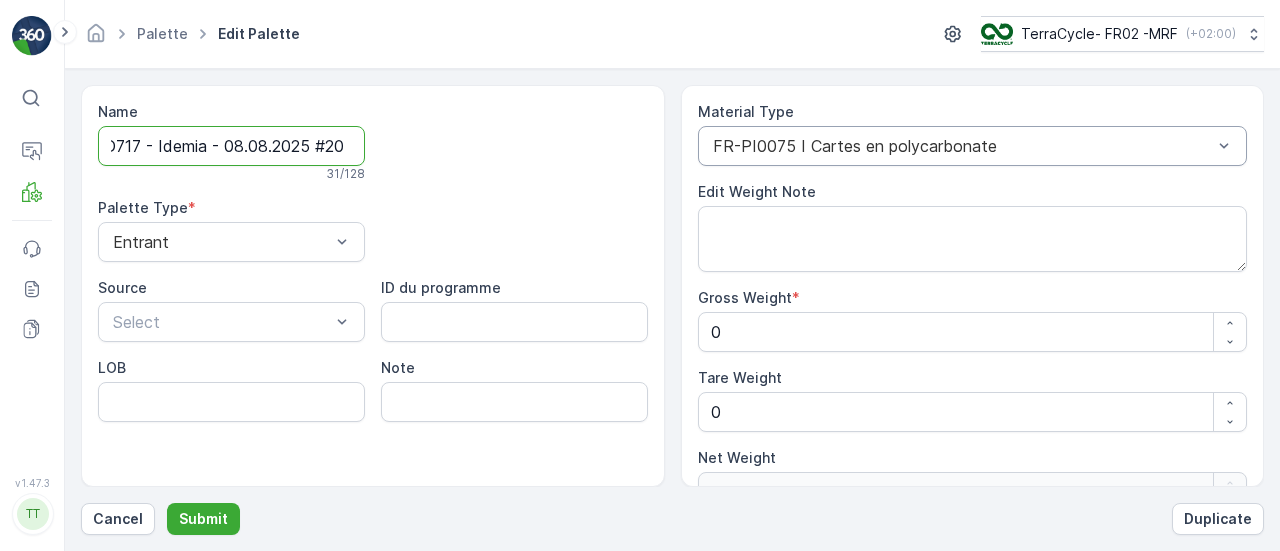 drag, startPoint x: 341, startPoint y: 147, endPoint x: 851, endPoint y: 147, distance: 510 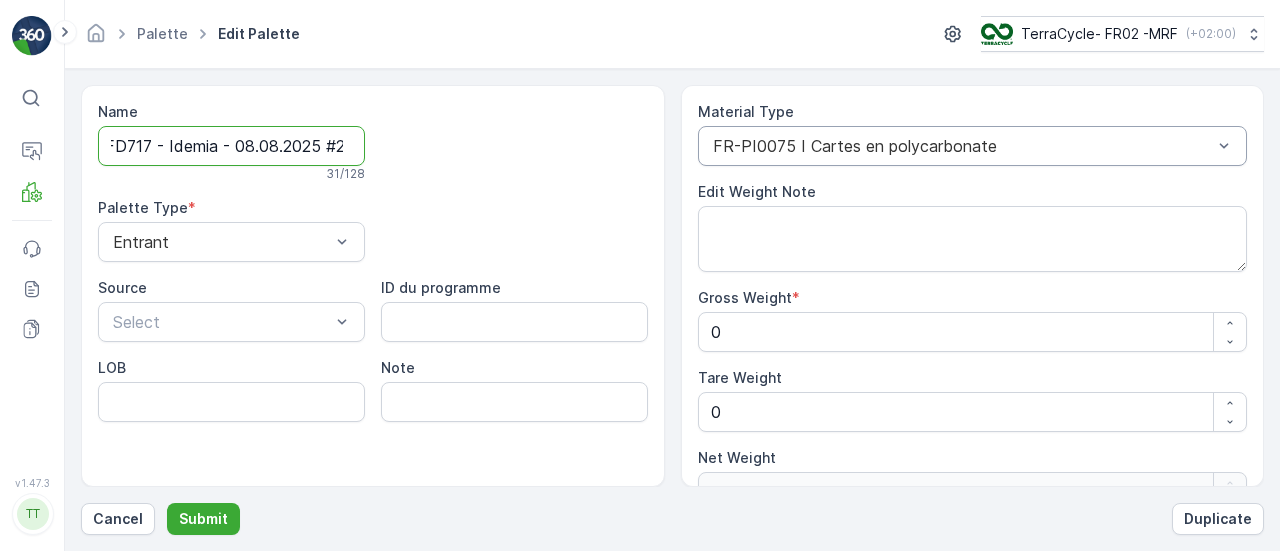 scroll, scrollTop: 0, scrollLeft: 14, axis: horizontal 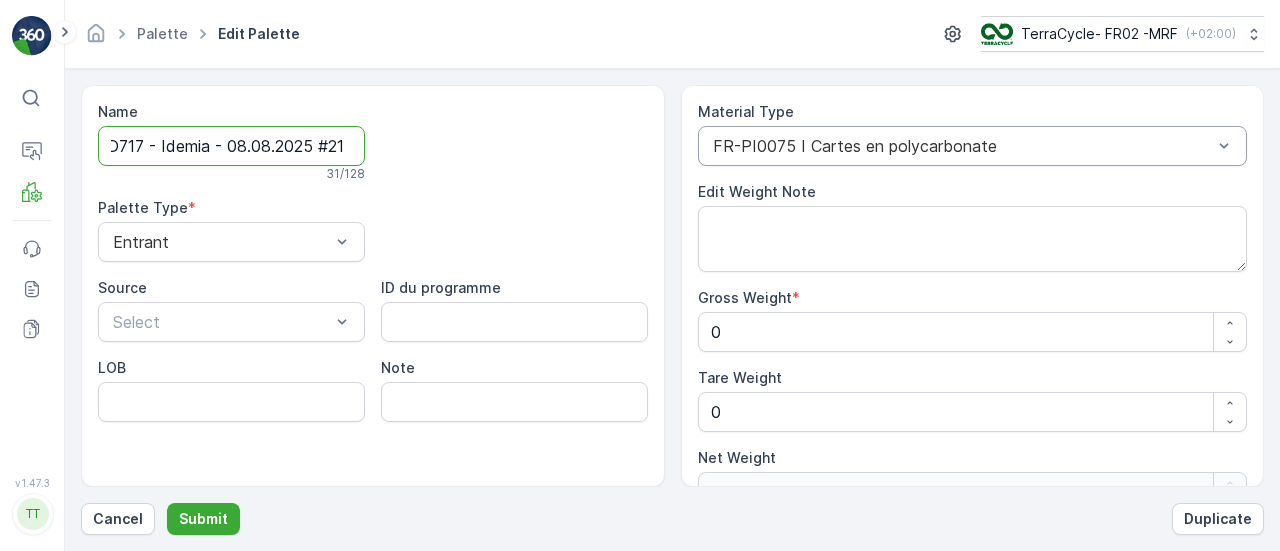 type on "FD717 - Idemia - 08.08.2025 #21" 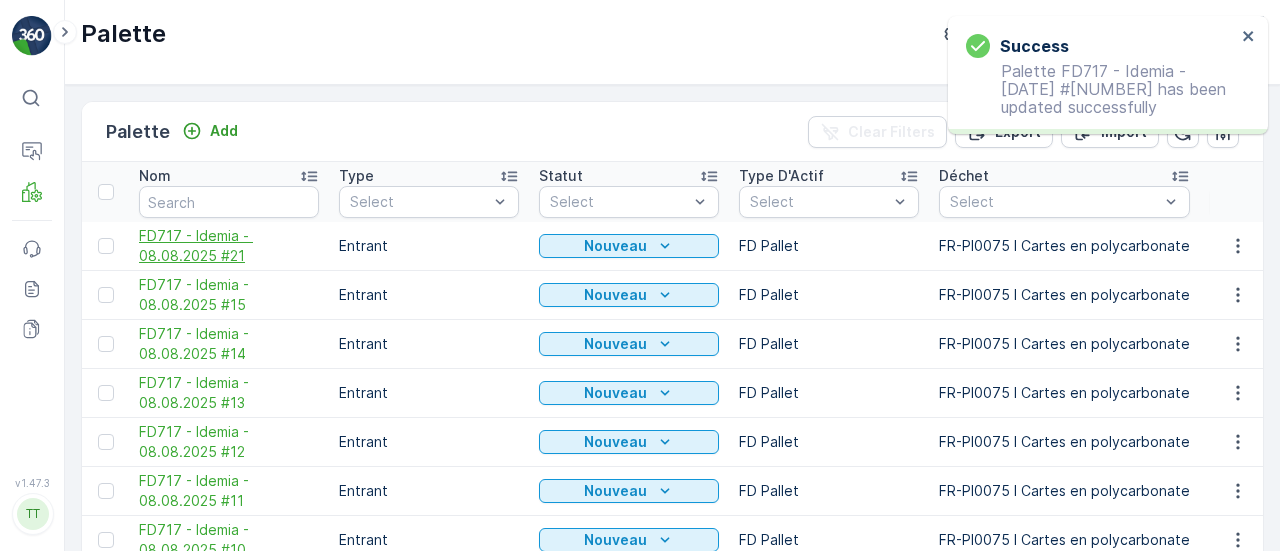 click on "FD717 - Idemia - 08.08.2025 #21" at bounding box center [229, 246] 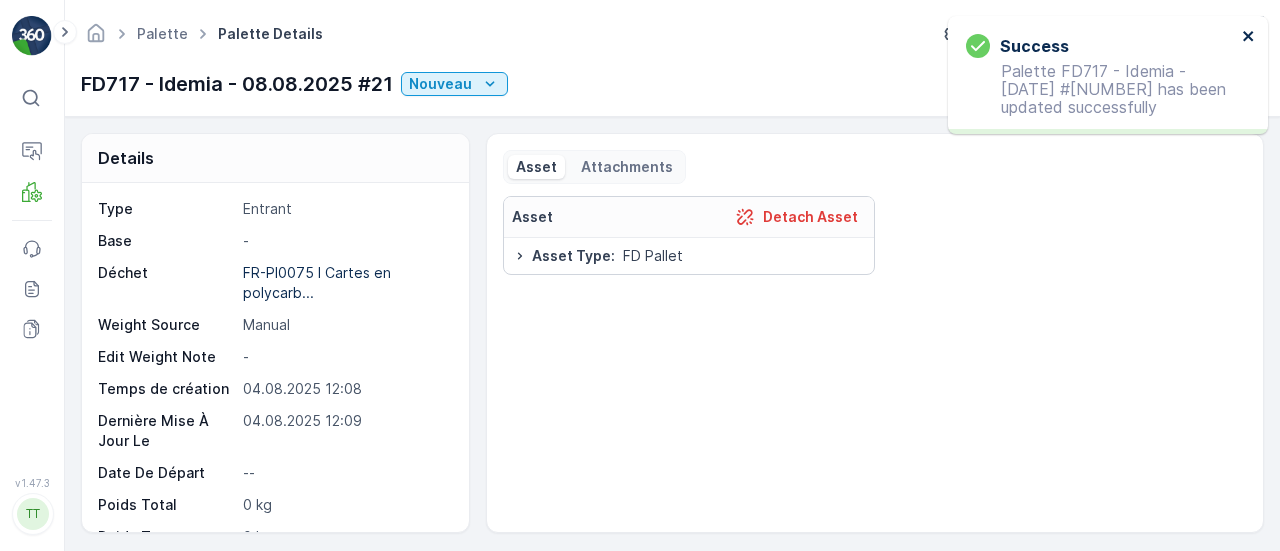 click 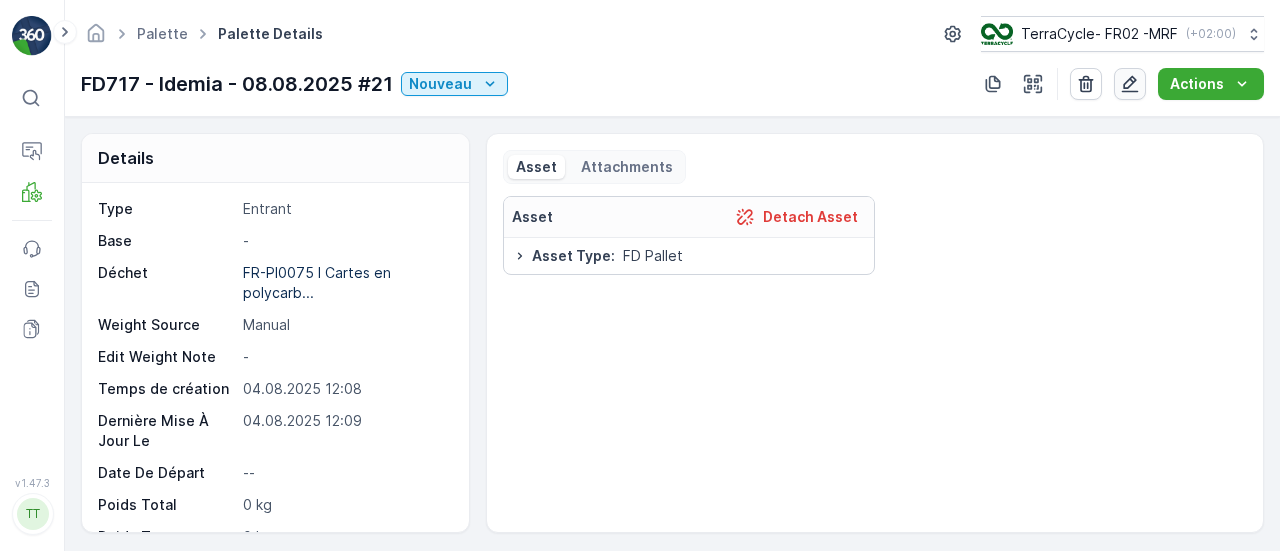 click 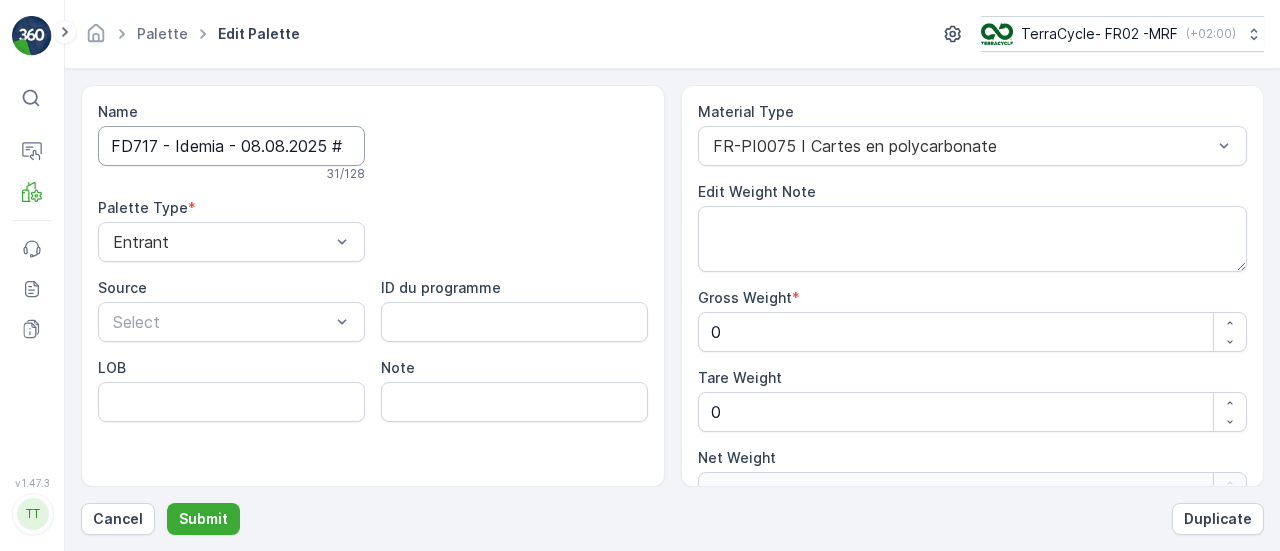 scroll, scrollTop: 0, scrollLeft: 15, axis: horizontal 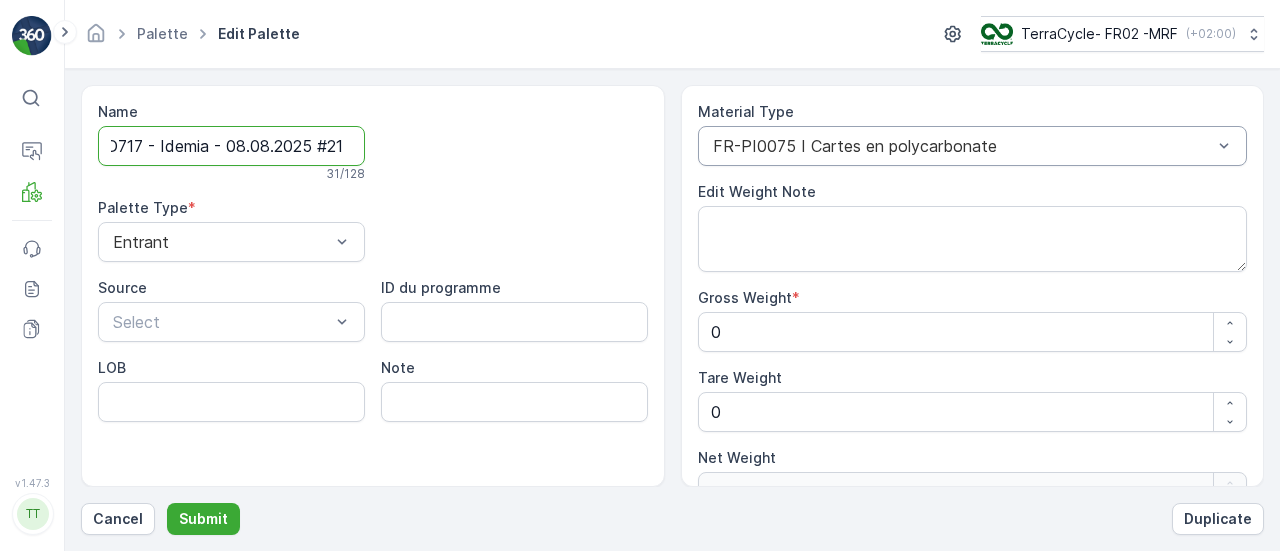 drag, startPoint x: 339, startPoint y: 147, endPoint x: 830, endPoint y: 147, distance: 491 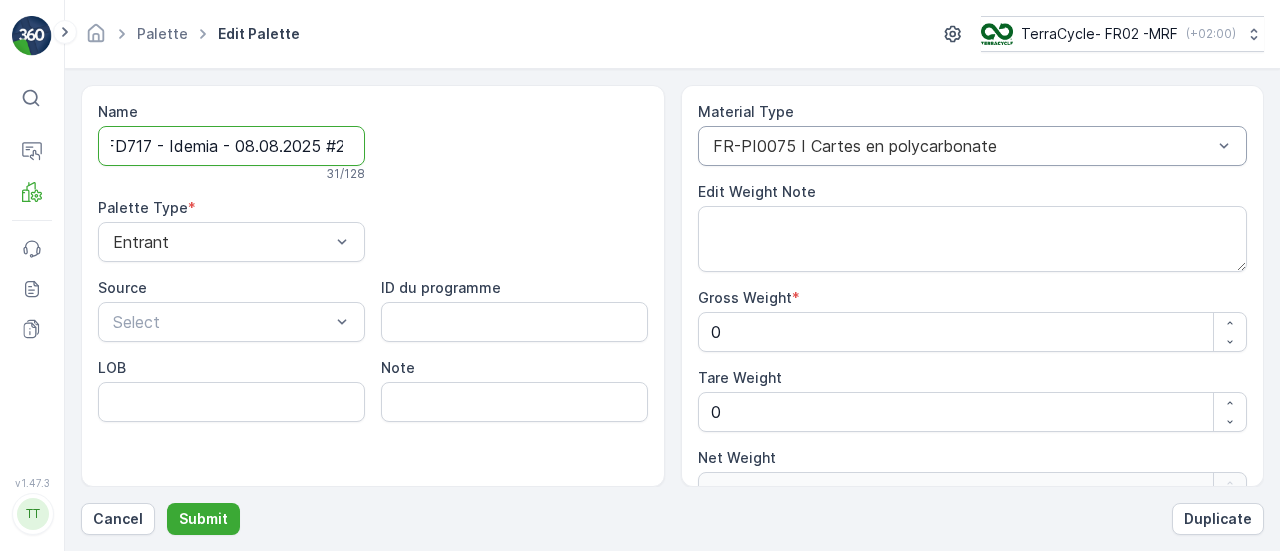 scroll, scrollTop: 0, scrollLeft: 16, axis: horizontal 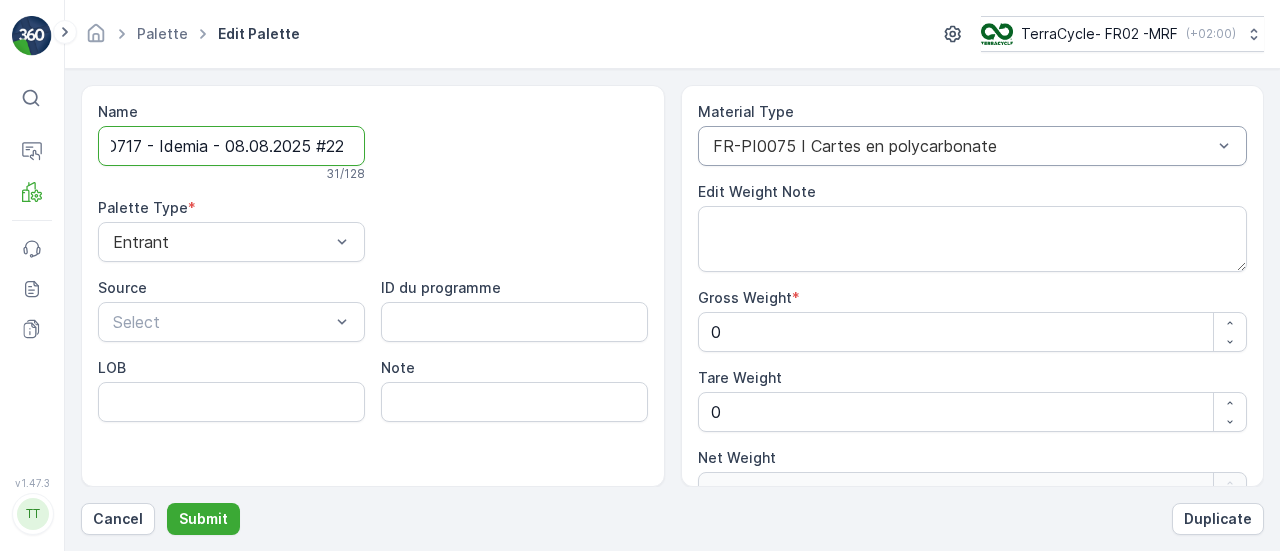 type on "FD717 - Idemia - 08.08.2025 #22" 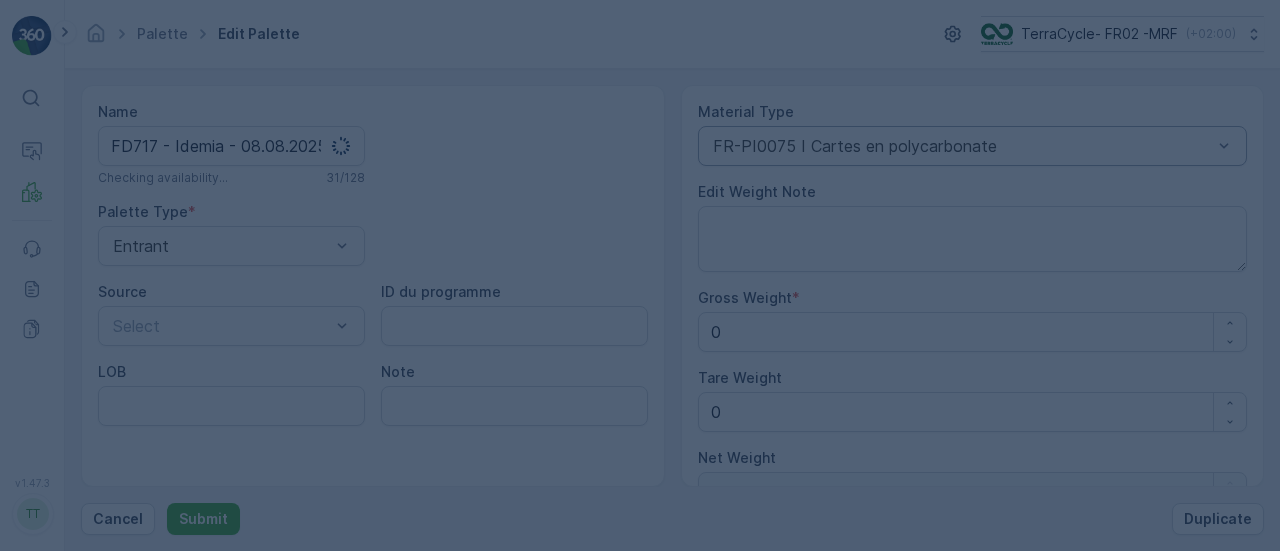 scroll, scrollTop: 0, scrollLeft: 0, axis: both 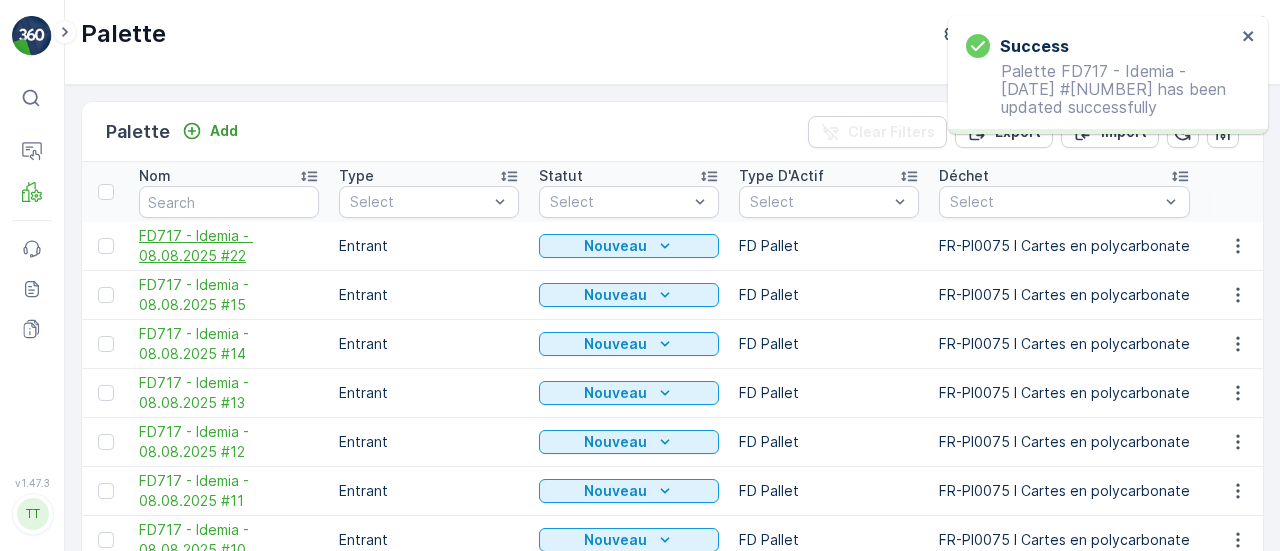 click on "FD717 - Idemia - 08.08.2025 #22" at bounding box center [229, 246] 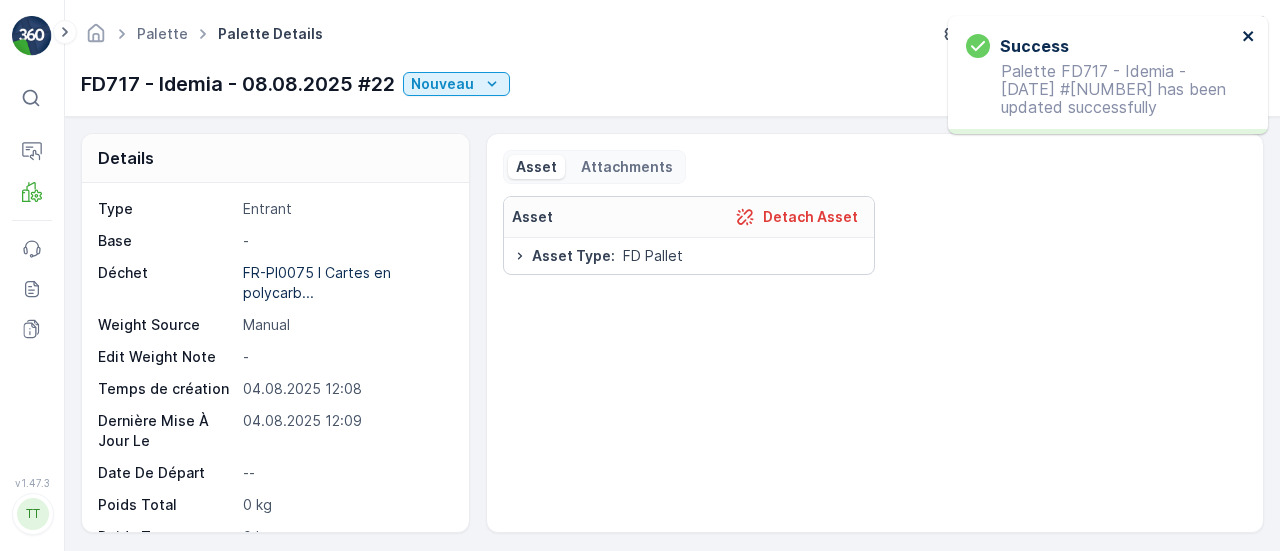 click 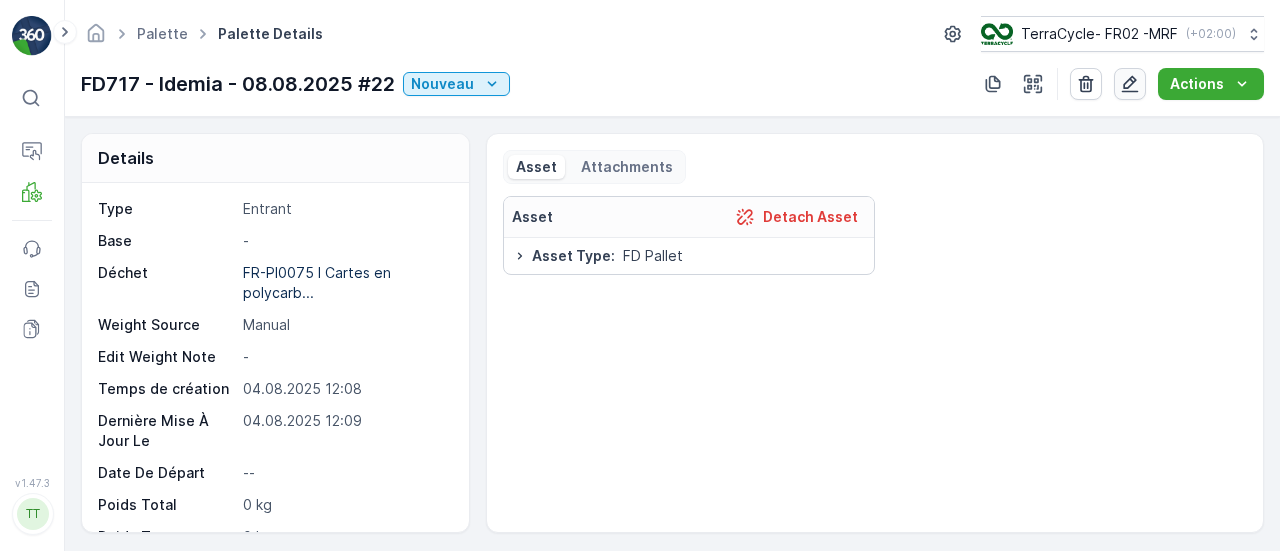 click 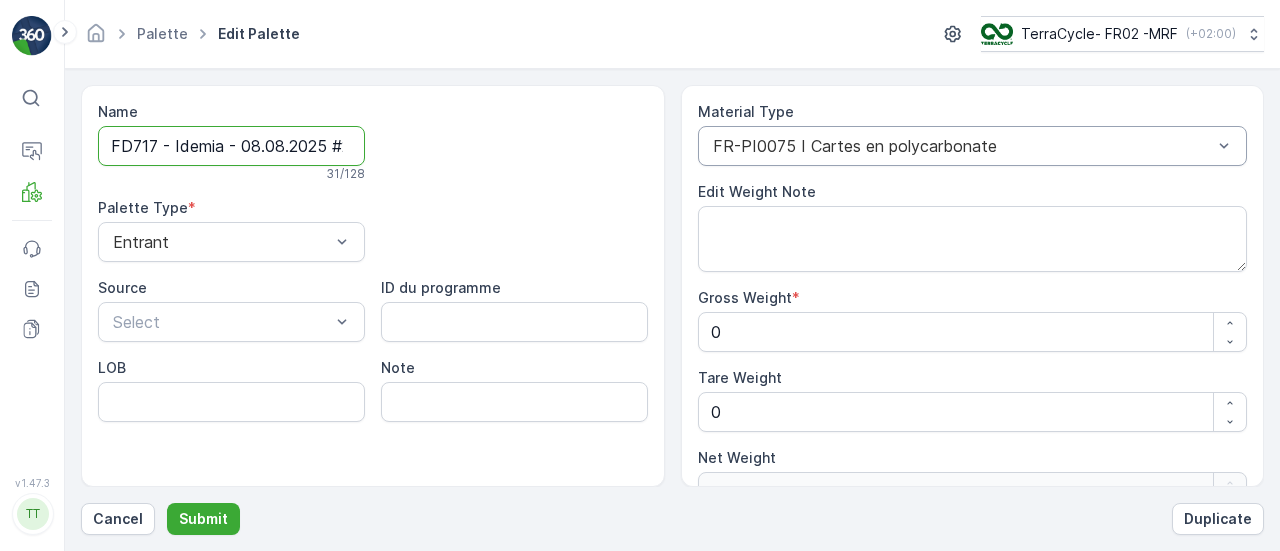 drag, startPoint x: 339, startPoint y: 141, endPoint x: 863, endPoint y: 142, distance: 524.001 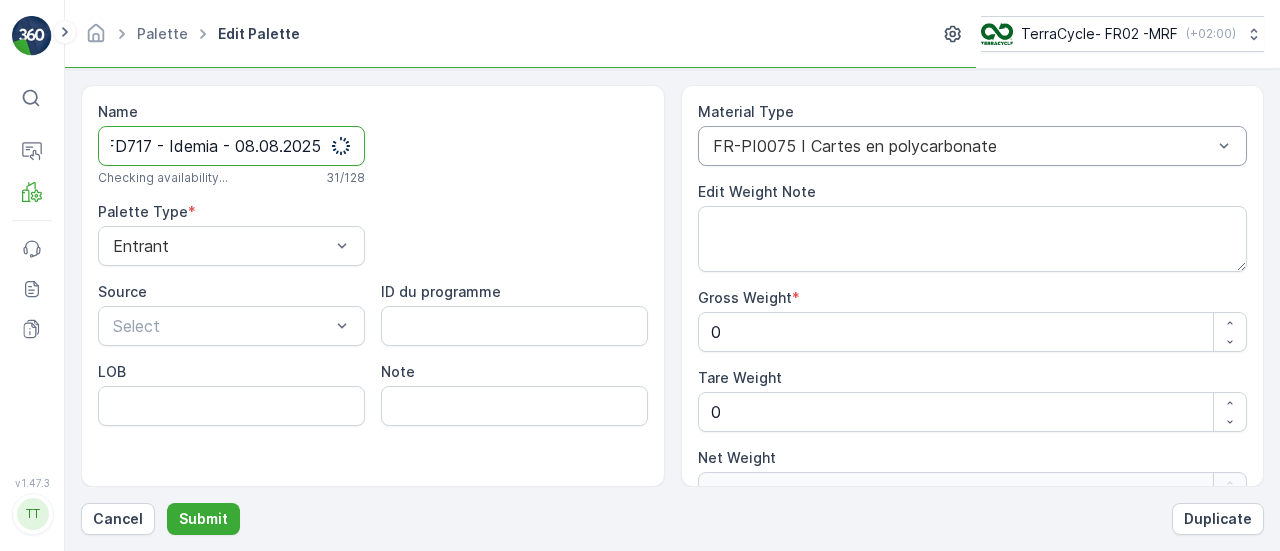 scroll, scrollTop: 0, scrollLeft: 17, axis: horizontal 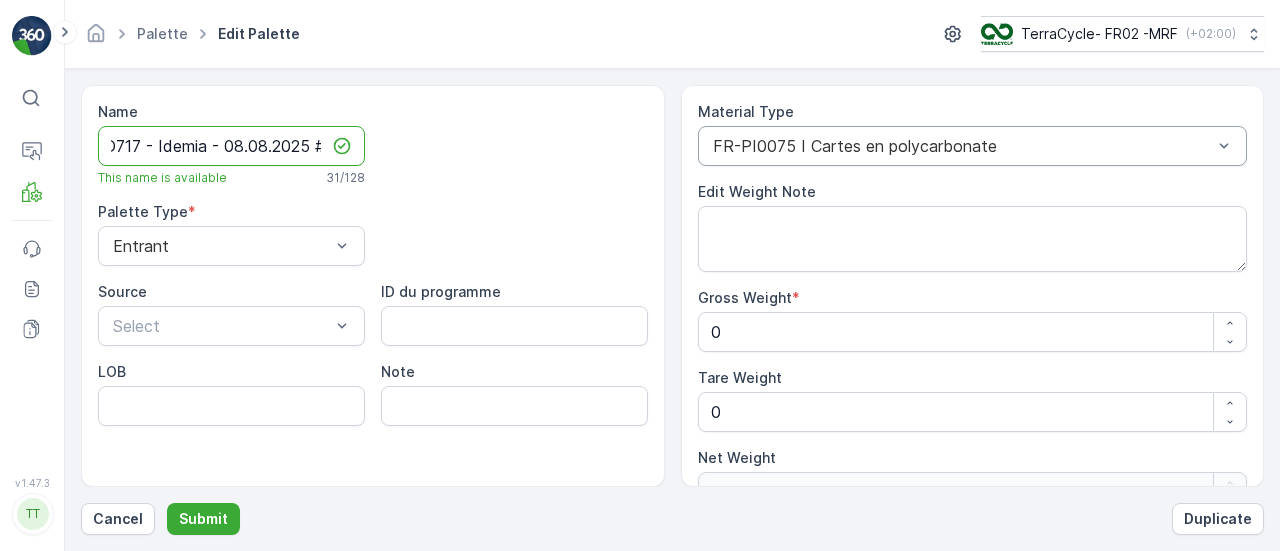 type on "FD717 - Idemia - 08.08.2025 #23" 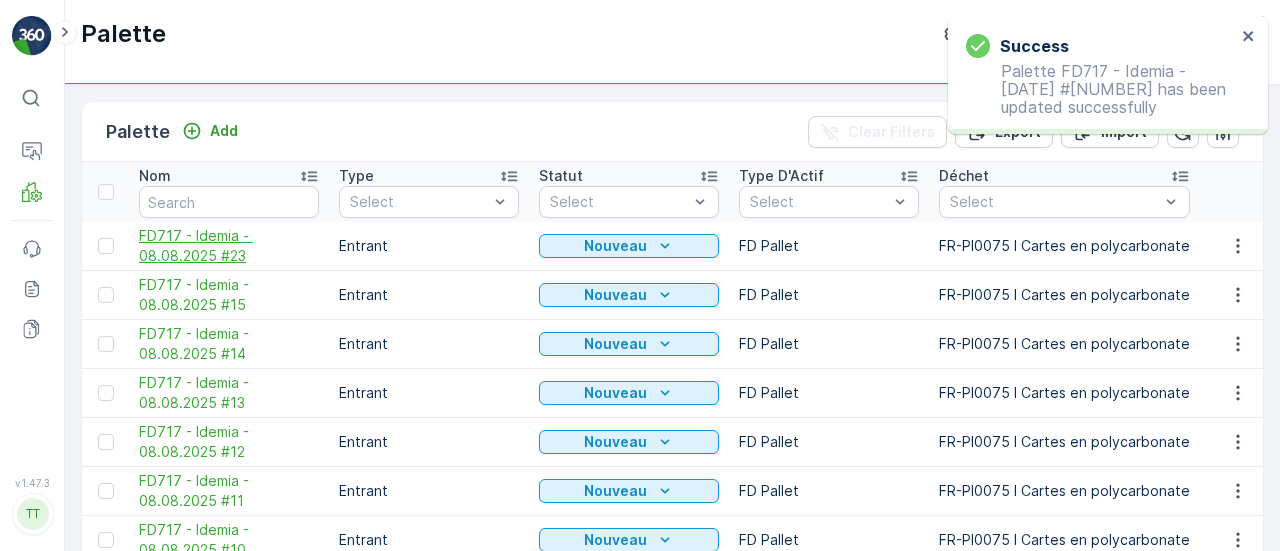 click on "FD717 - Idemia - 08.08.2025 #23" at bounding box center [229, 246] 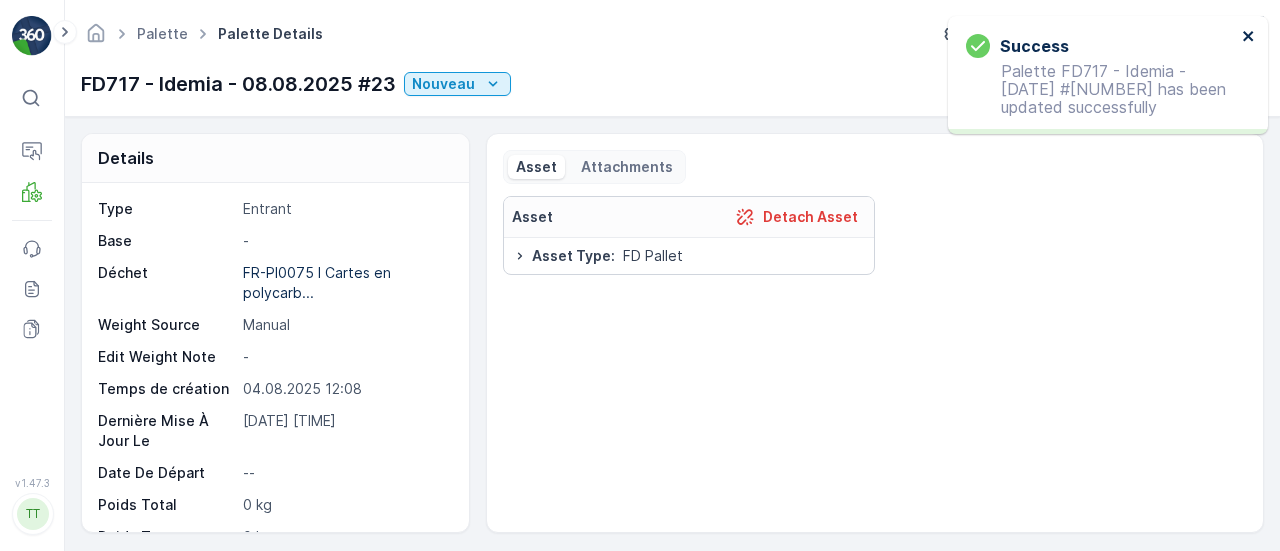 click 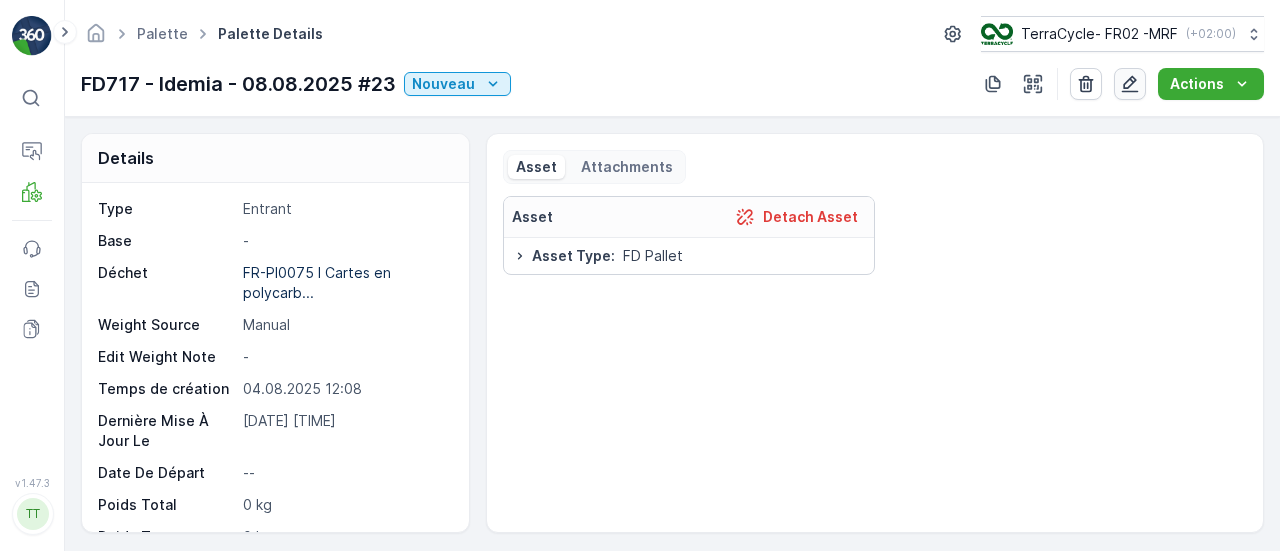 click 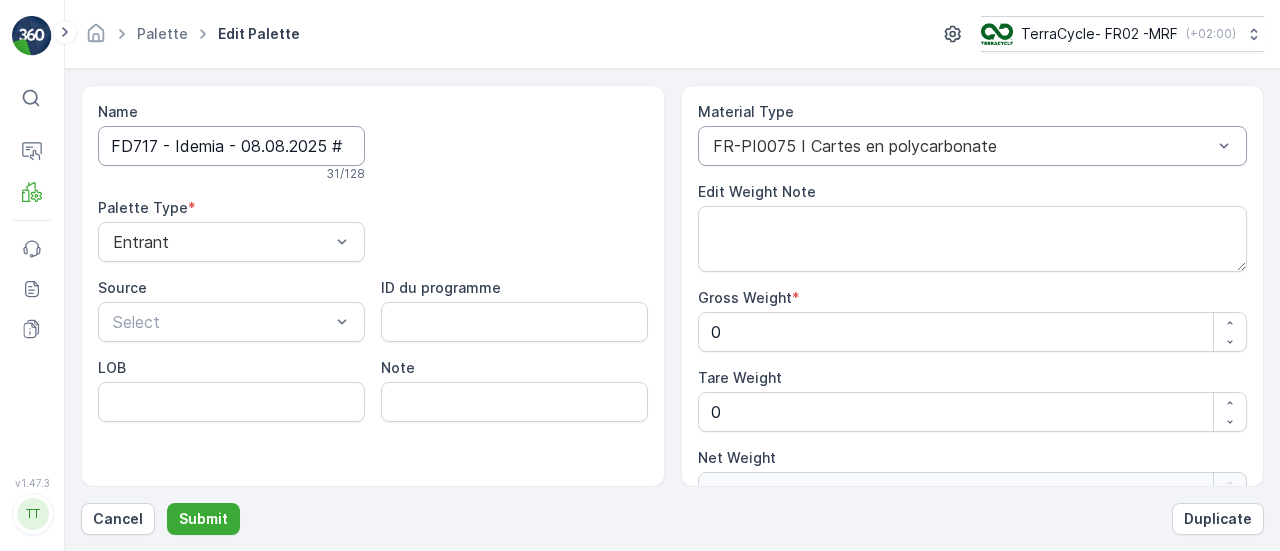 scroll, scrollTop: 0, scrollLeft: 18, axis: horizontal 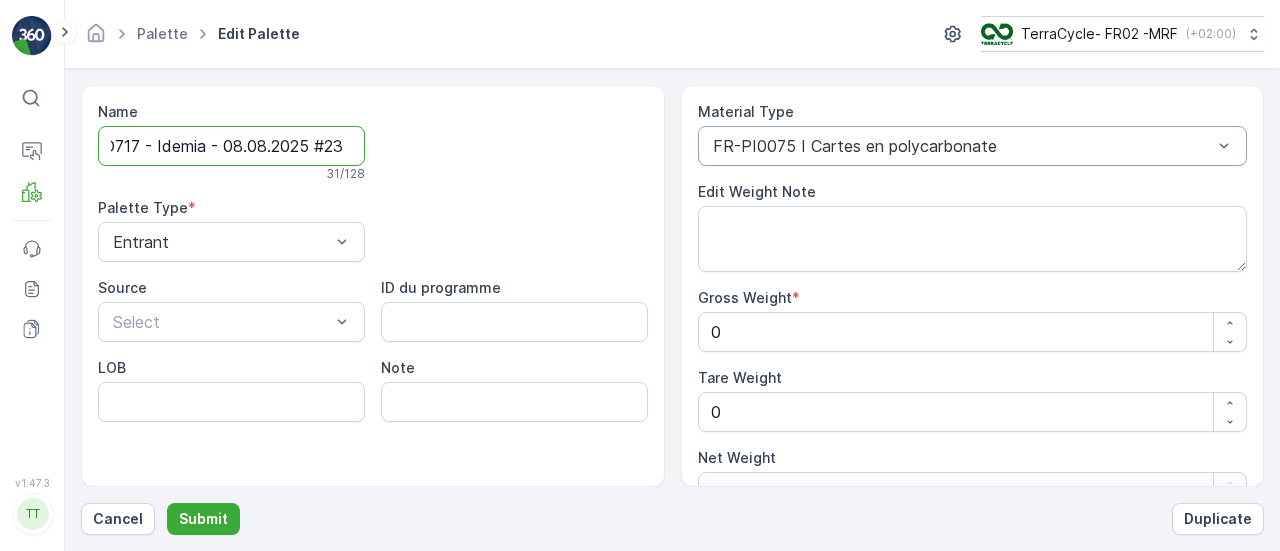 drag, startPoint x: 339, startPoint y: 147, endPoint x: 978, endPoint y: 147, distance: 639 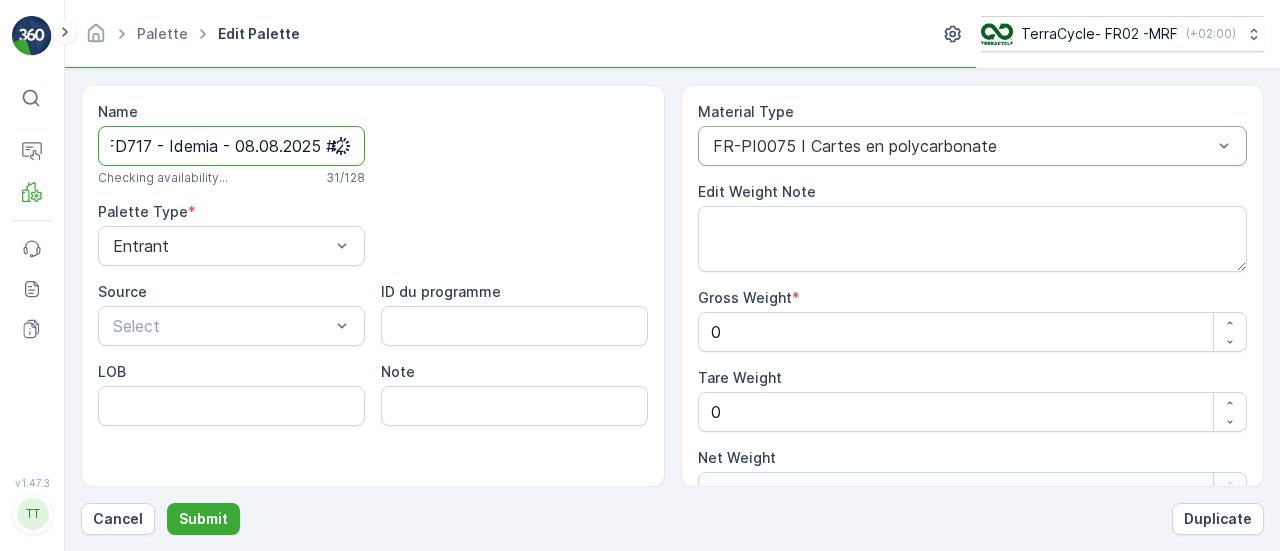 scroll, scrollTop: 0, scrollLeft: 16, axis: horizontal 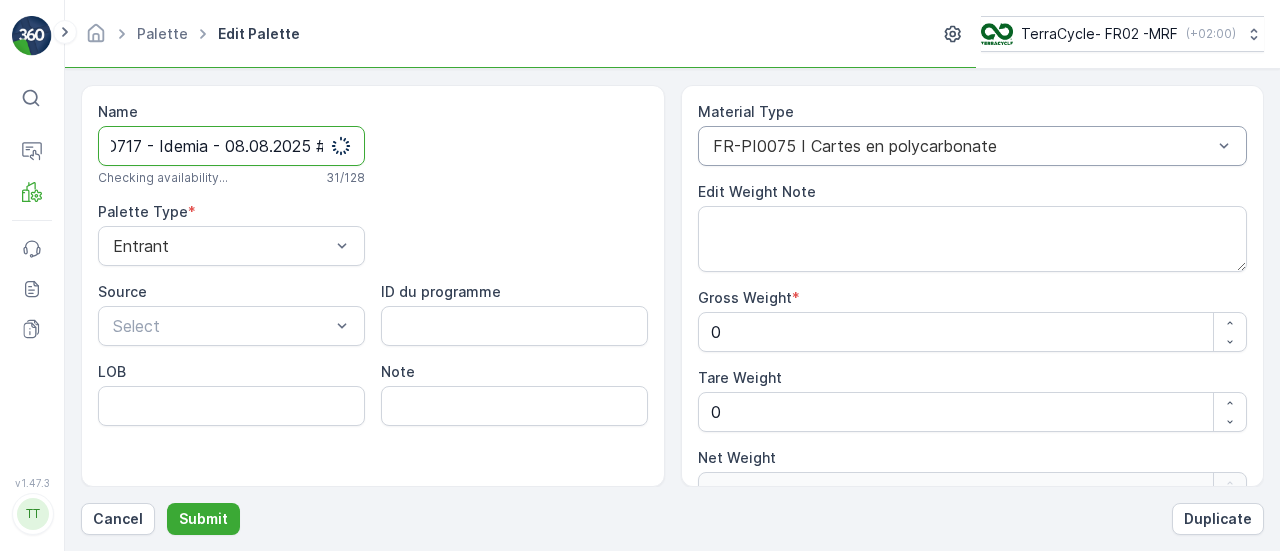 type on "FD717 - Idemia - 08.08.2025 #24" 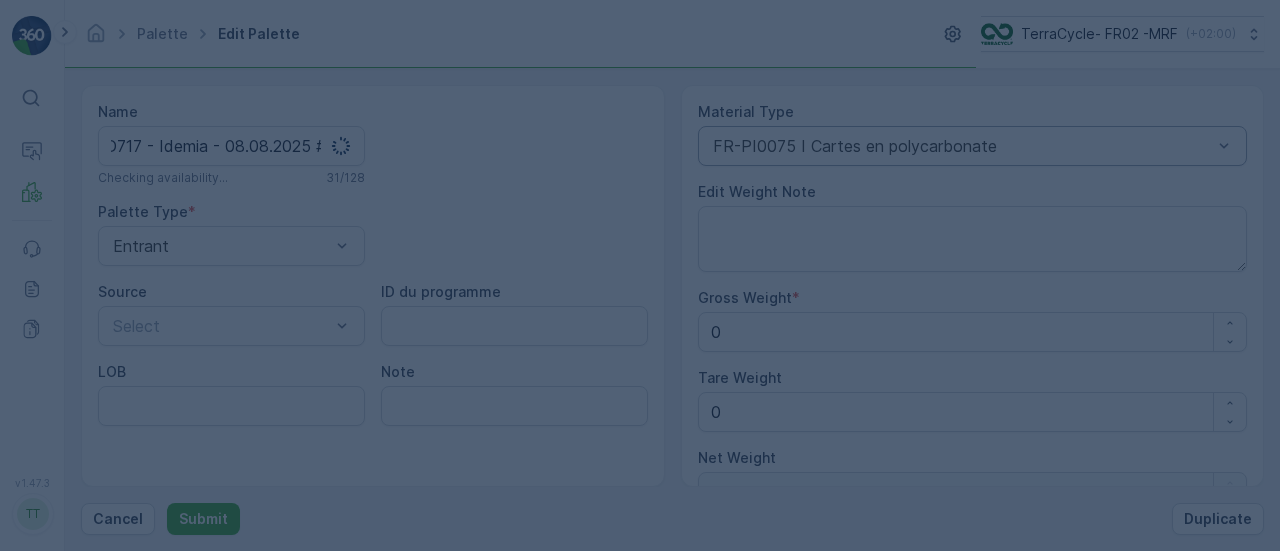 scroll, scrollTop: 0, scrollLeft: 0, axis: both 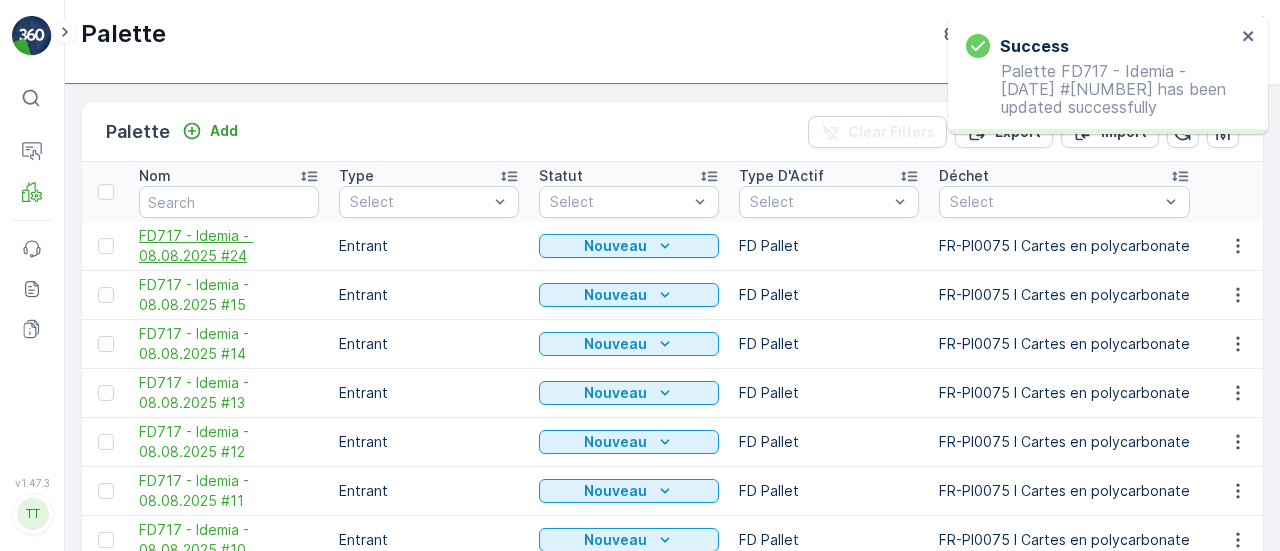 click on "FD717 - Idemia - 08.08.2025 #24" at bounding box center [229, 246] 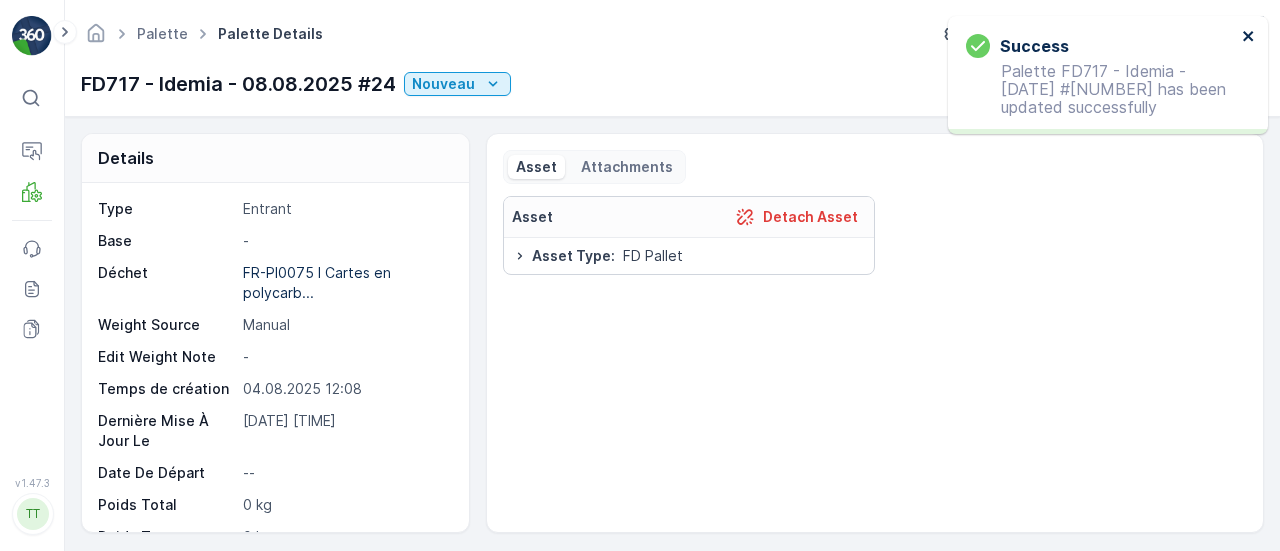 click 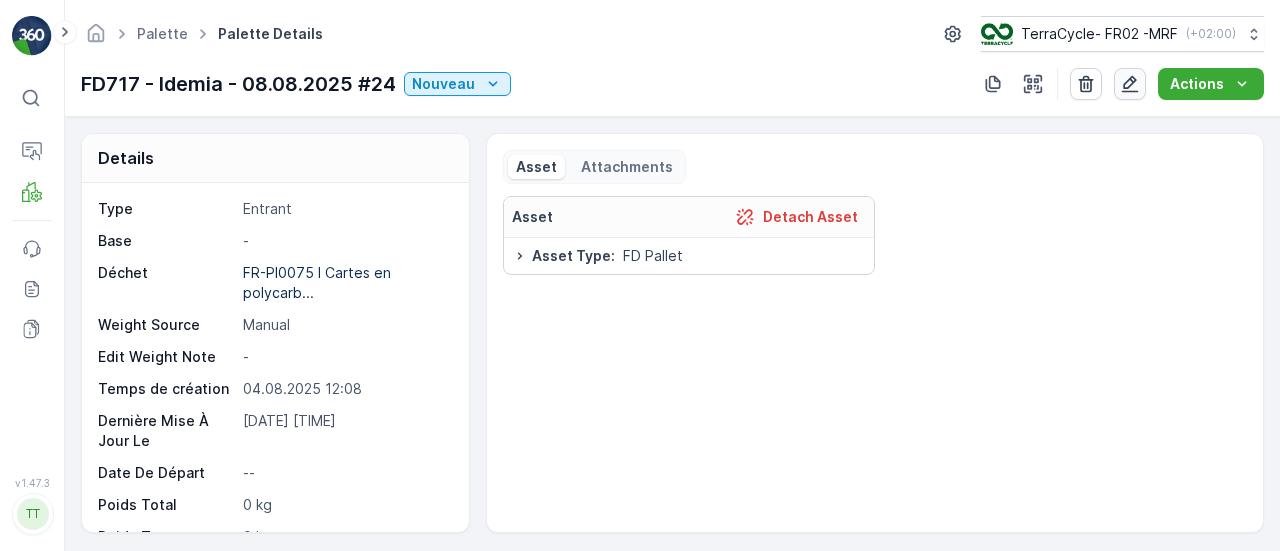 click 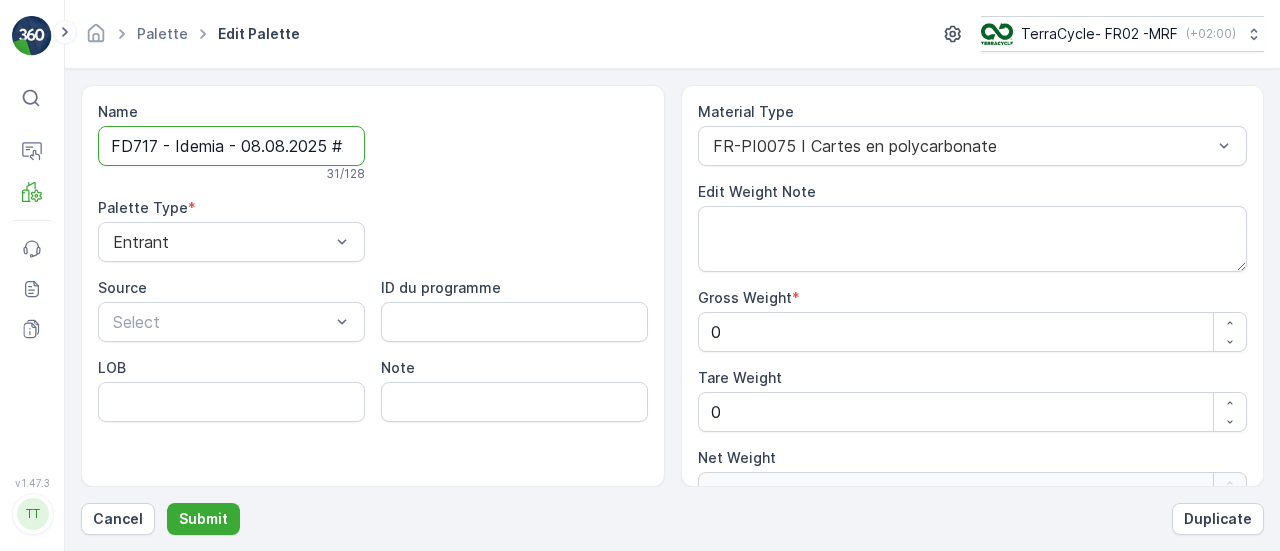 drag, startPoint x: 340, startPoint y: 145, endPoint x: 904, endPoint y: 173, distance: 564.6946 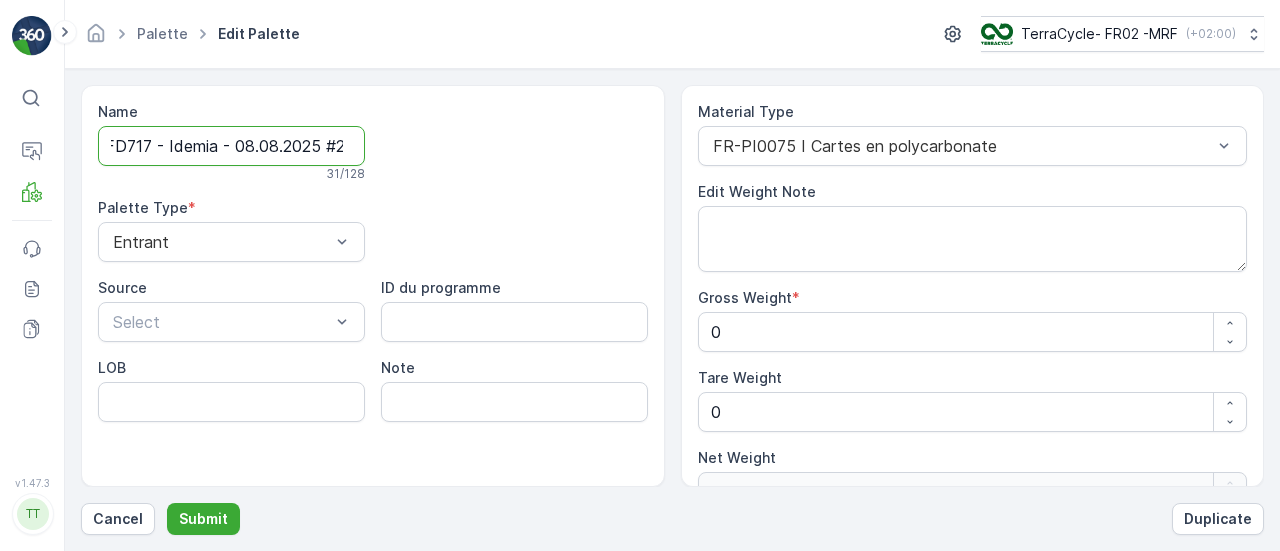 scroll, scrollTop: 0, scrollLeft: 16, axis: horizontal 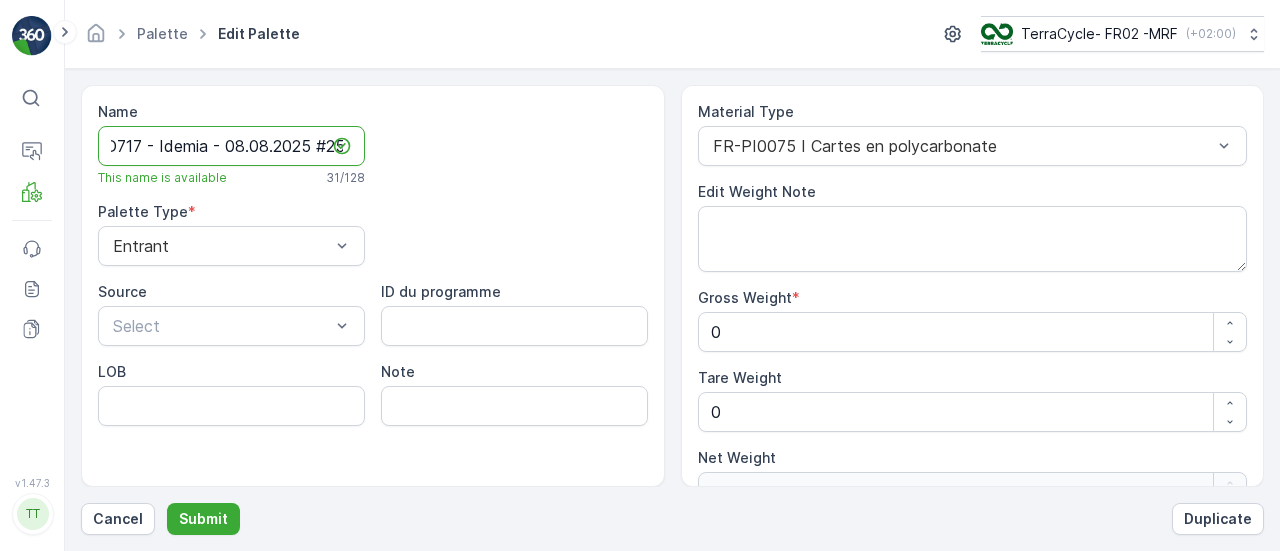 type on "FD717 - Idemia - 08.08.2025 #25" 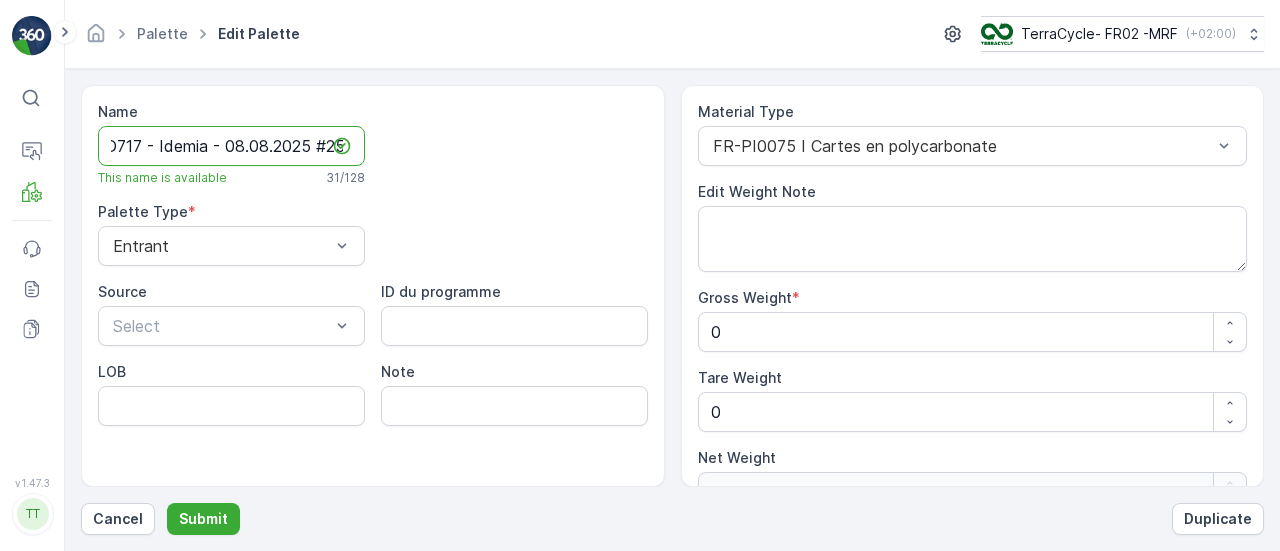 click on "Submit" at bounding box center [203, 519] 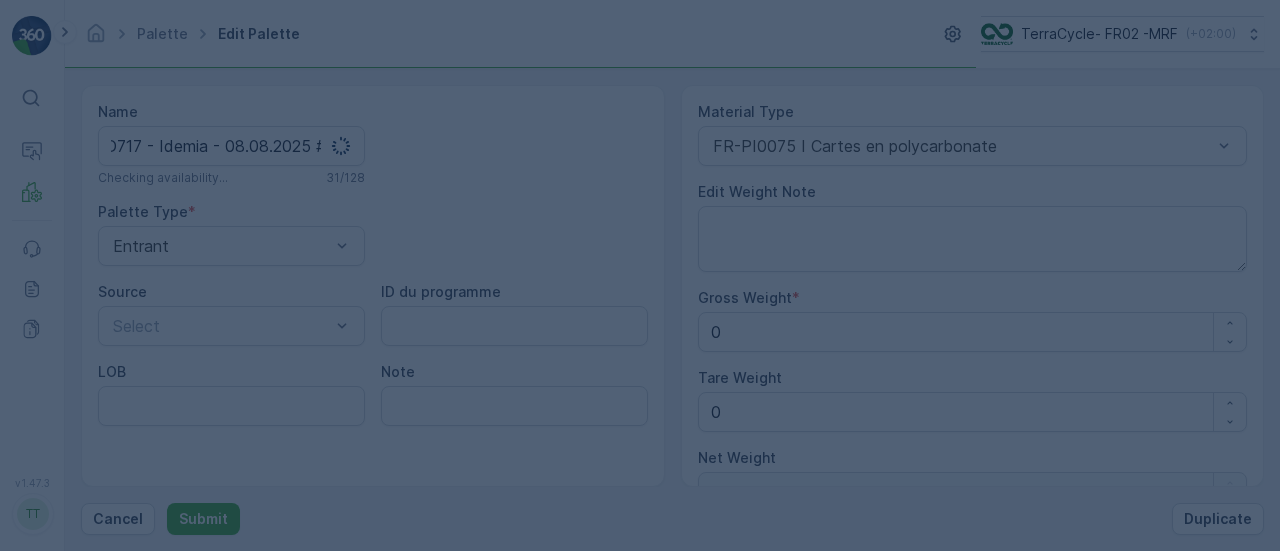 scroll, scrollTop: 0, scrollLeft: 0, axis: both 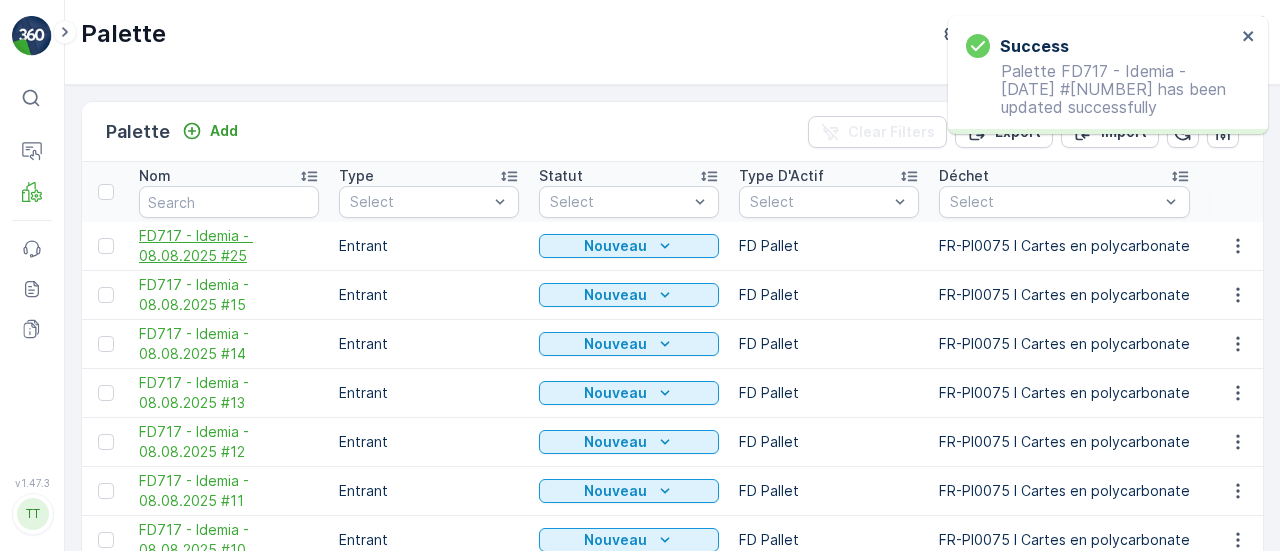 click on "FD717 - Idemia - 08.08.2025 #25" at bounding box center (229, 246) 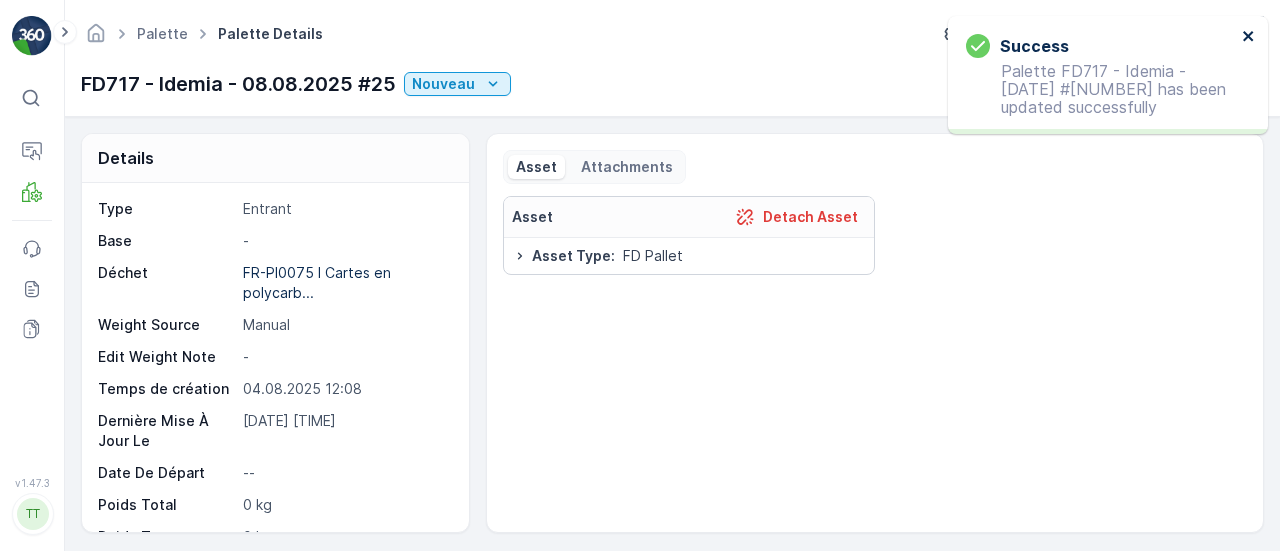 click 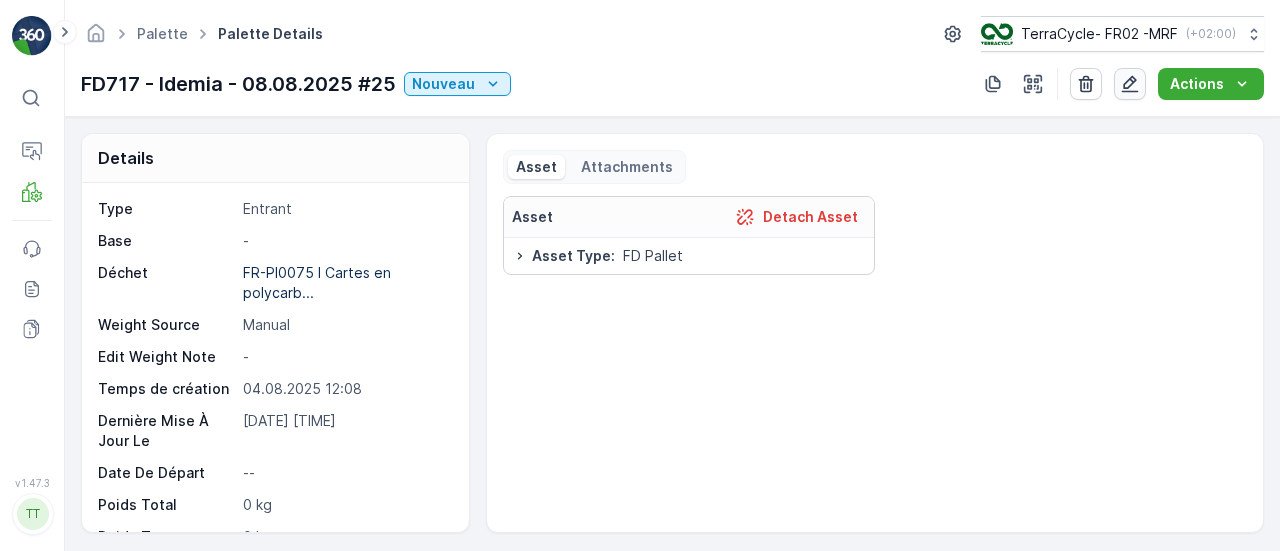 click 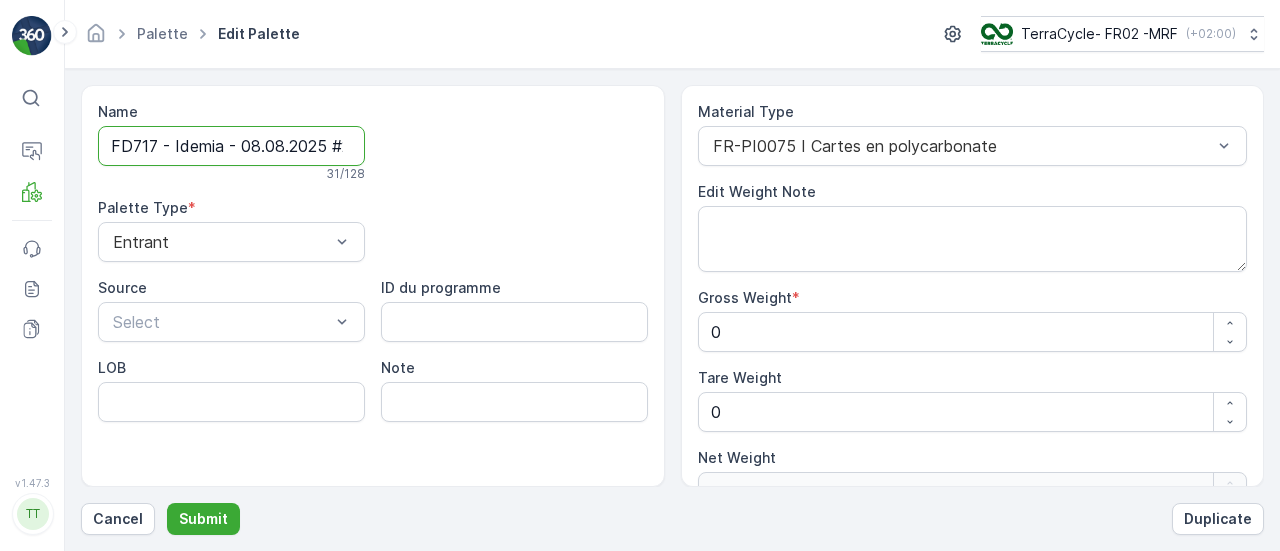 scroll, scrollTop: 0, scrollLeft: 17, axis: horizontal 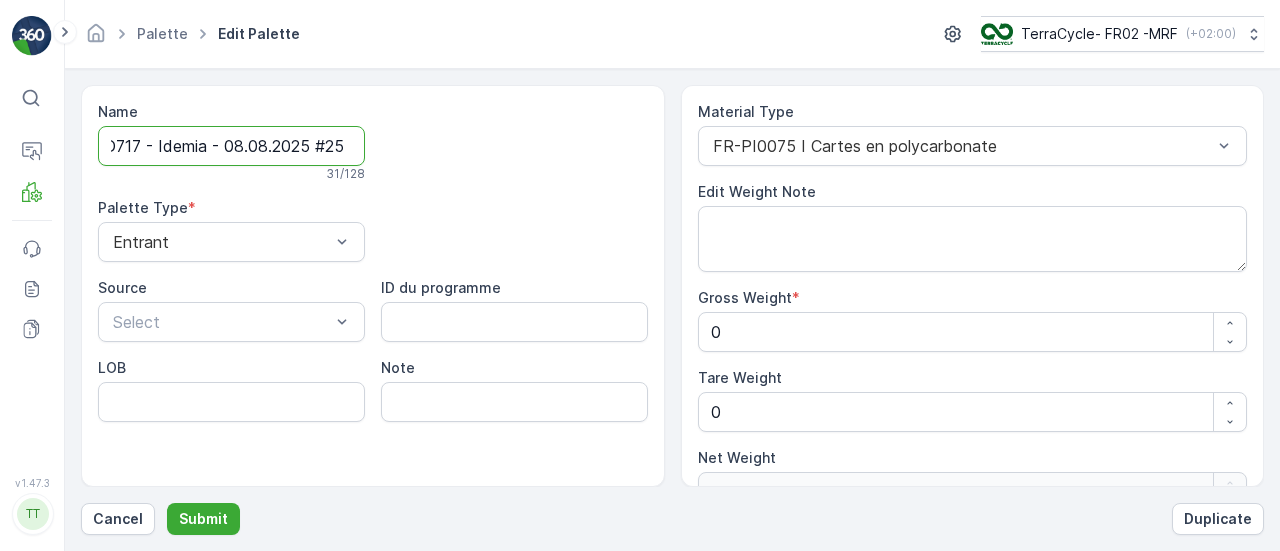 drag, startPoint x: 342, startPoint y: 148, endPoint x: 864, endPoint y: 113, distance: 523.17206 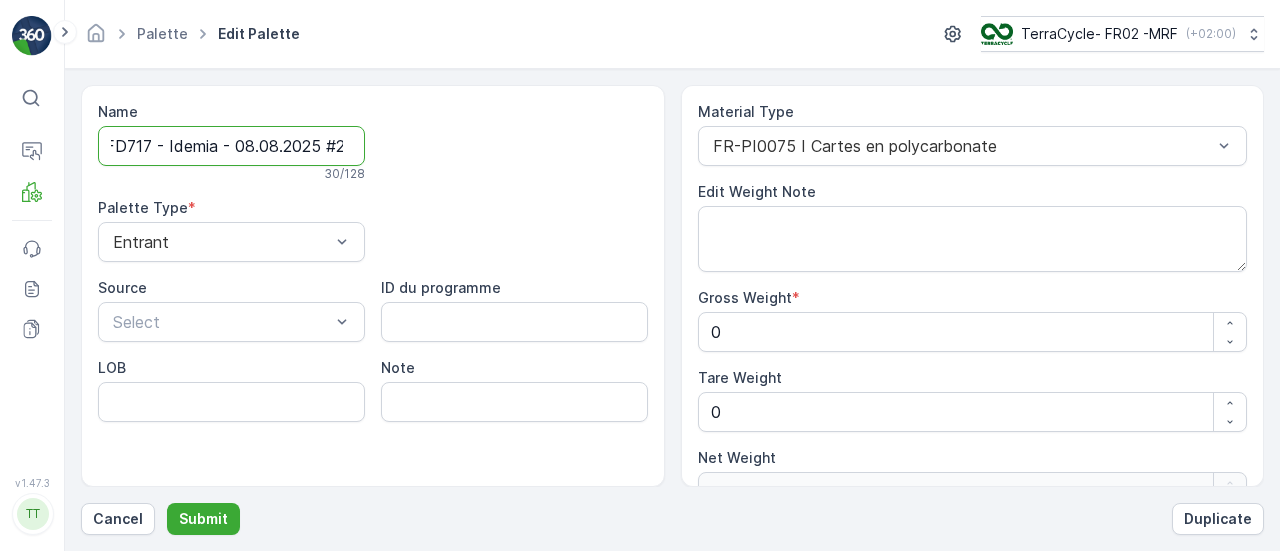 scroll, scrollTop: 0, scrollLeft: 16, axis: horizontal 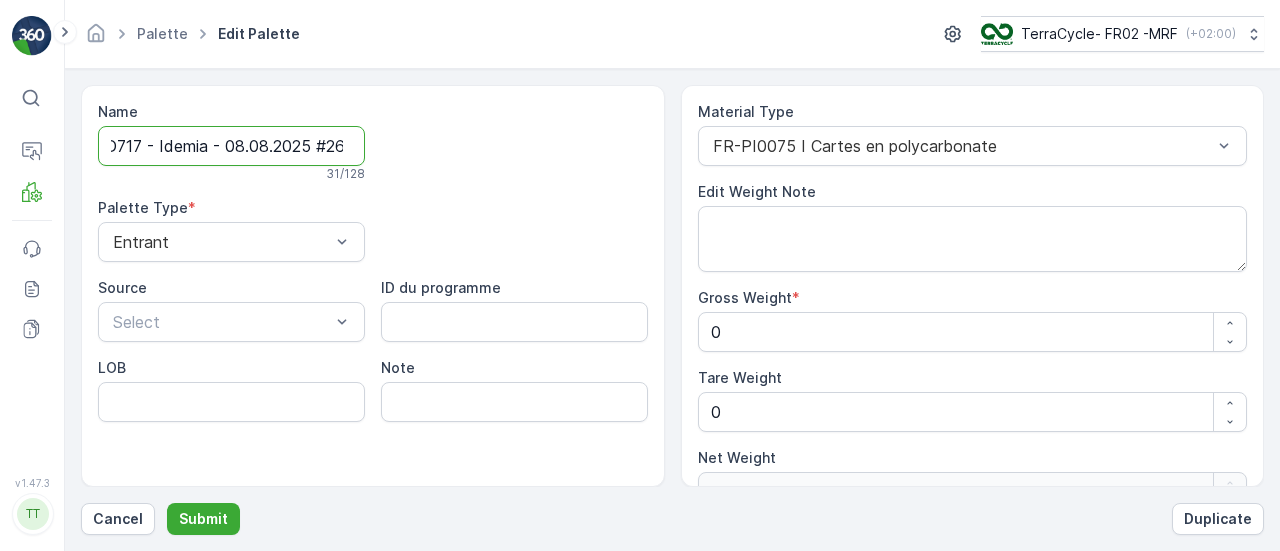 type on "FD717 - Idemia - 08.08.2025 #26" 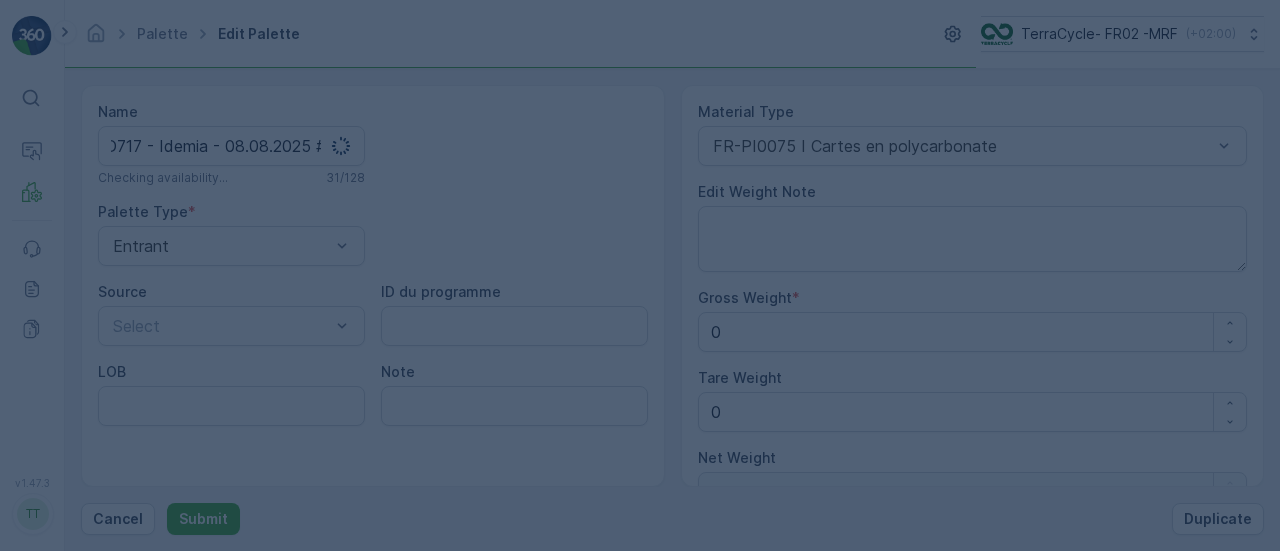 scroll, scrollTop: 0, scrollLeft: 0, axis: both 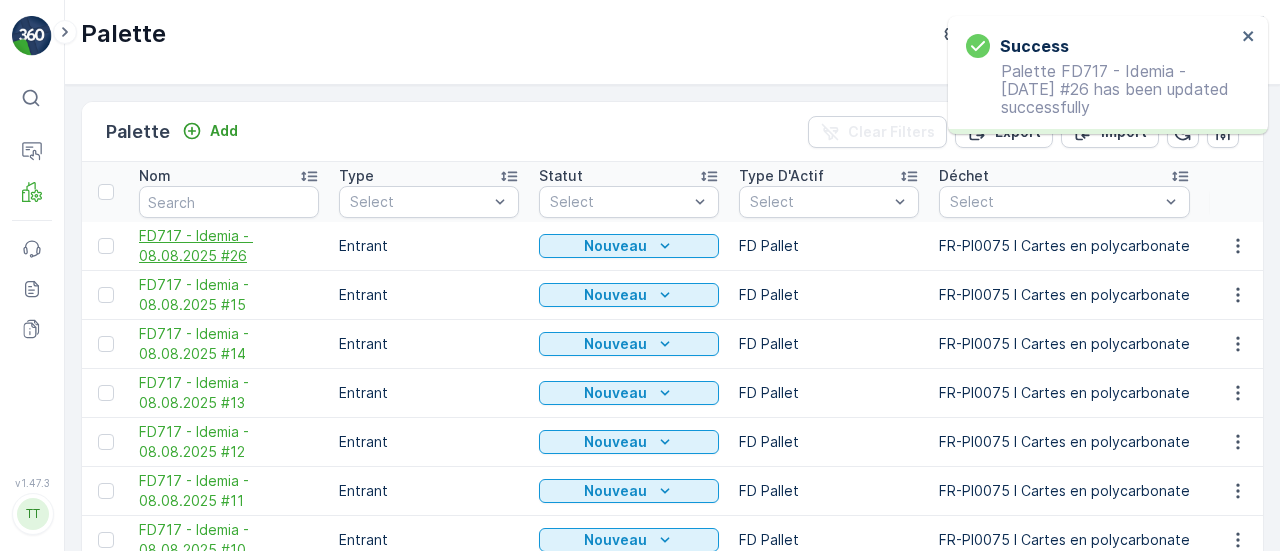 click on "FD717 - Idemia - 08.08.2025 #26" at bounding box center (229, 246) 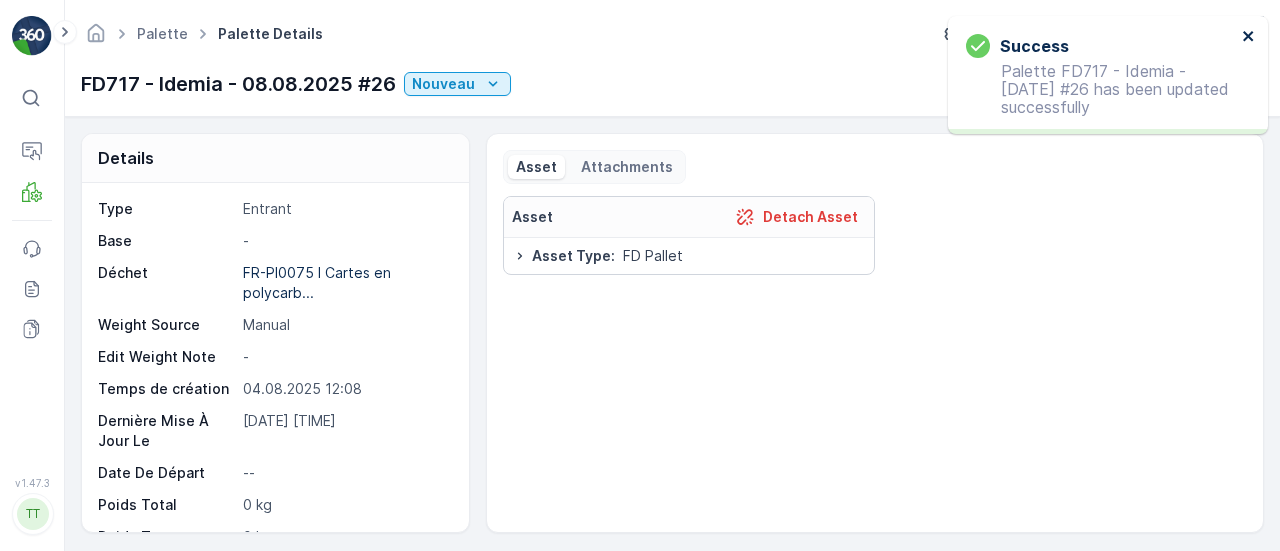 click 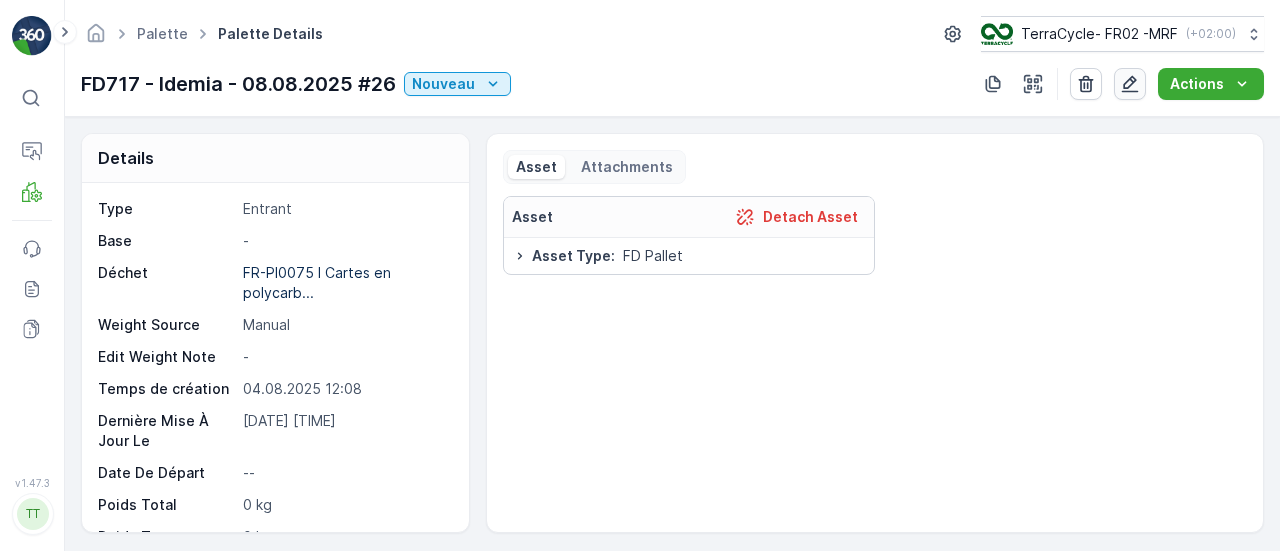 click 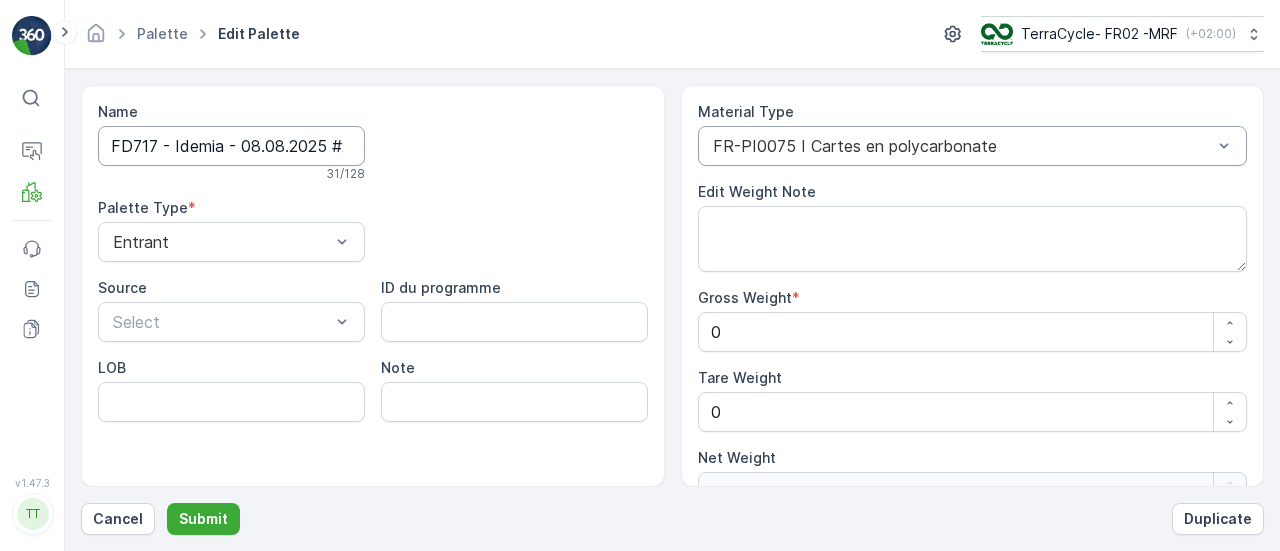 scroll, scrollTop: 0, scrollLeft: 17, axis: horizontal 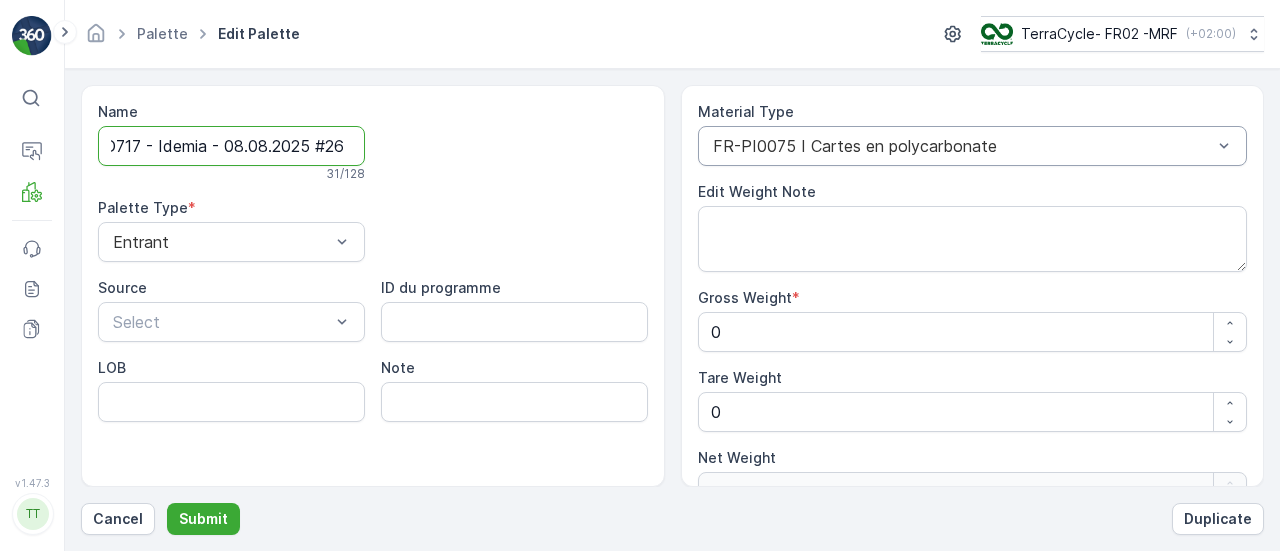 drag, startPoint x: 342, startPoint y: 151, endPoint x: 879, endPoint y: 135, distance: 537.2383 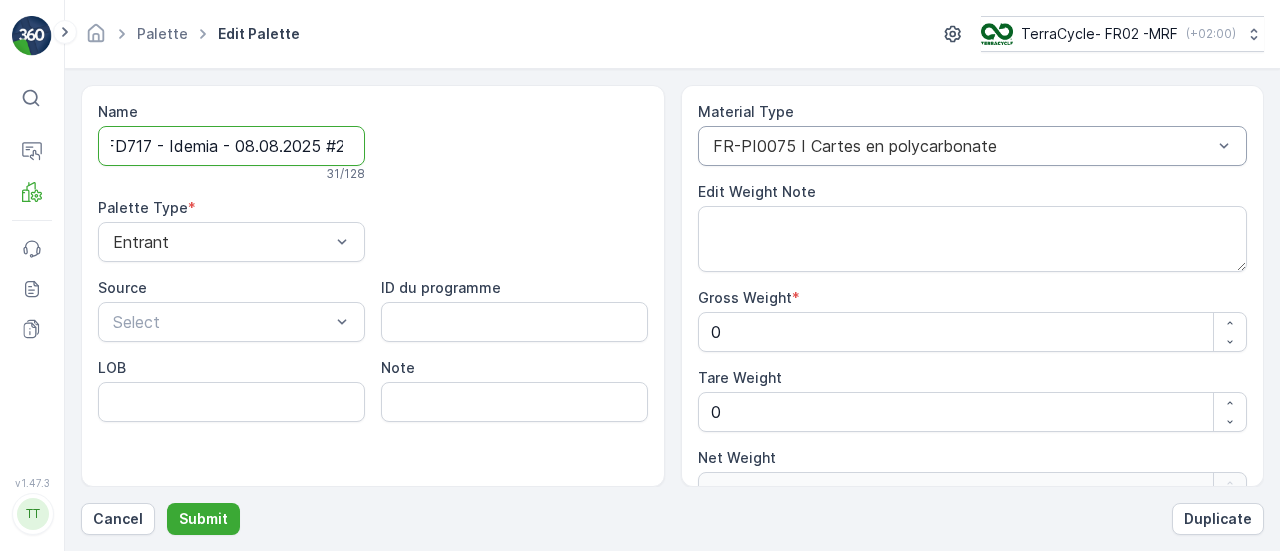 scroll, scrollTop: 0, scrollLeft: 16, axis: horizontal 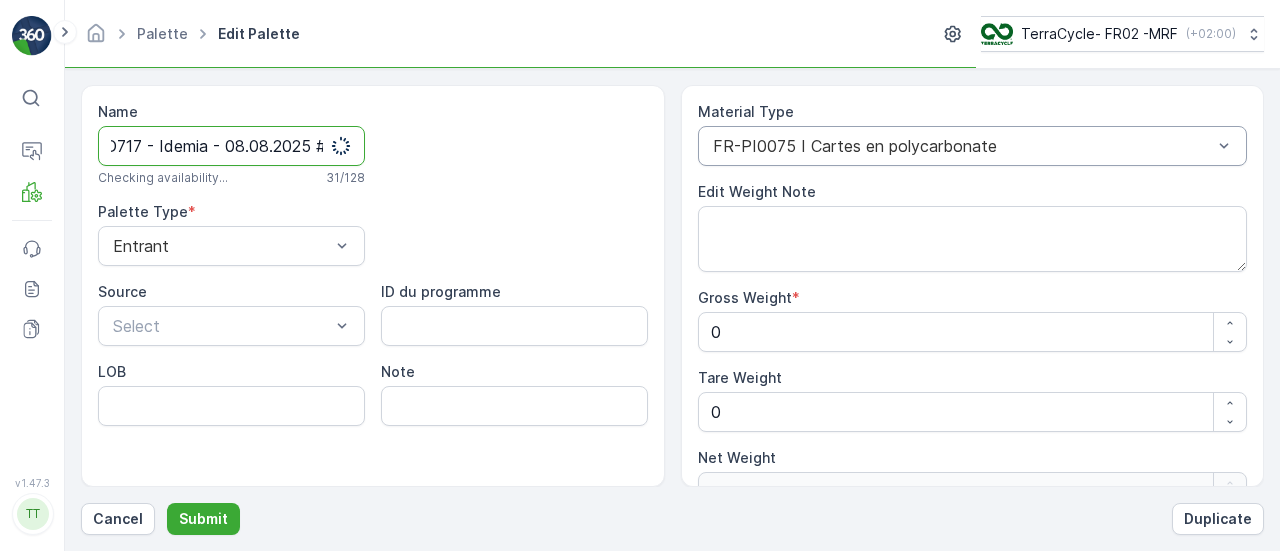 type on "FD717 - Idemia - 08.08.2025 #27" 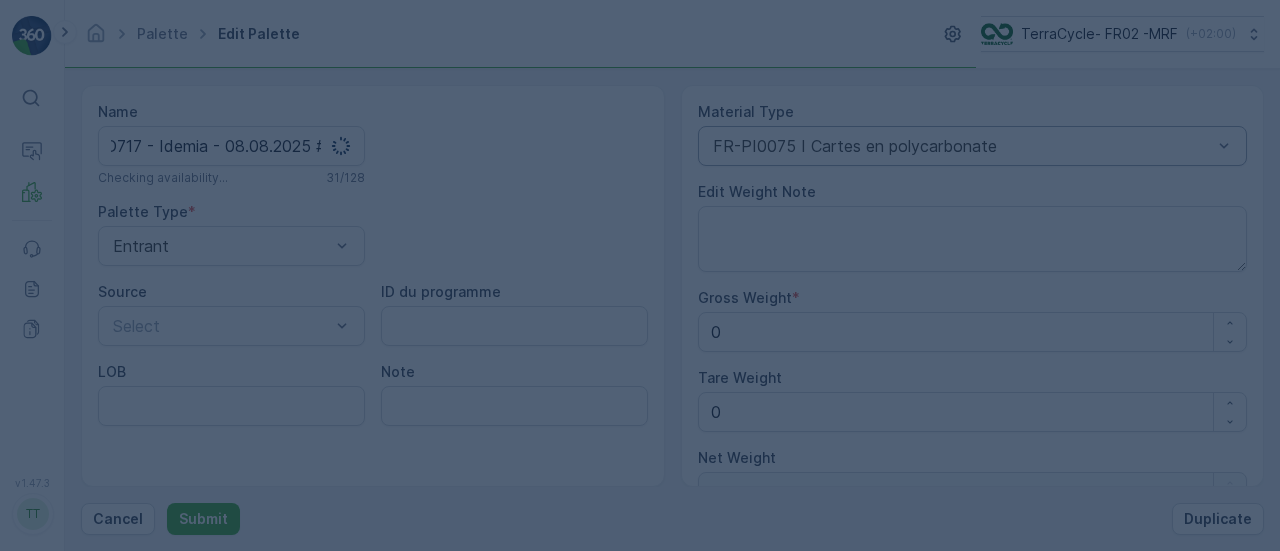 scroll, scrollTop: 0, scrollLeft: 0, axis: both 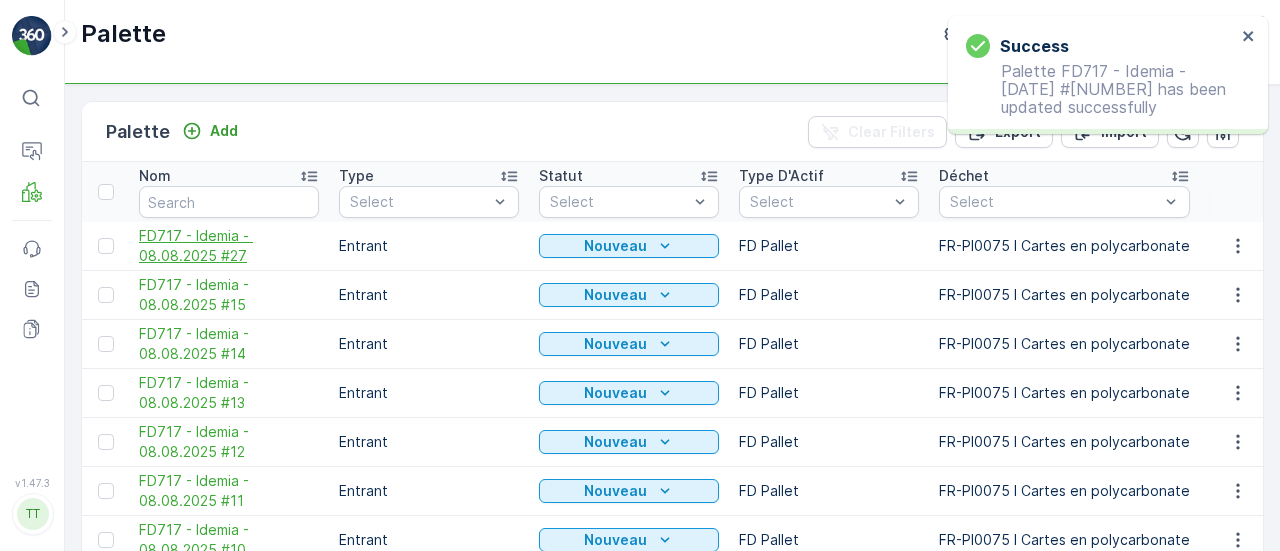 click on "FD717 - Idemia - 08.08.2025 #27" at bounding box center [229, 246] 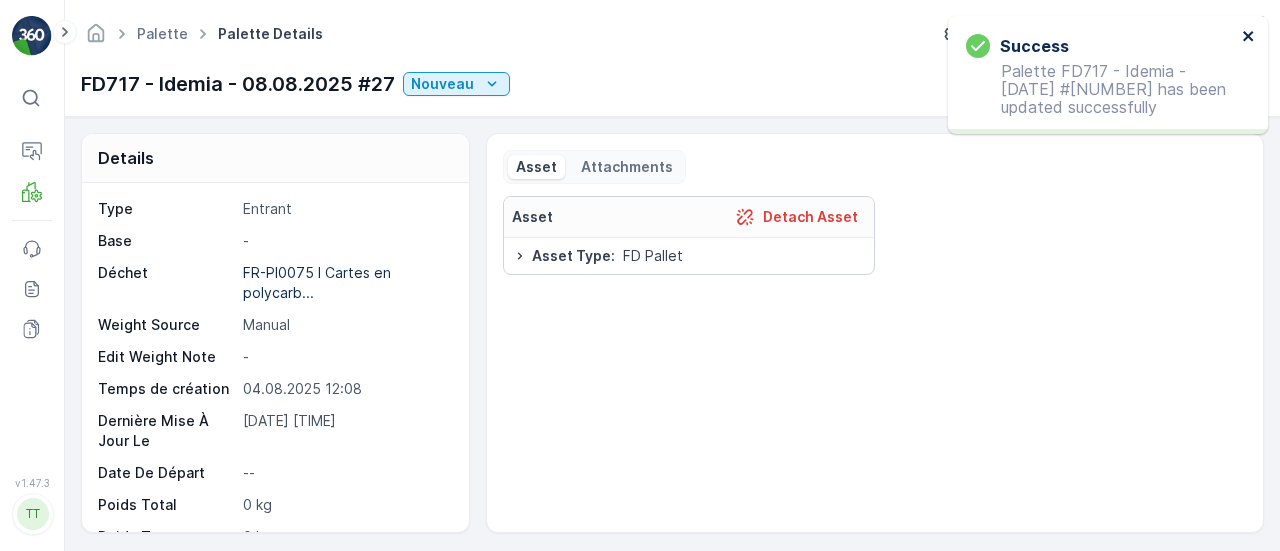 click 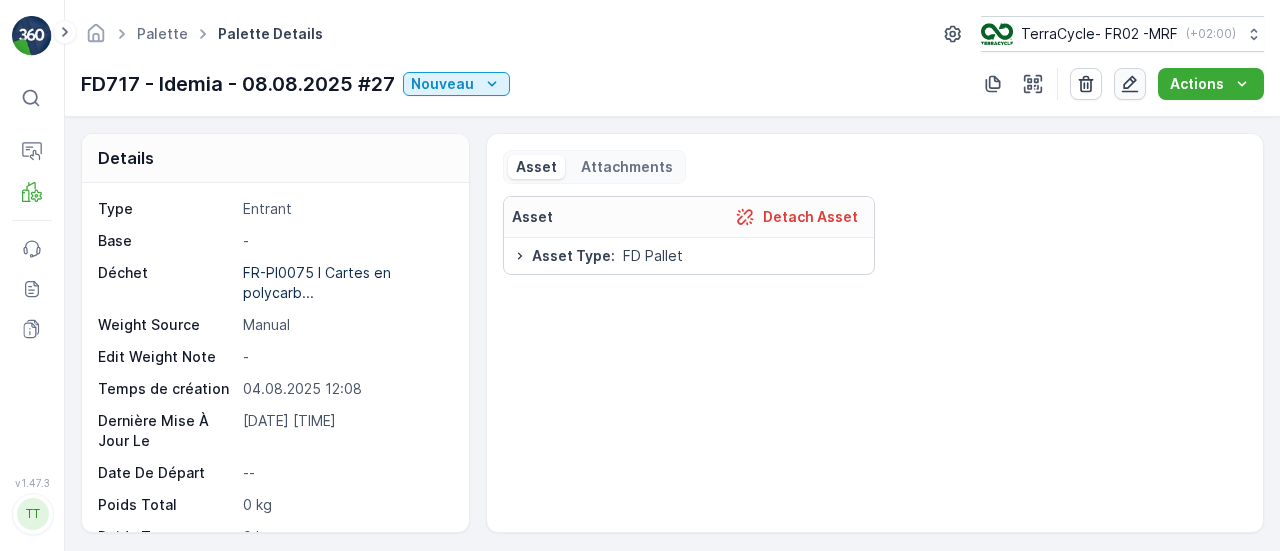 click 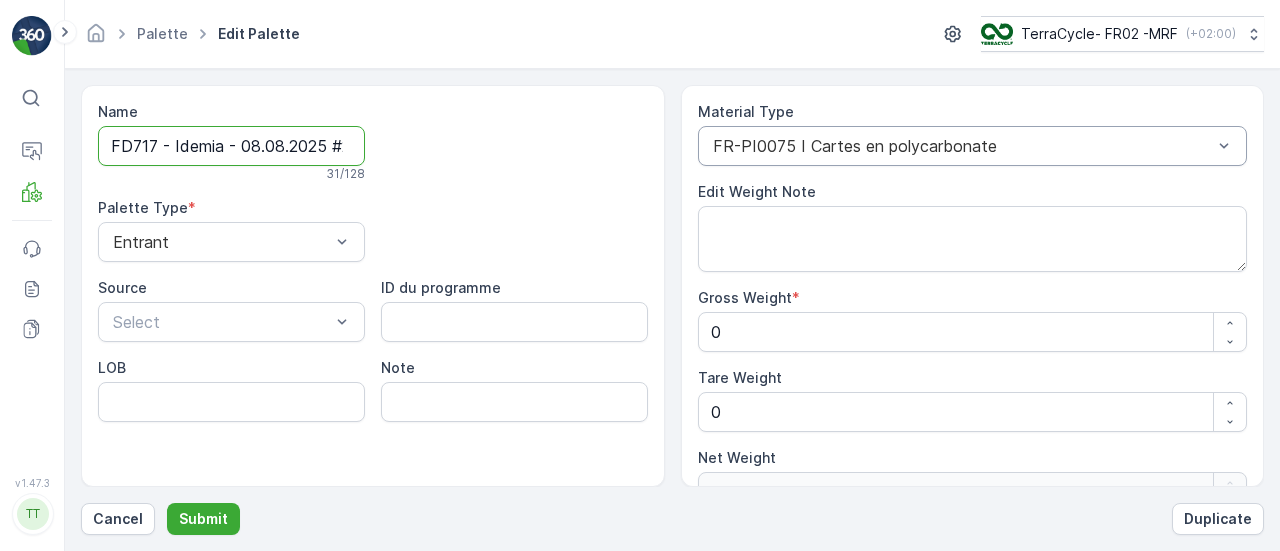 scroll, scrollTop: 0, scrollLeft: 16, axis: horizontal 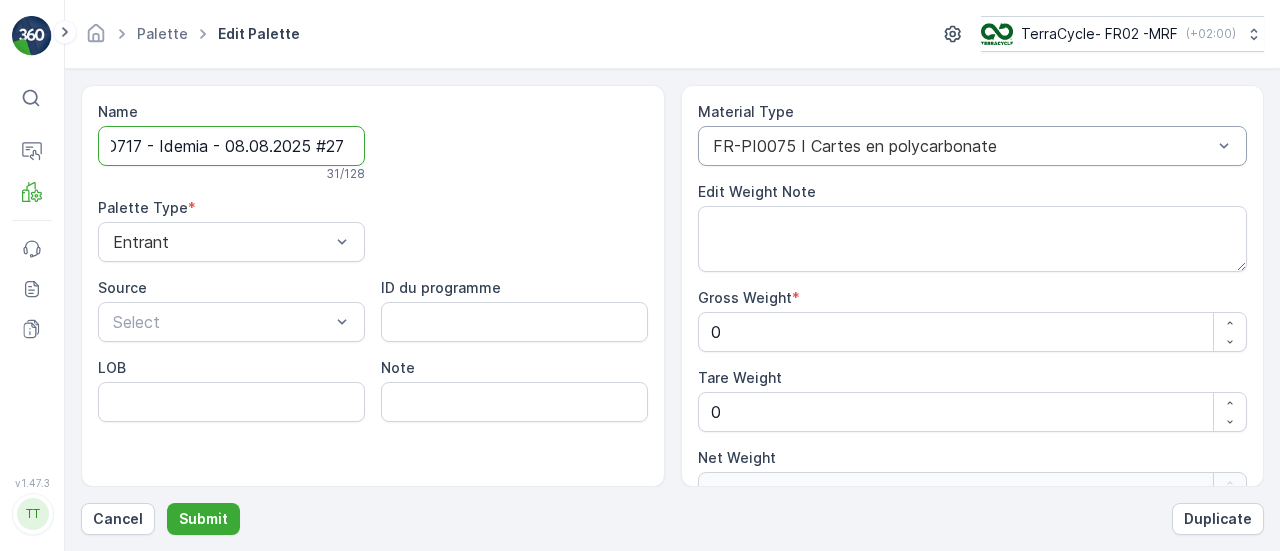 drag, startPoint x: 340, startPoint y: 147, endPoint x: 945, endPoint y: 147, distance: 605 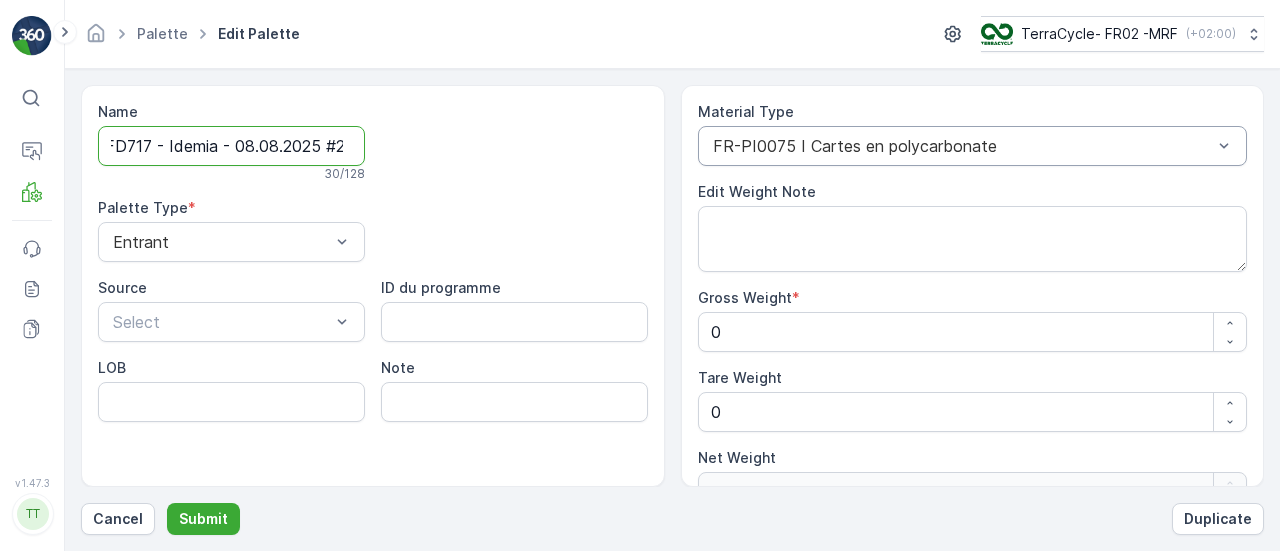 scroll, scrollTop: 0, scrollLeft: 16, axis: horizontal 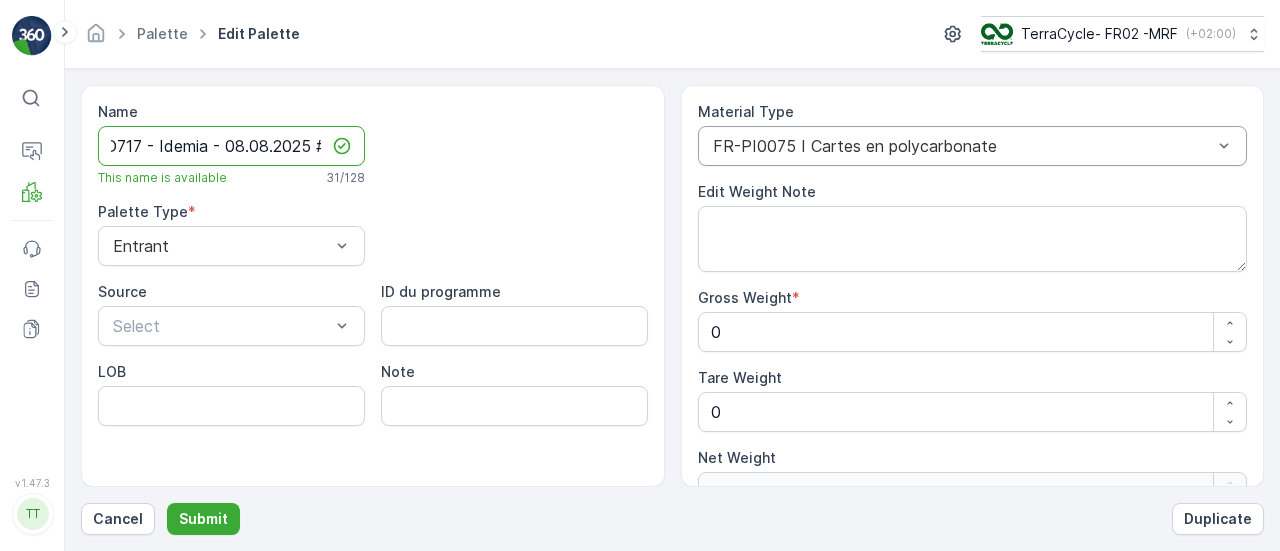 type on "FD717 - Idemia - 08.08.2025 #28" 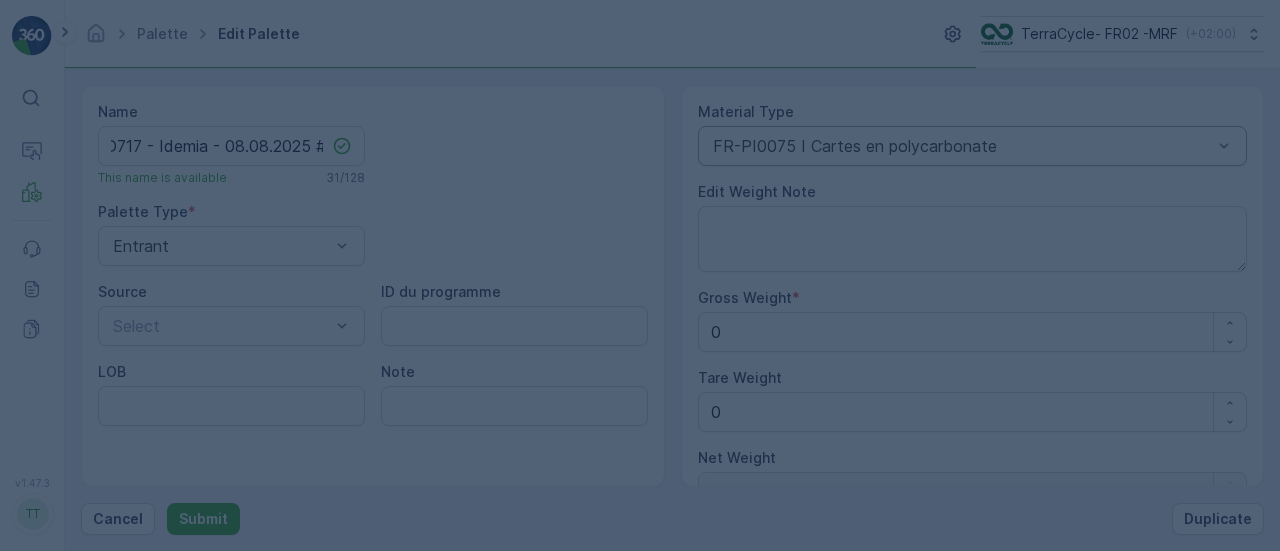 scroll, scrollTop: 0, scrollLeft: 0, axis: both 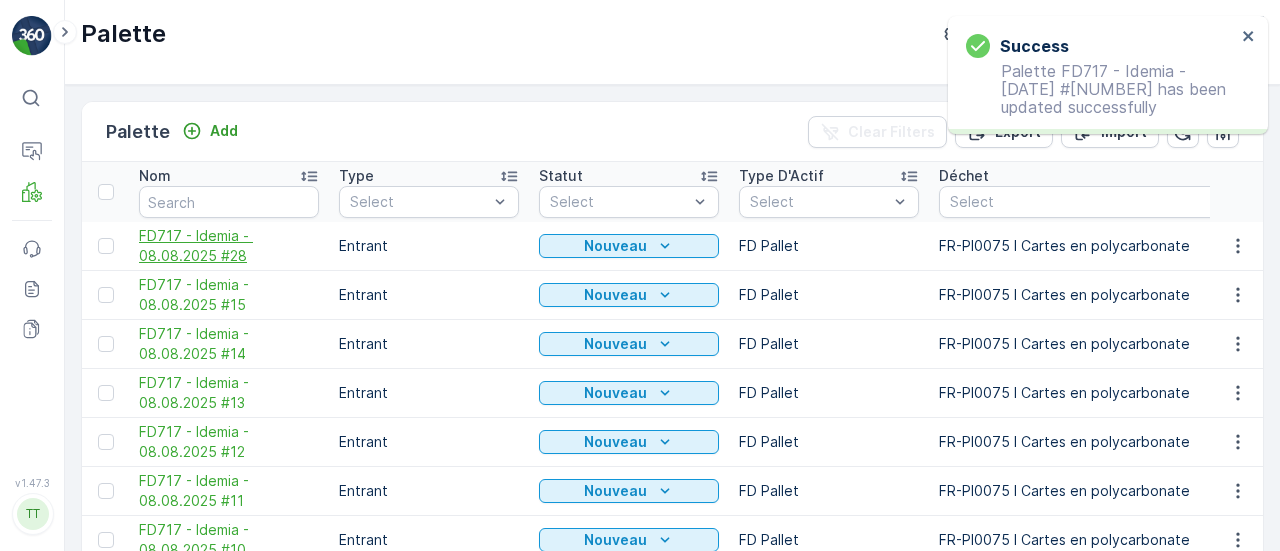 click on "FD717 - Idemia - 08.08.2025 #28" at bounding box center [229, 246] 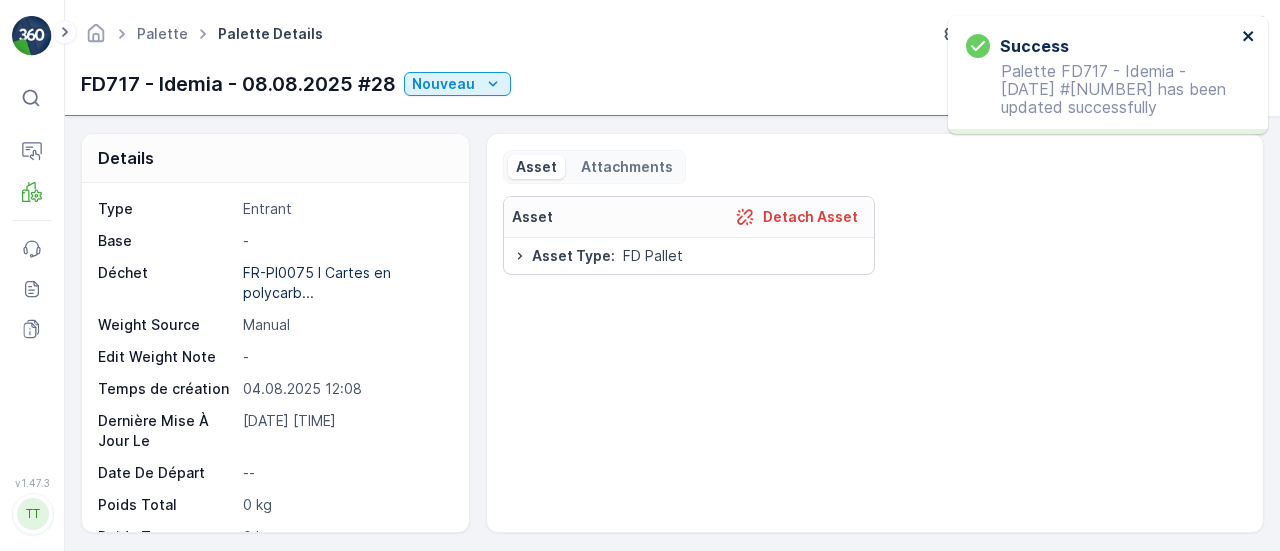 click 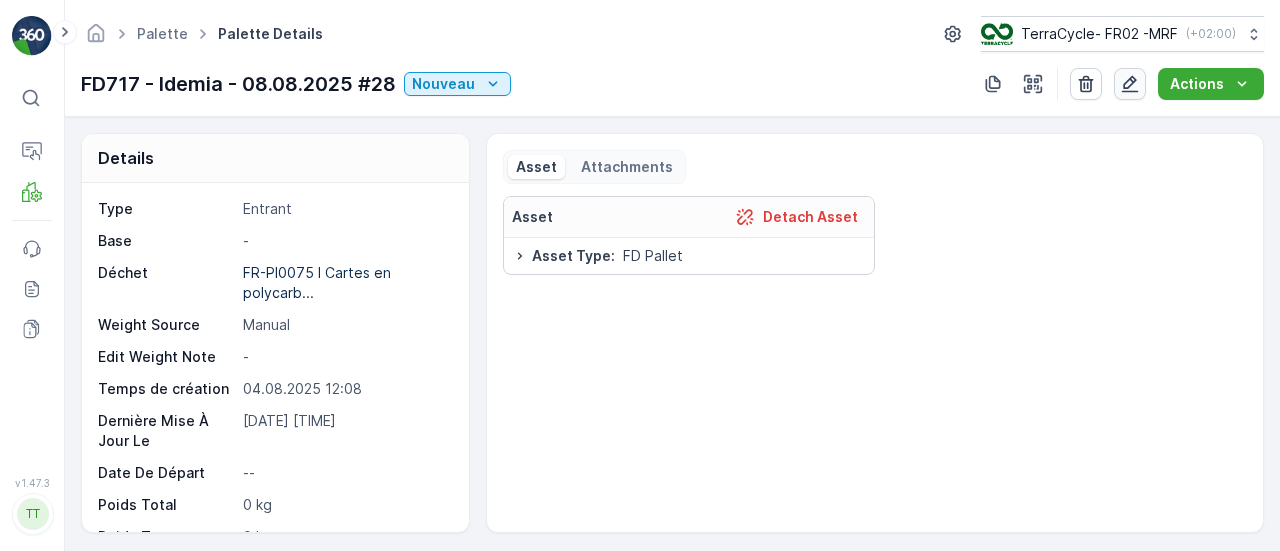 click 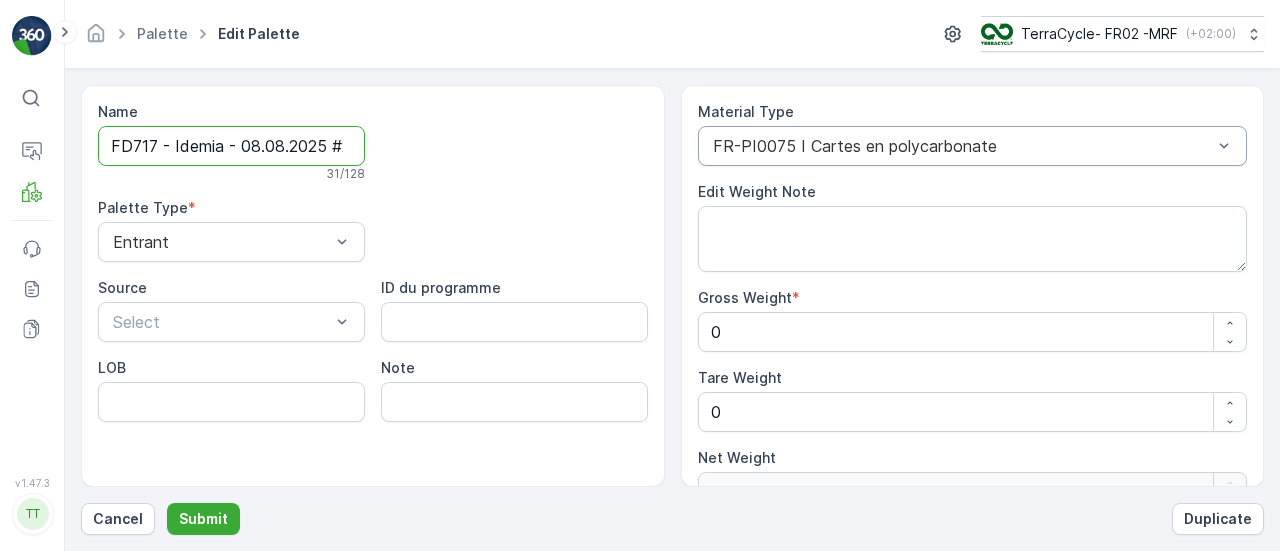 scroll, scrollTop: 0, scrollLeft: 17, axis: horizontal 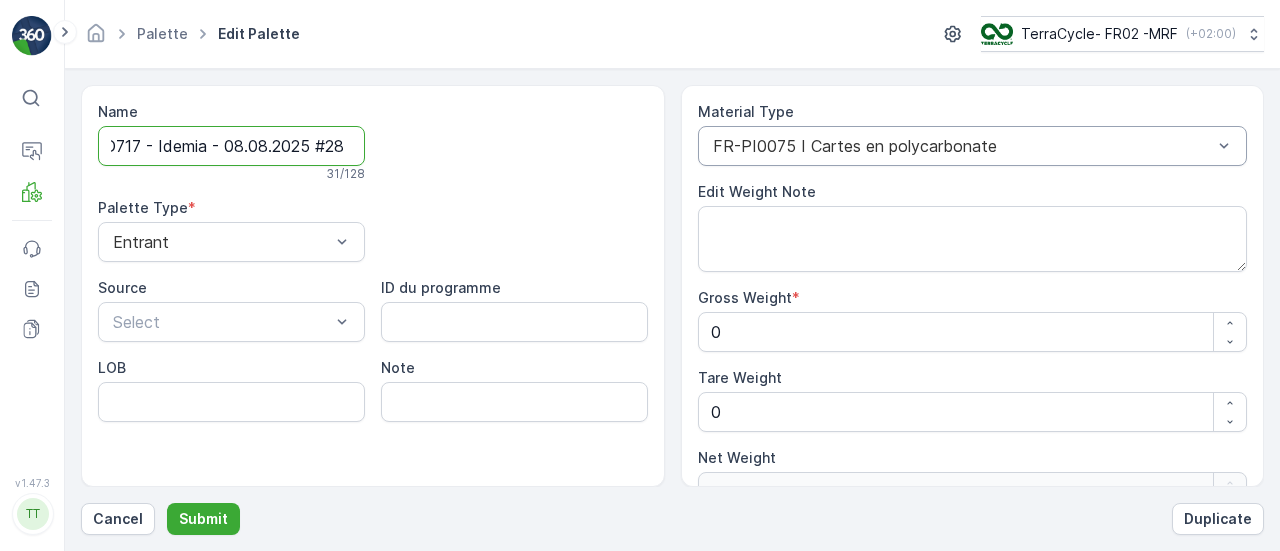drag, startPoint x: 339, startPoint y: 148, endPoint x: 984, endPoint y: 150, distance: 645.0031 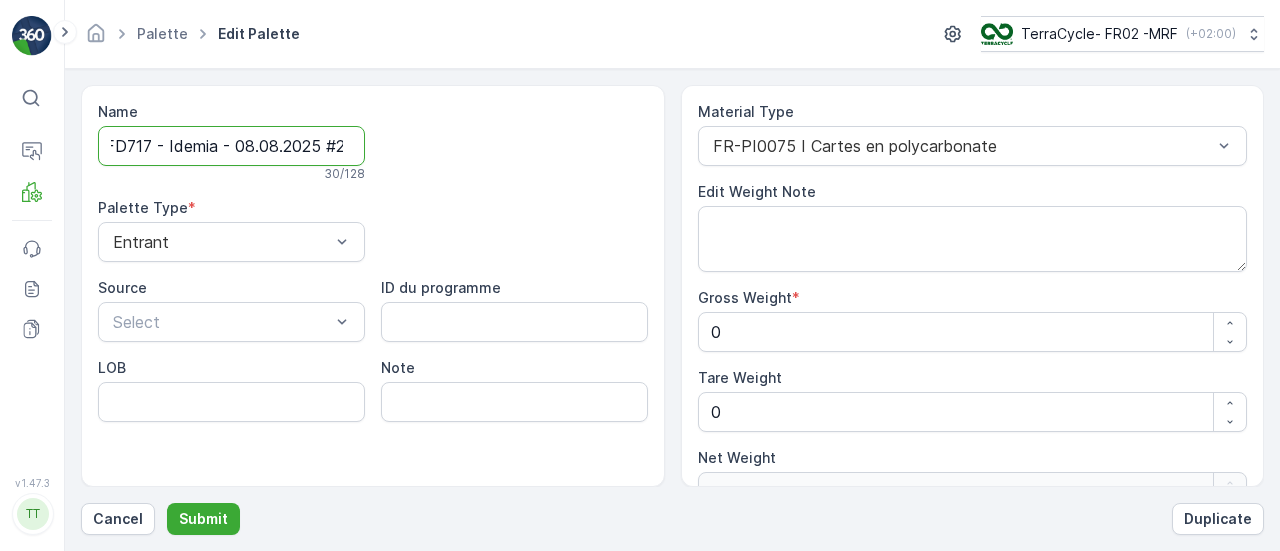 scroll, scrollTop: 0, scrollLeft: 16, axis: horizontal 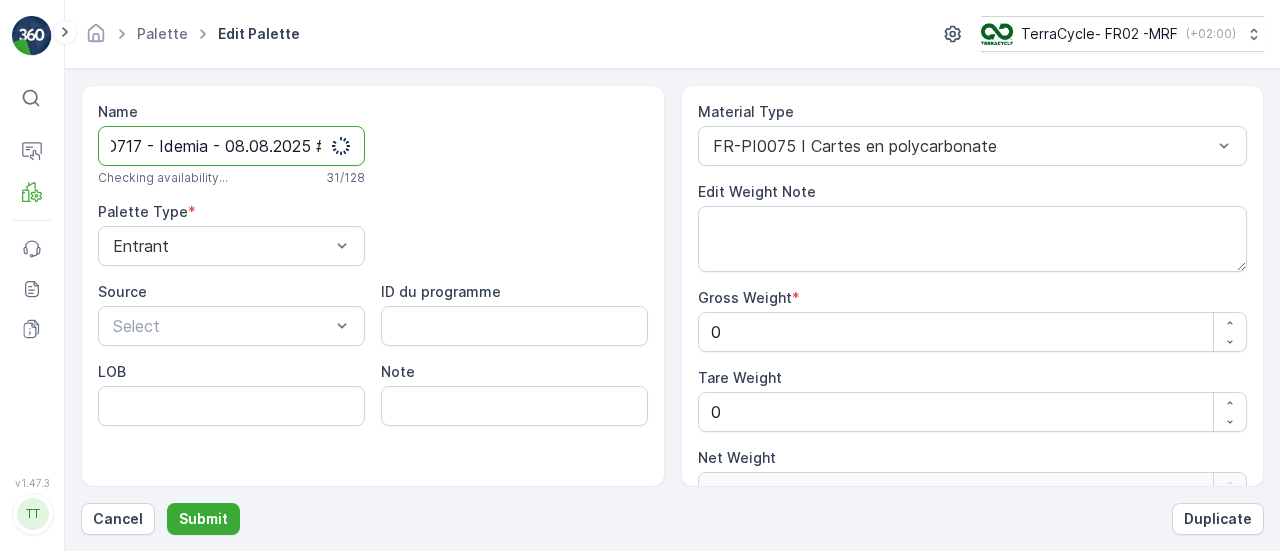 type on "FD717 - Idemia - 08.08.2025 #29" 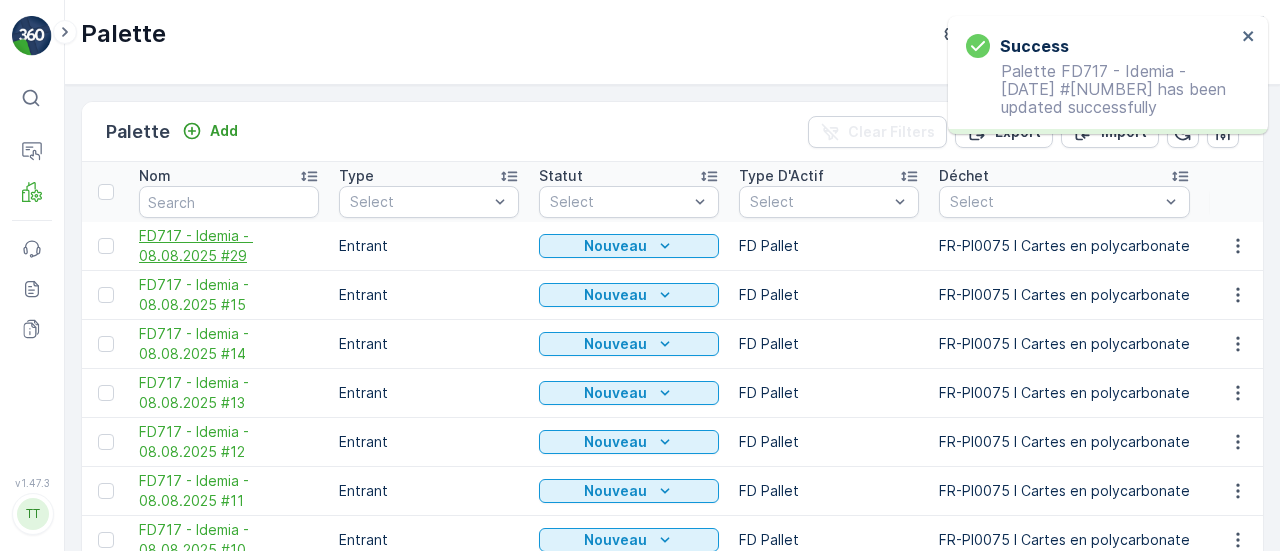 click on "FD717 - Idemia - 08.08.2025 #29" at bounding box center (229, 246) 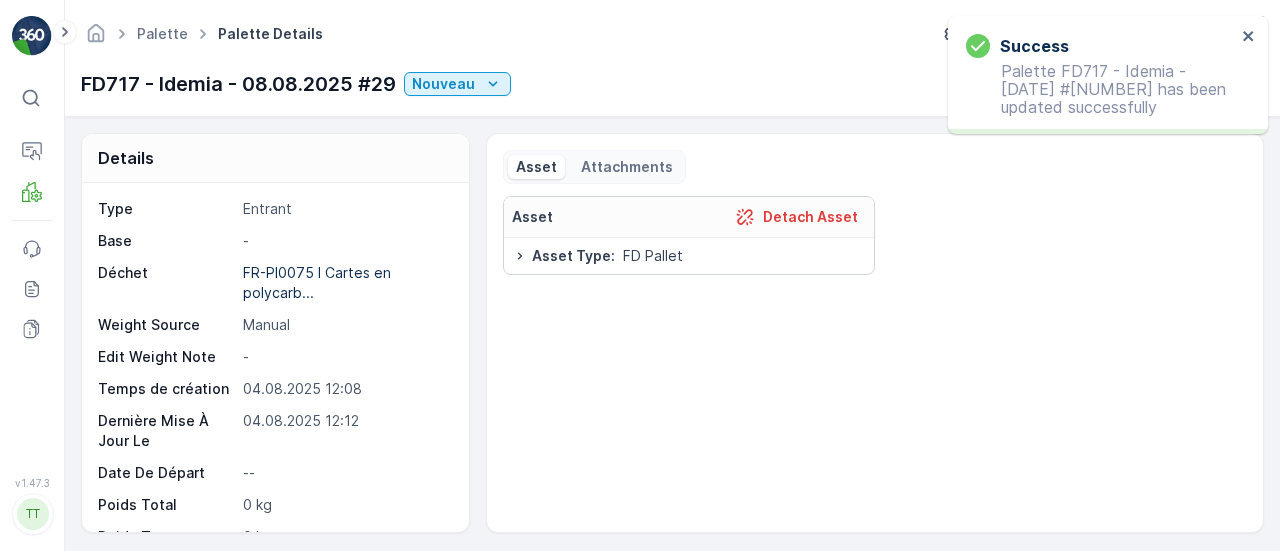 click on "Success Palette FD717 - Idemia - [DATE] #[NUMBER] has been updated successfully" at bounding box center [1108, 75] 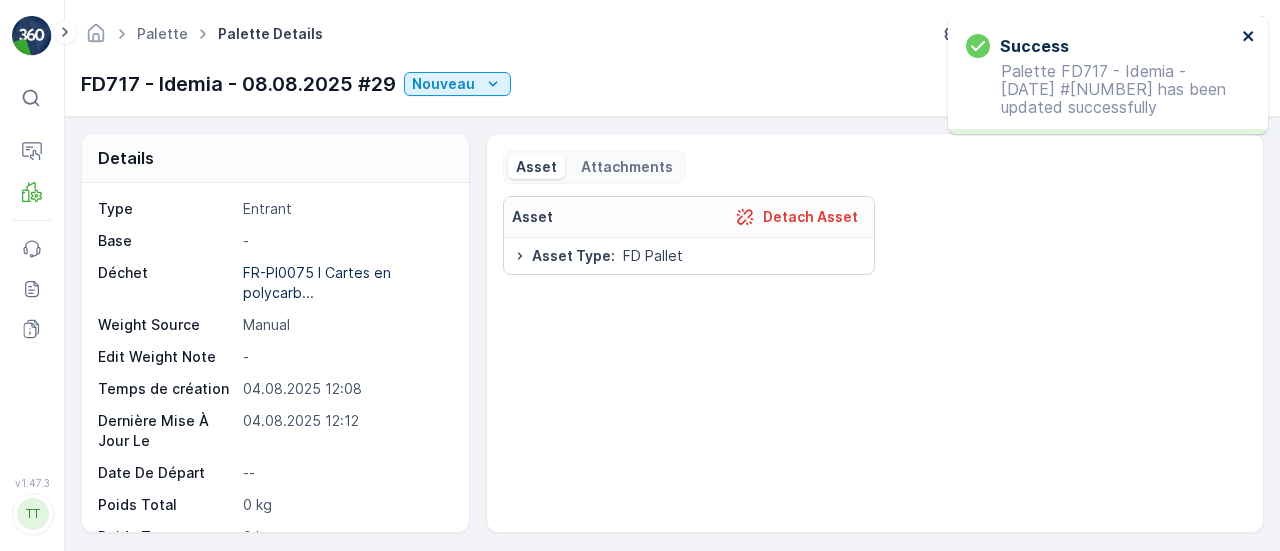 click 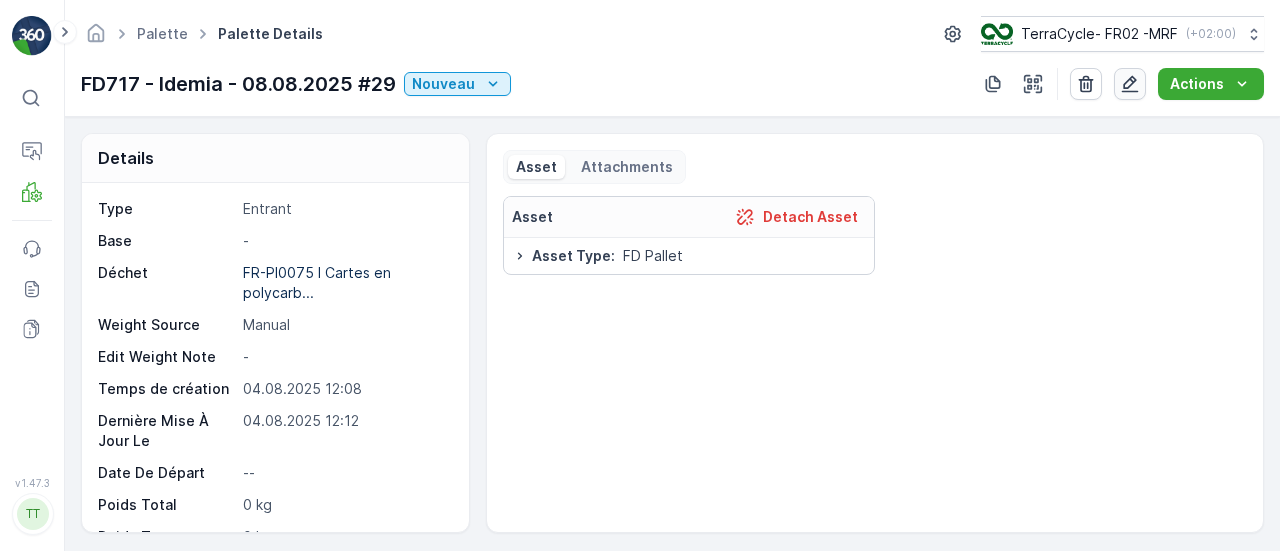 click 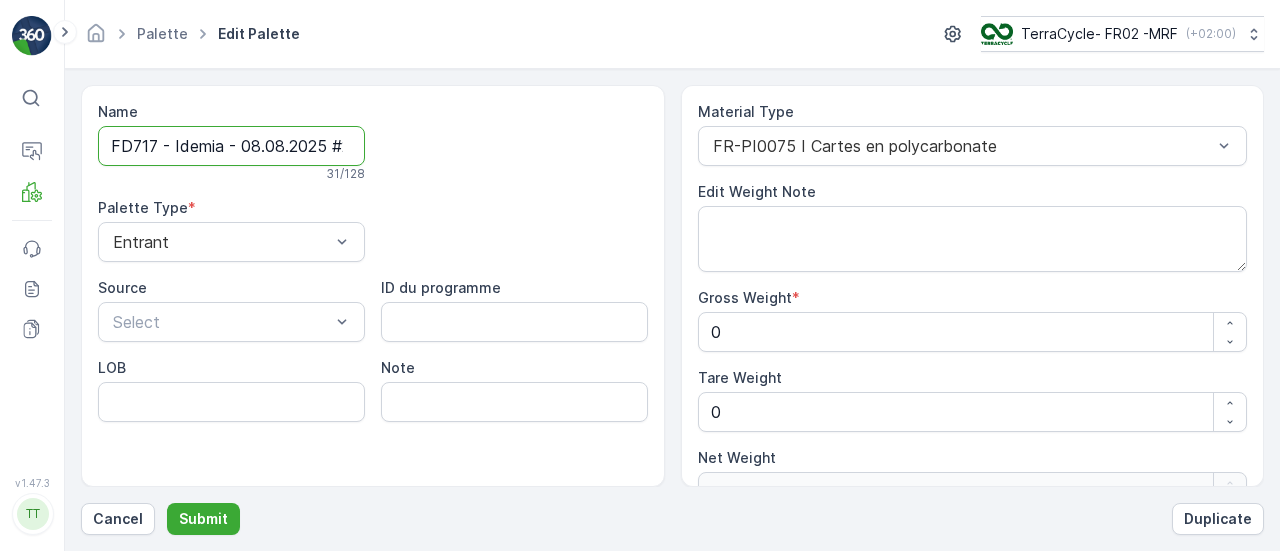 scroll, scrollTop: 0, scrollLeft: 17, axis: horizontal 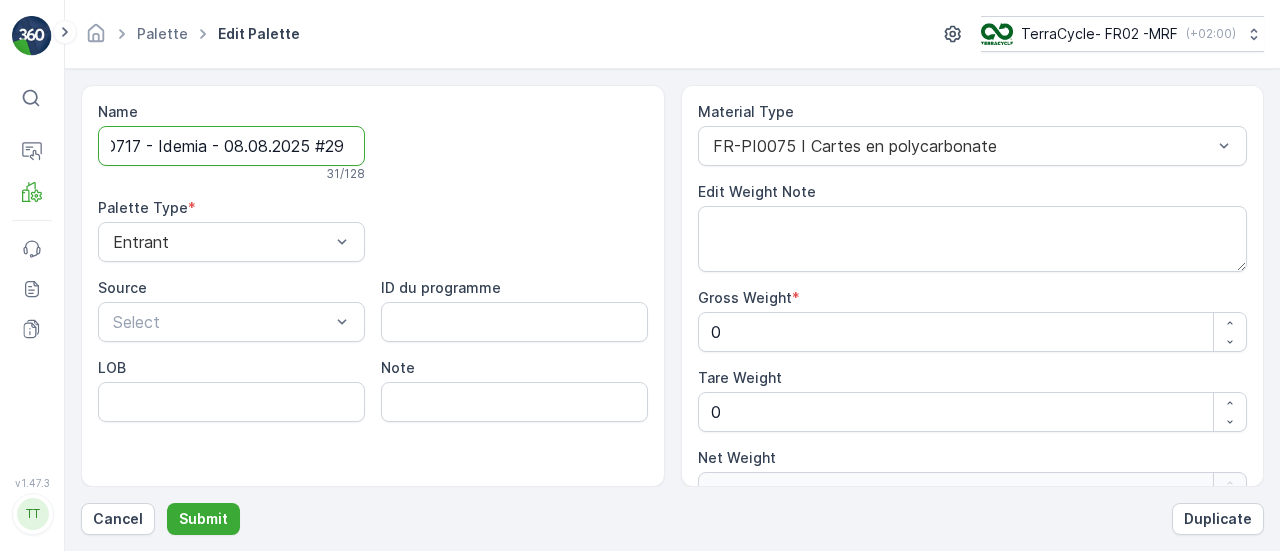 drag, startPoint x: 342, startPoint y: 145, endPoint x: 1011, endPoint y: 169, distance: 669.43036 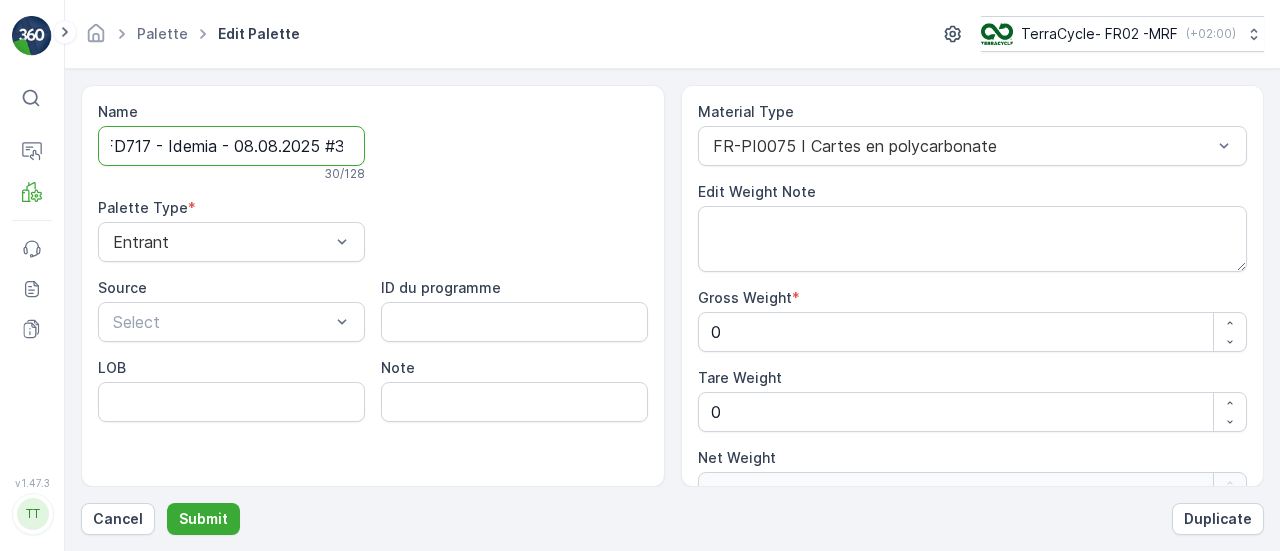 scroll, scrollTop: 0, scrollLeft: 17, axis: horizontal 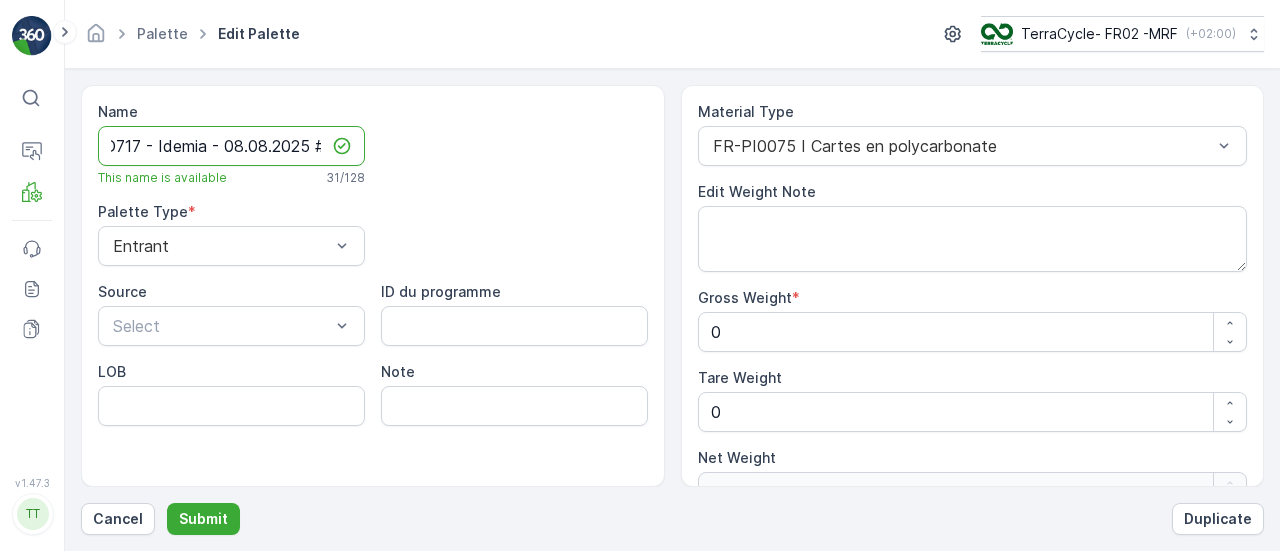 type on "FD717 - Idemia - 08.08.2025 #30" 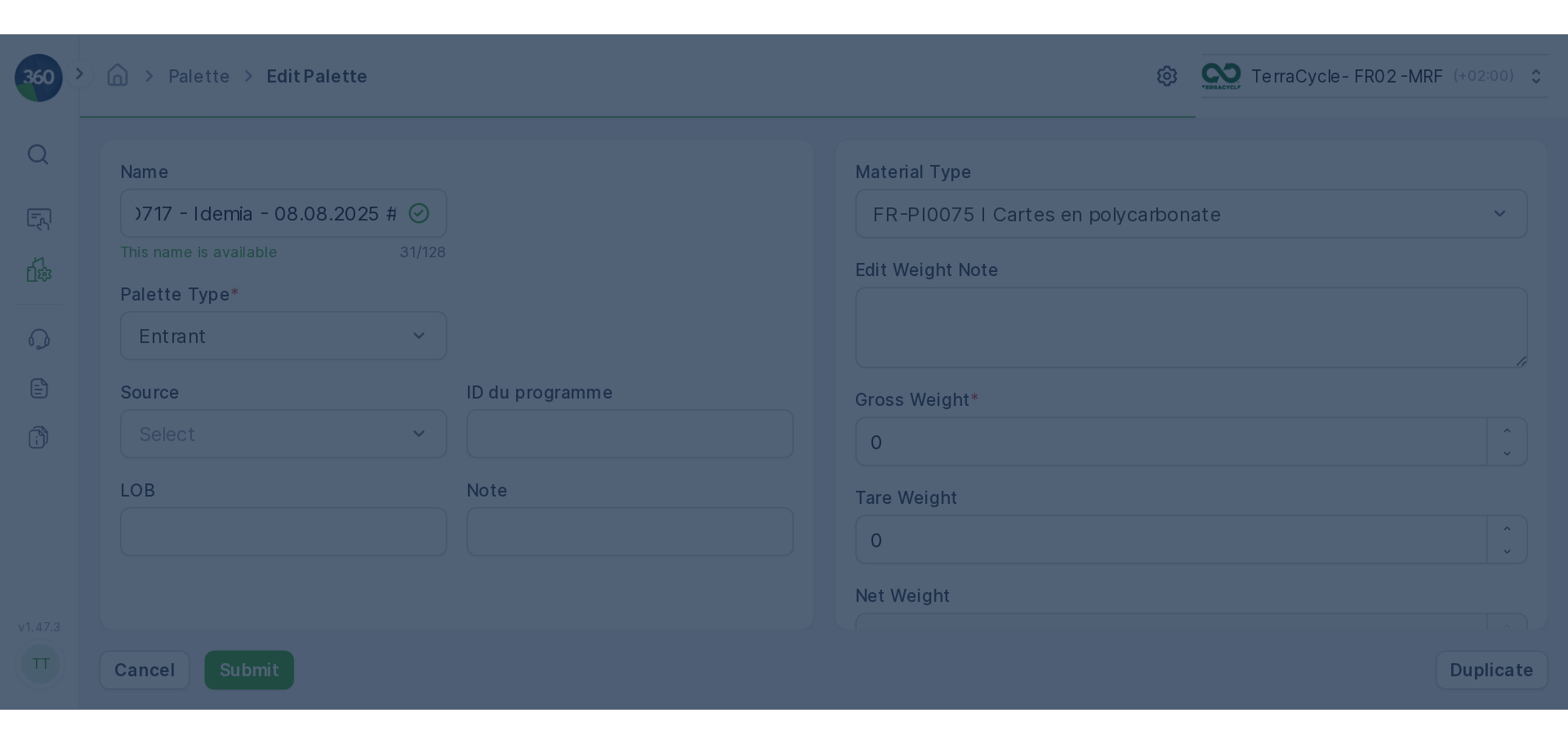 scroll, scrollTop: 0, scrollLeft: 0, axis: both 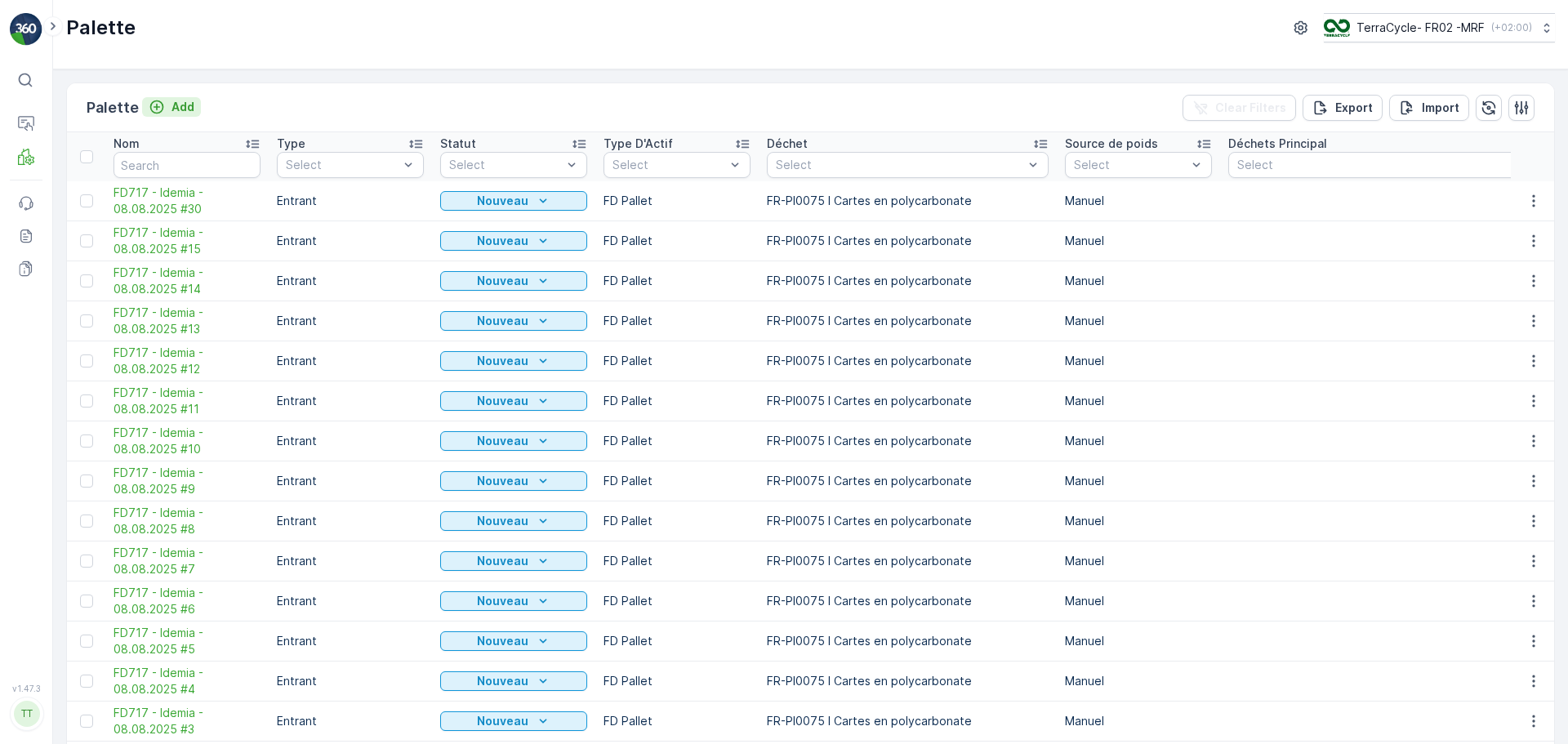 click on "Add" at bounding box center [183, 107] 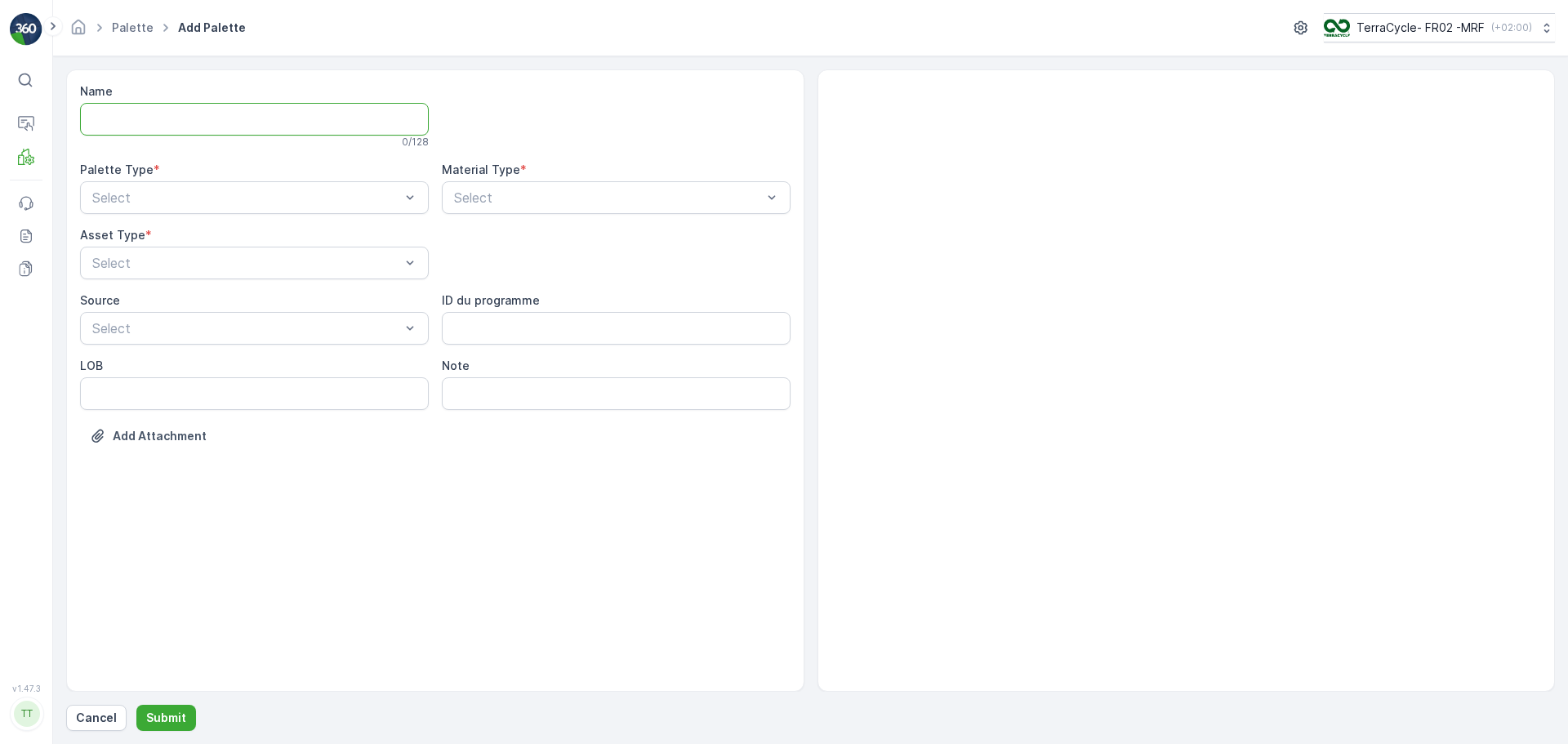 click on "Name" at bounding box center [254, 119] 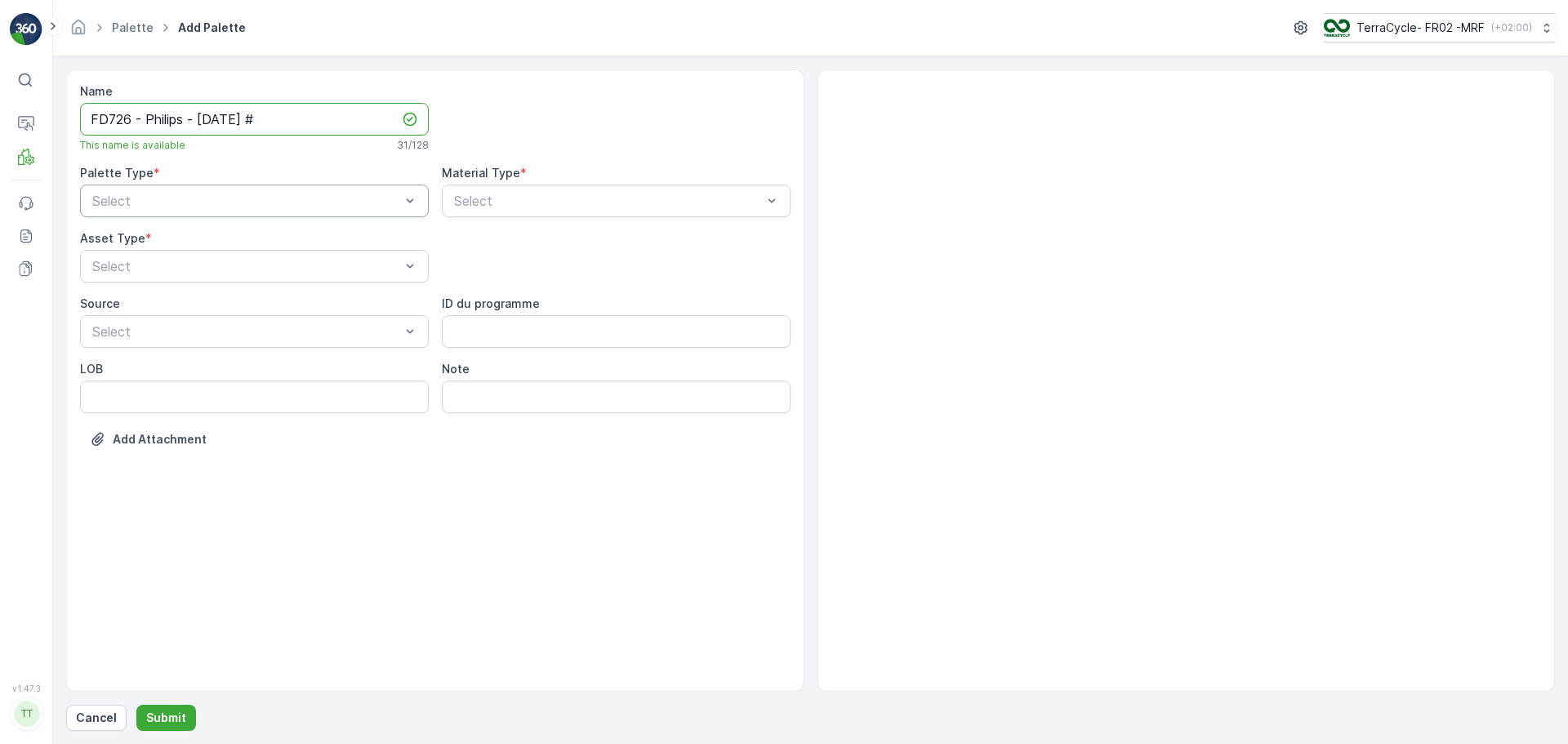 type on "FD726 - Philips - [DATE] #" 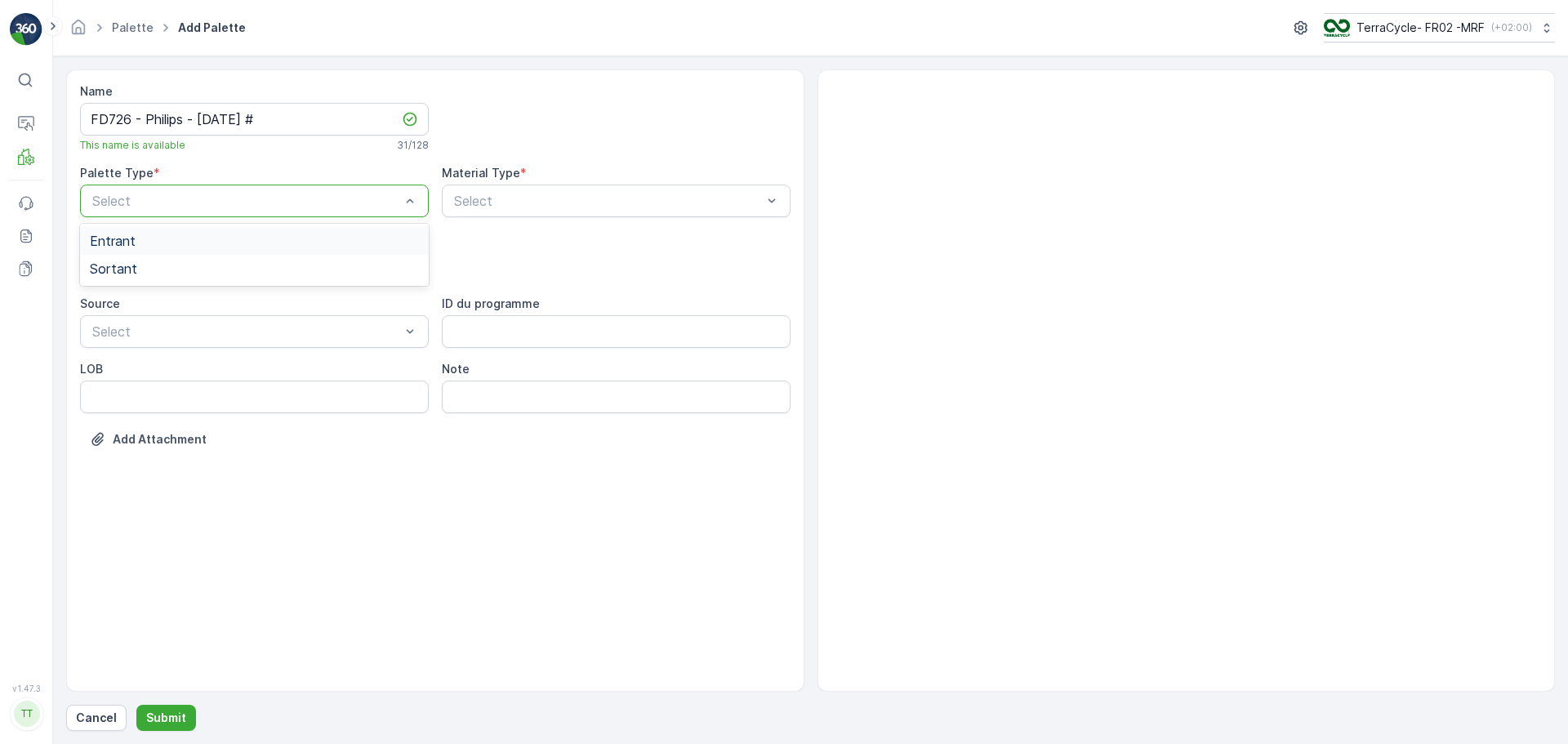 click at bounding box center (246, 201) 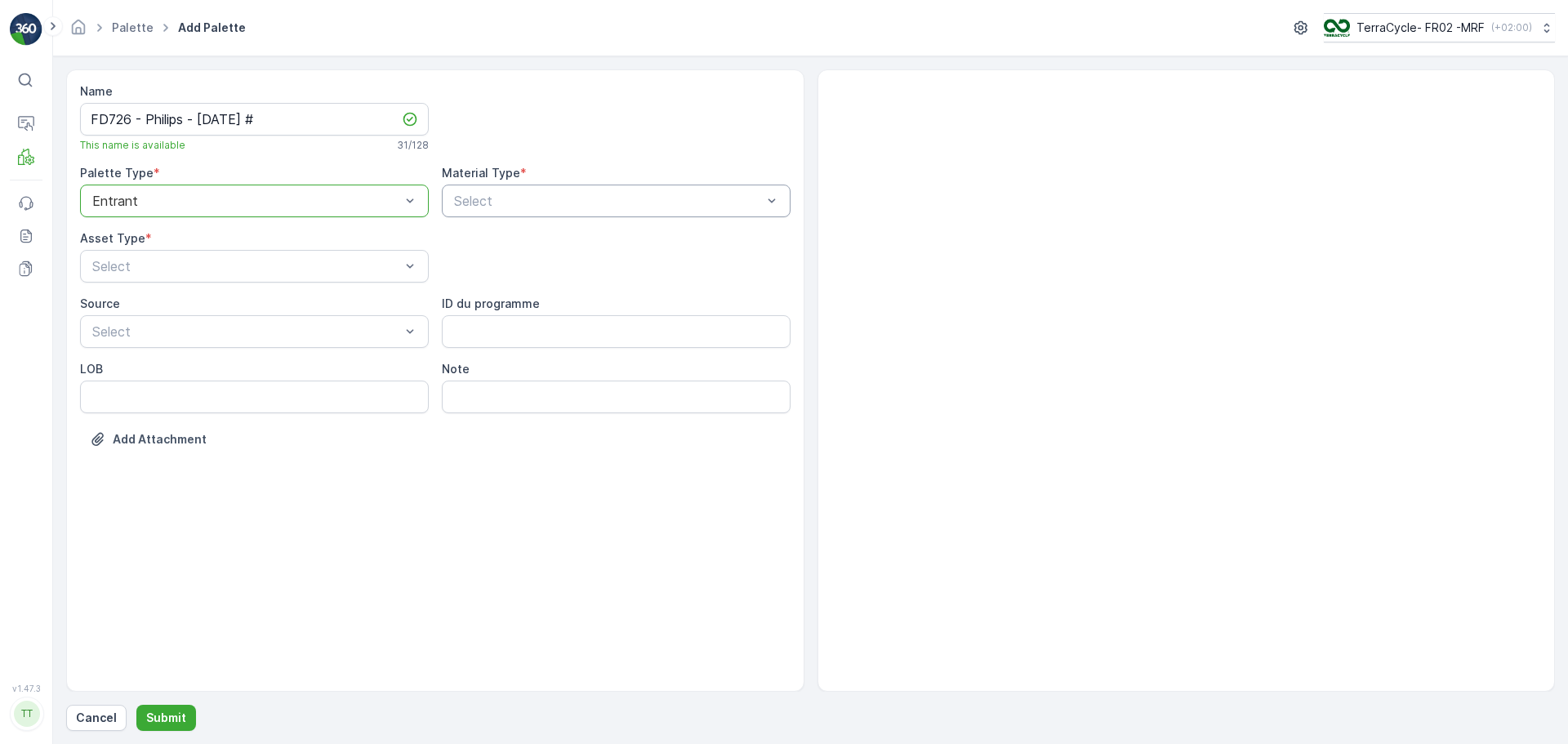 click at bounding box center [608, 201] 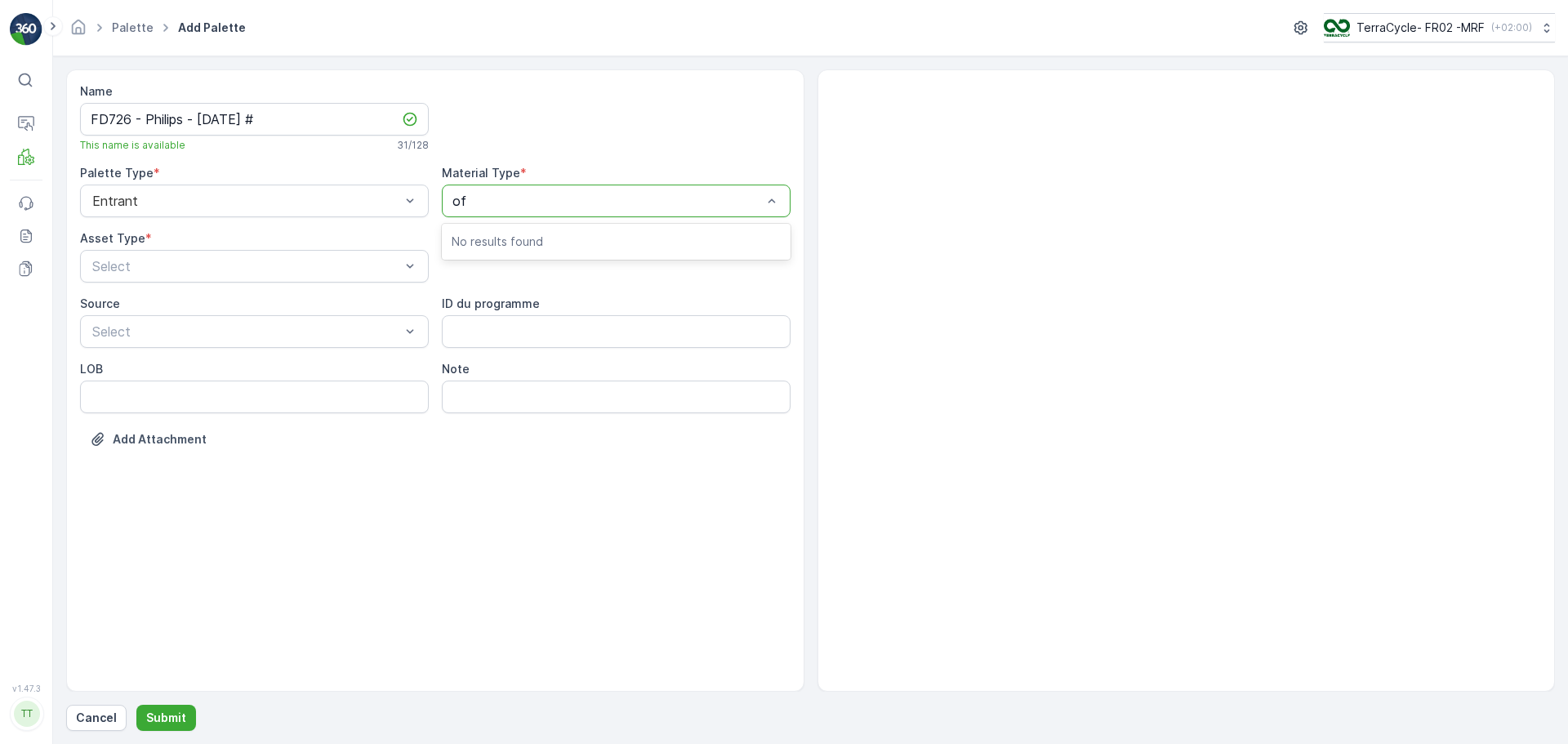 type on "o" 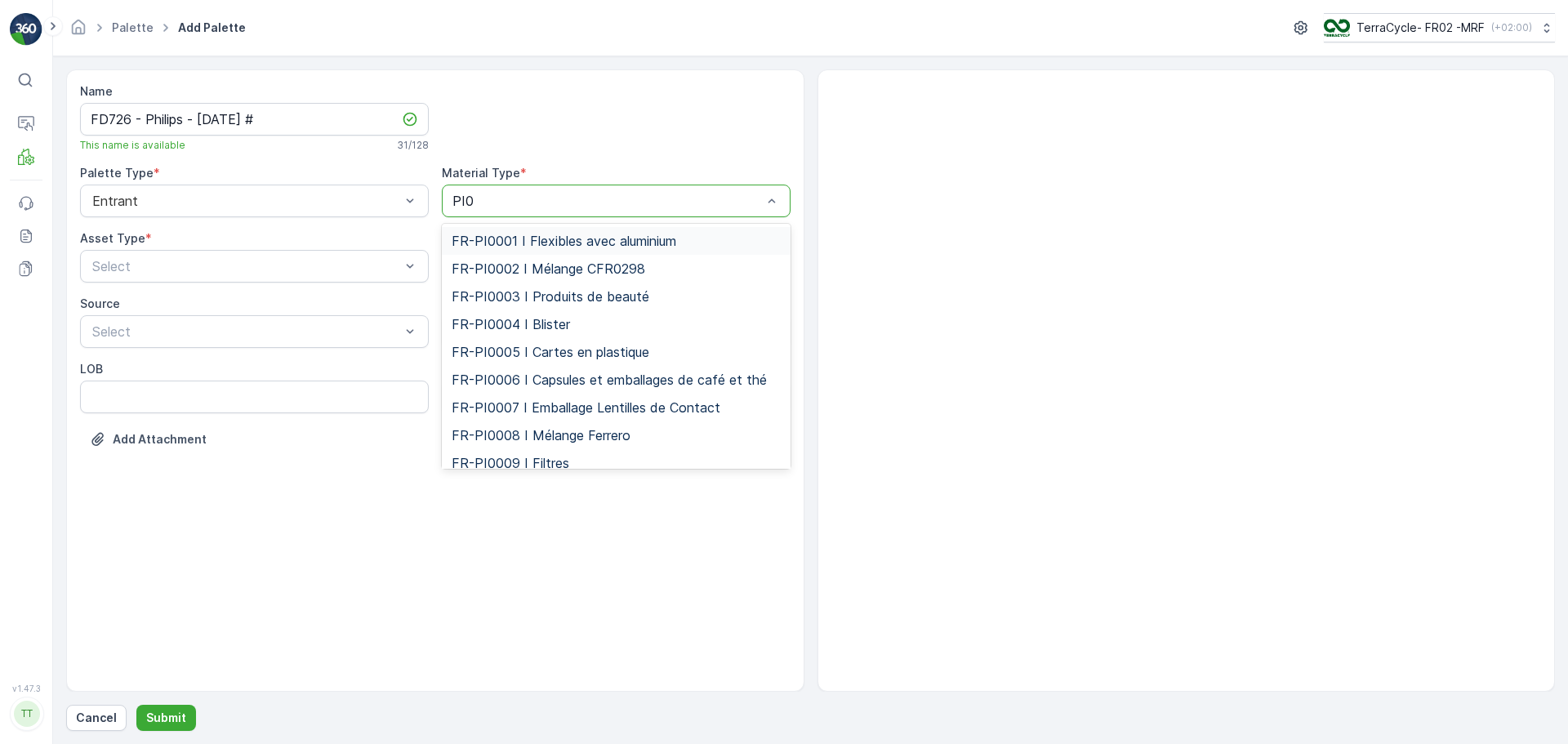 type on "PI00" 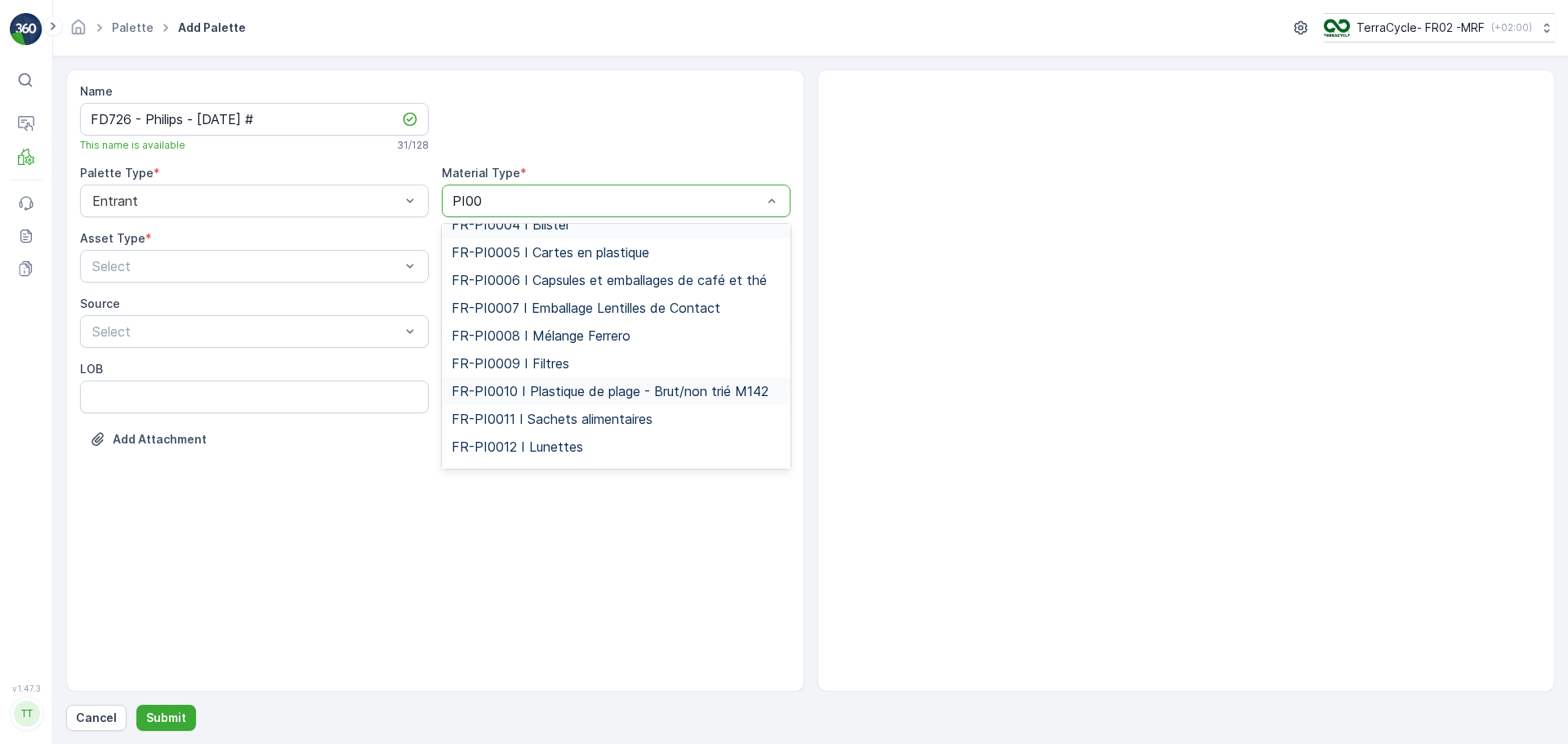 scroll, scrollTop: 163, scrollLeft: 0, axis: vertical 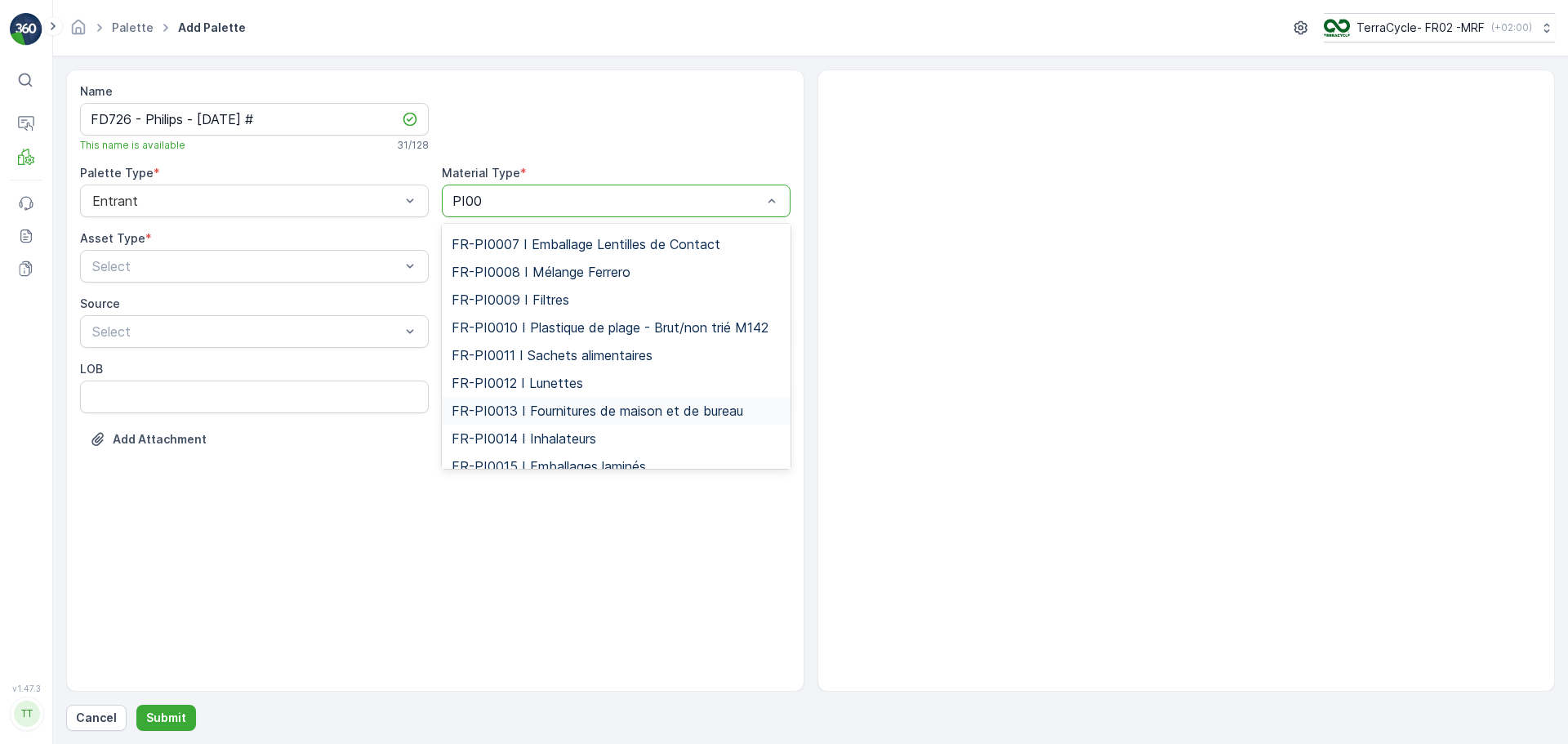 click on "FR-PI0013 I Fournitures de maison et de bureau" at bounding box center [597, 411] 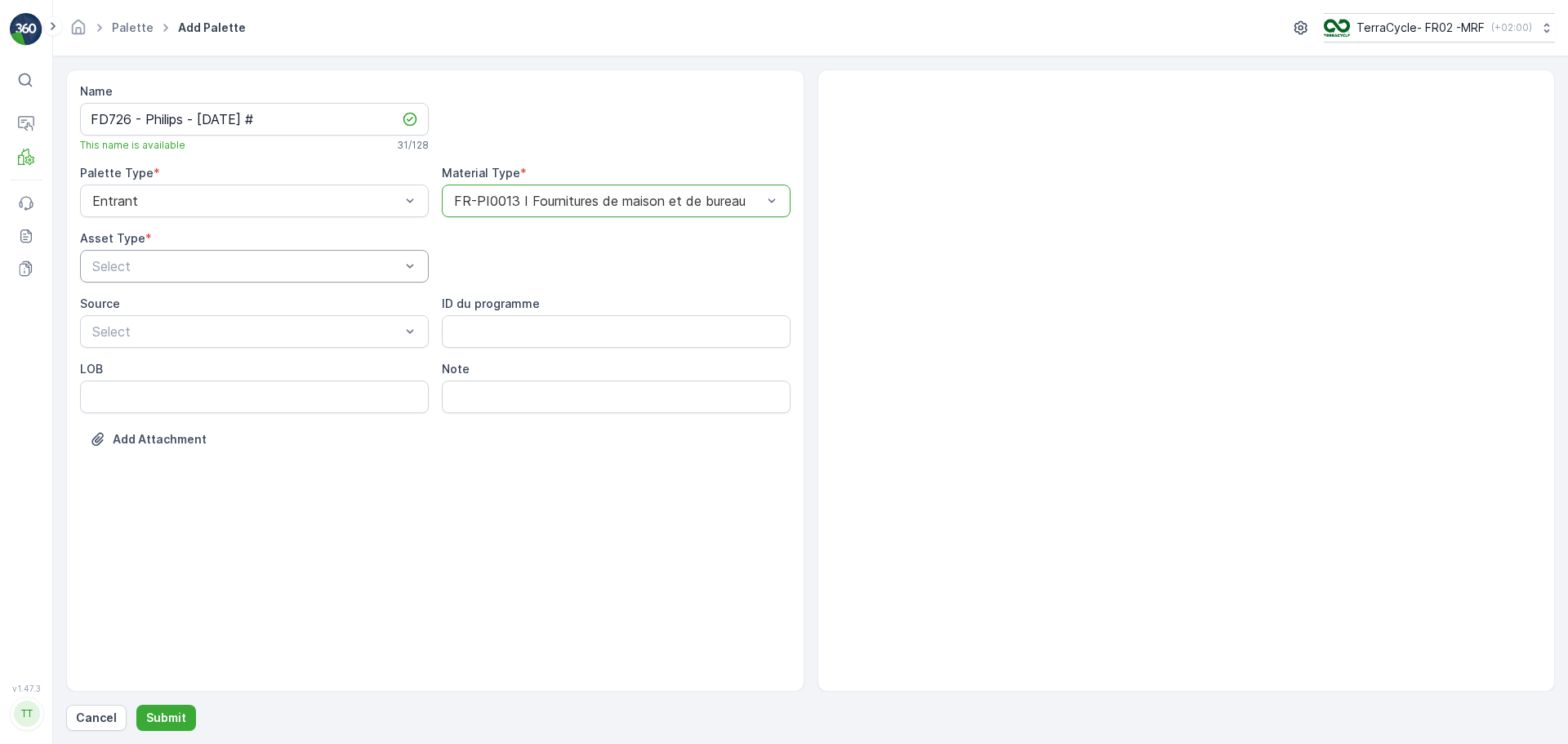 click at bounding box center [246, 266] 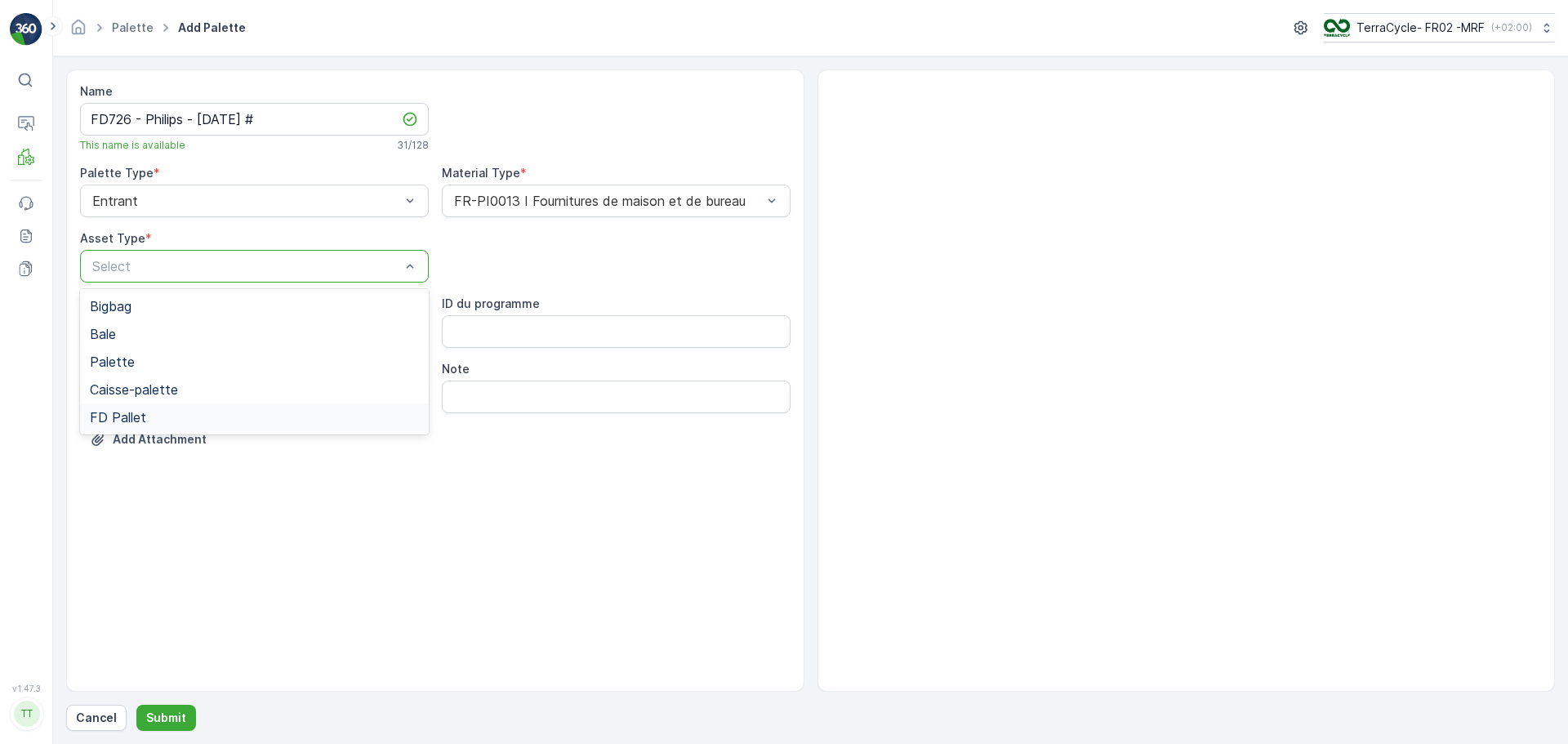 click on "FD Pallet" at bounding box center [254, 417] 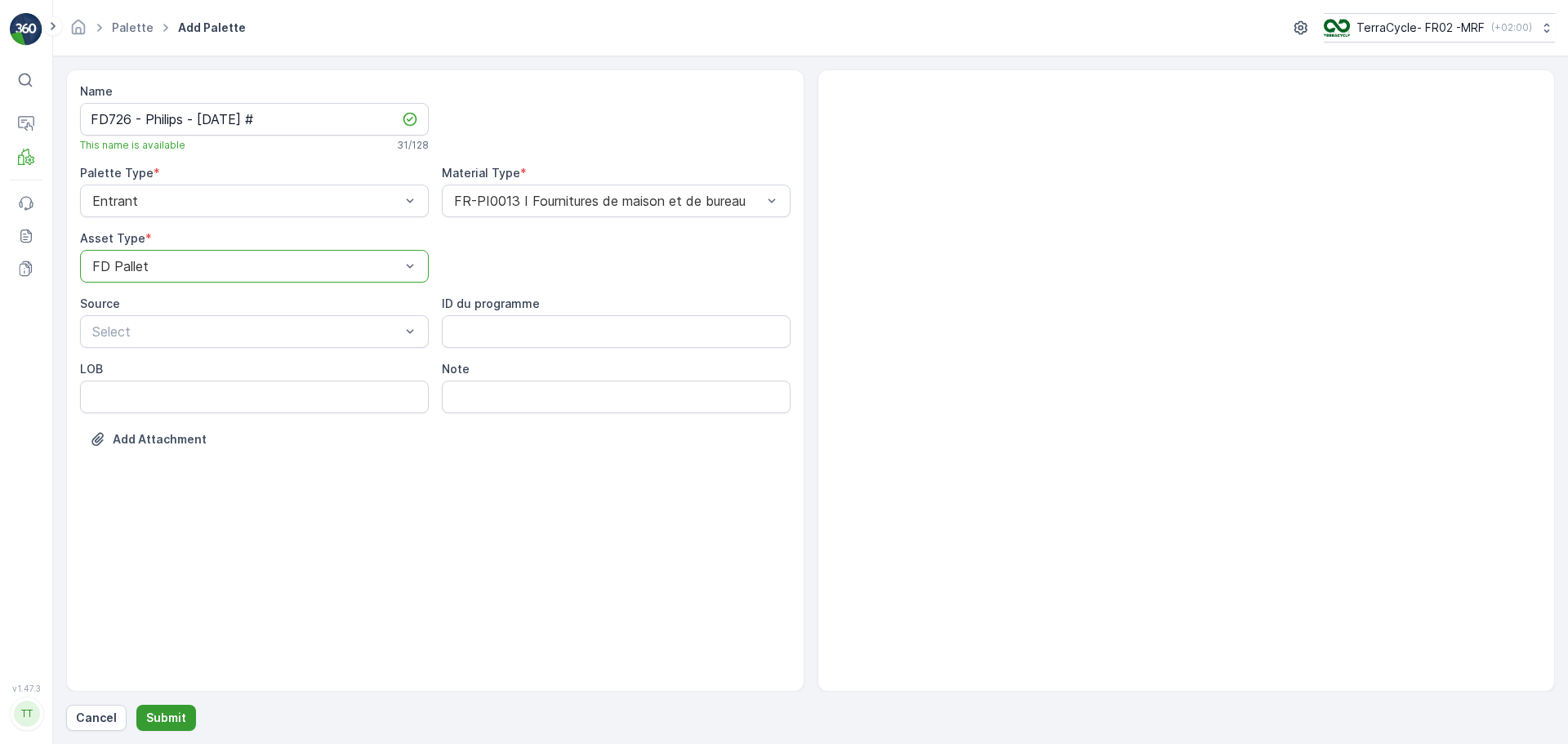 click on "Submit" at bounding box center (166, 718) 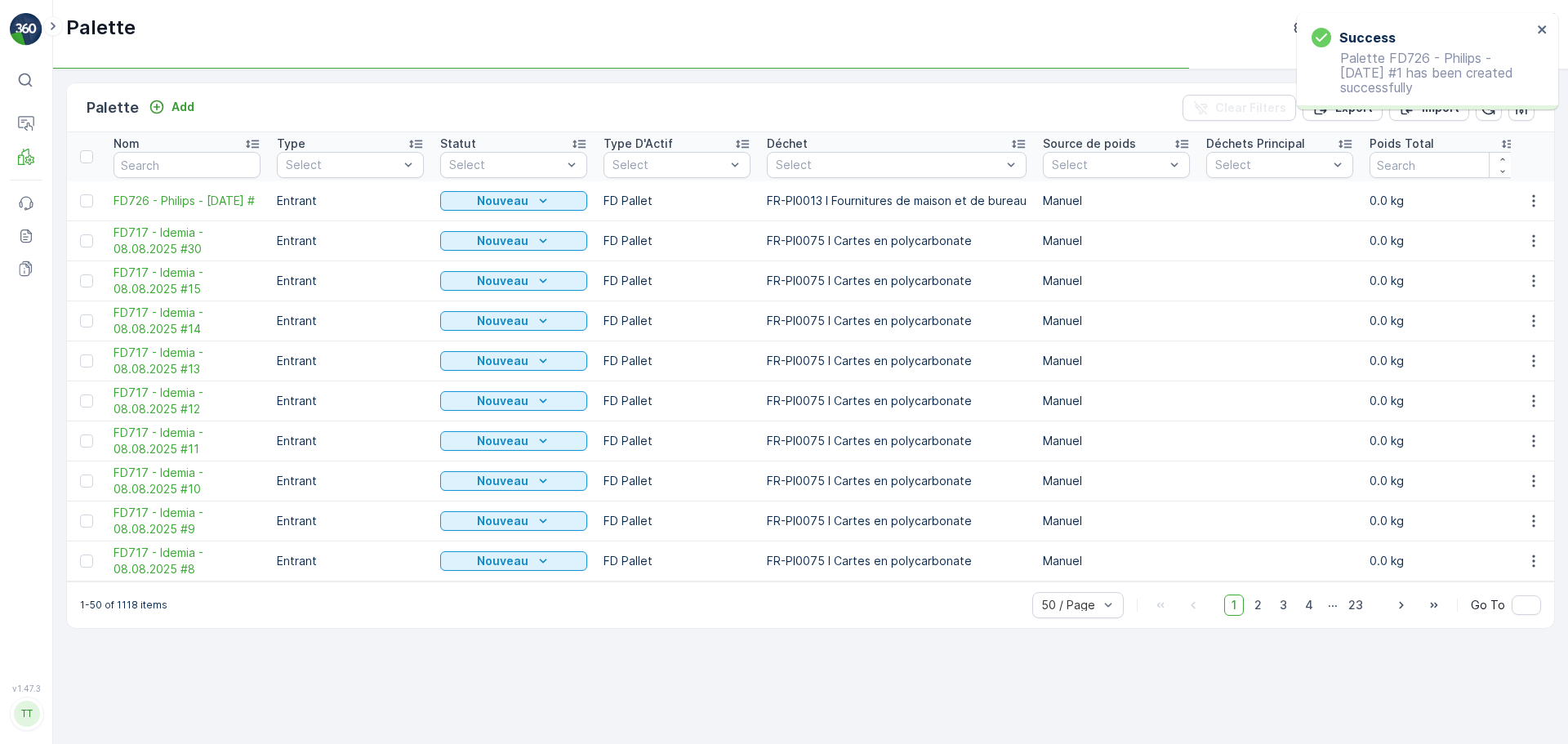 click at bounding box center [187, 165] 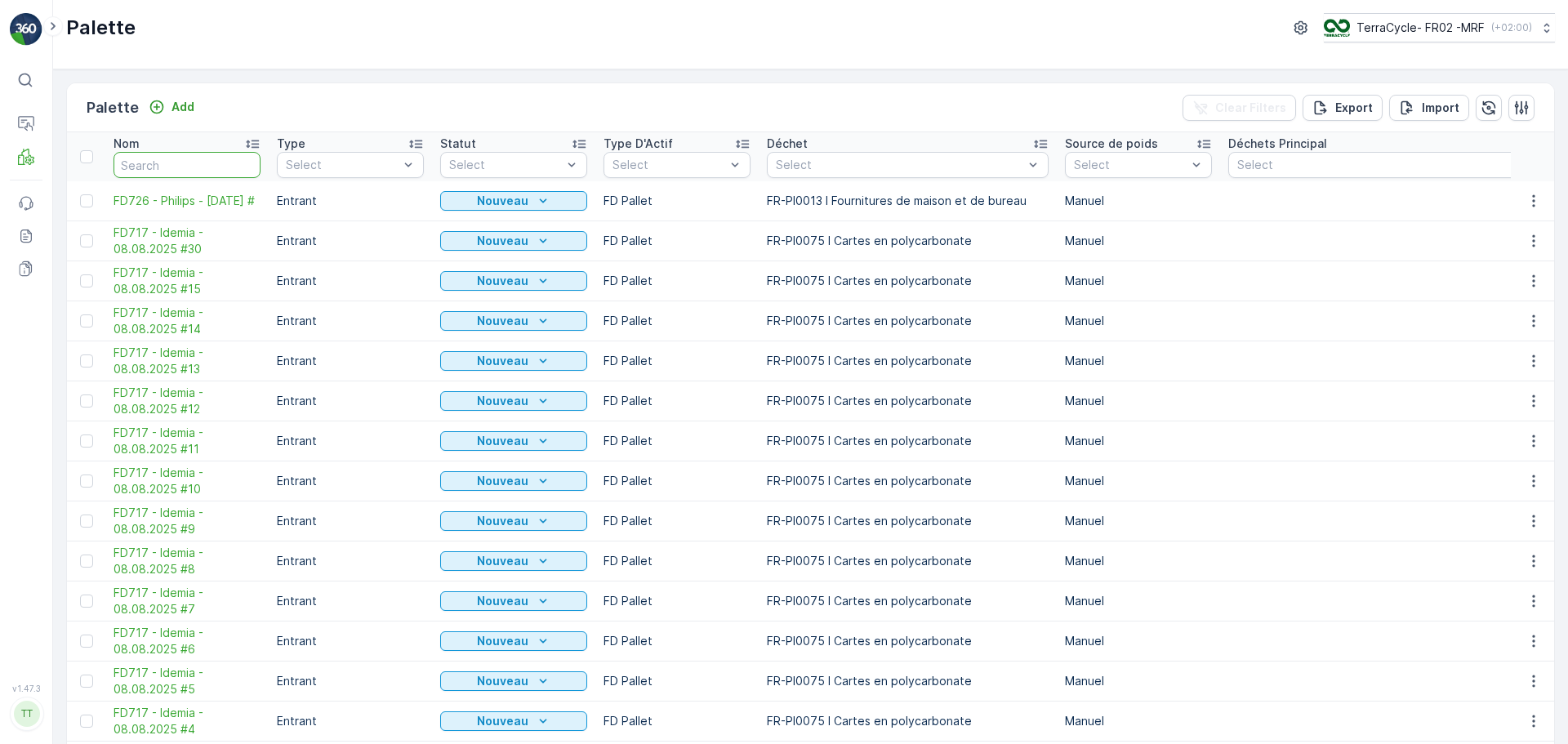 click at bounding box center [187, 165] 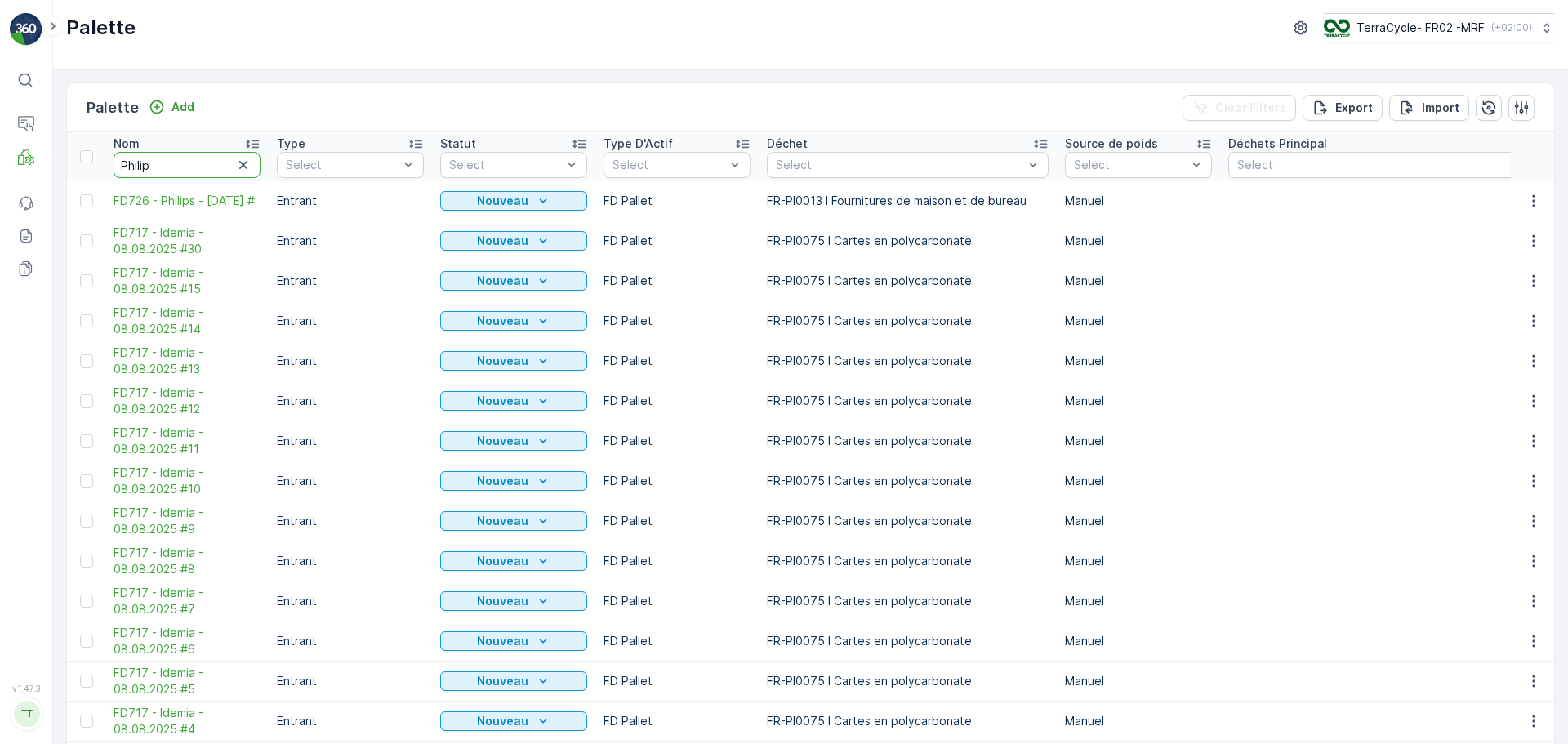 type on "Philips" 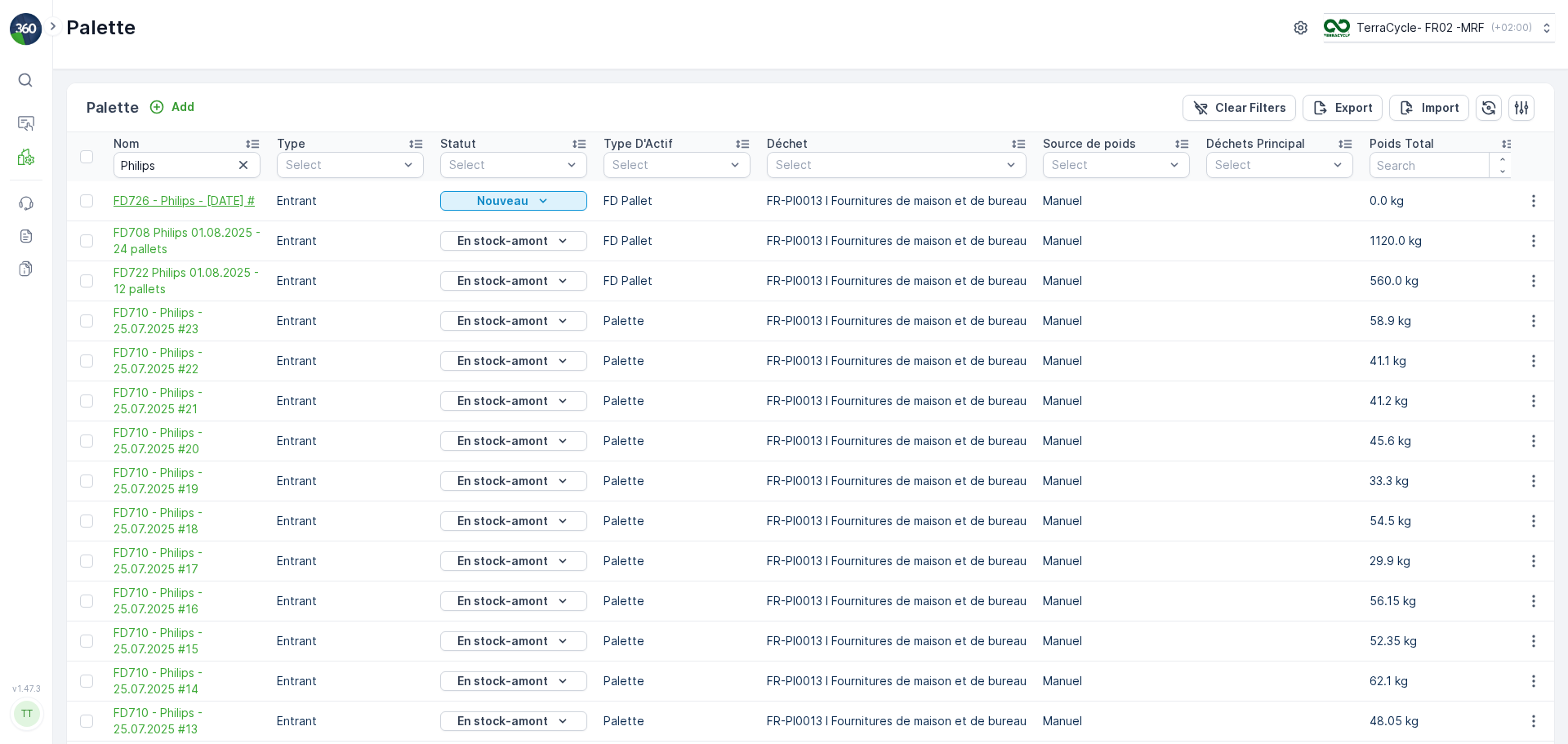 click on "FD726 - Philips - [DATE] #" at bounding box center (187, 201) 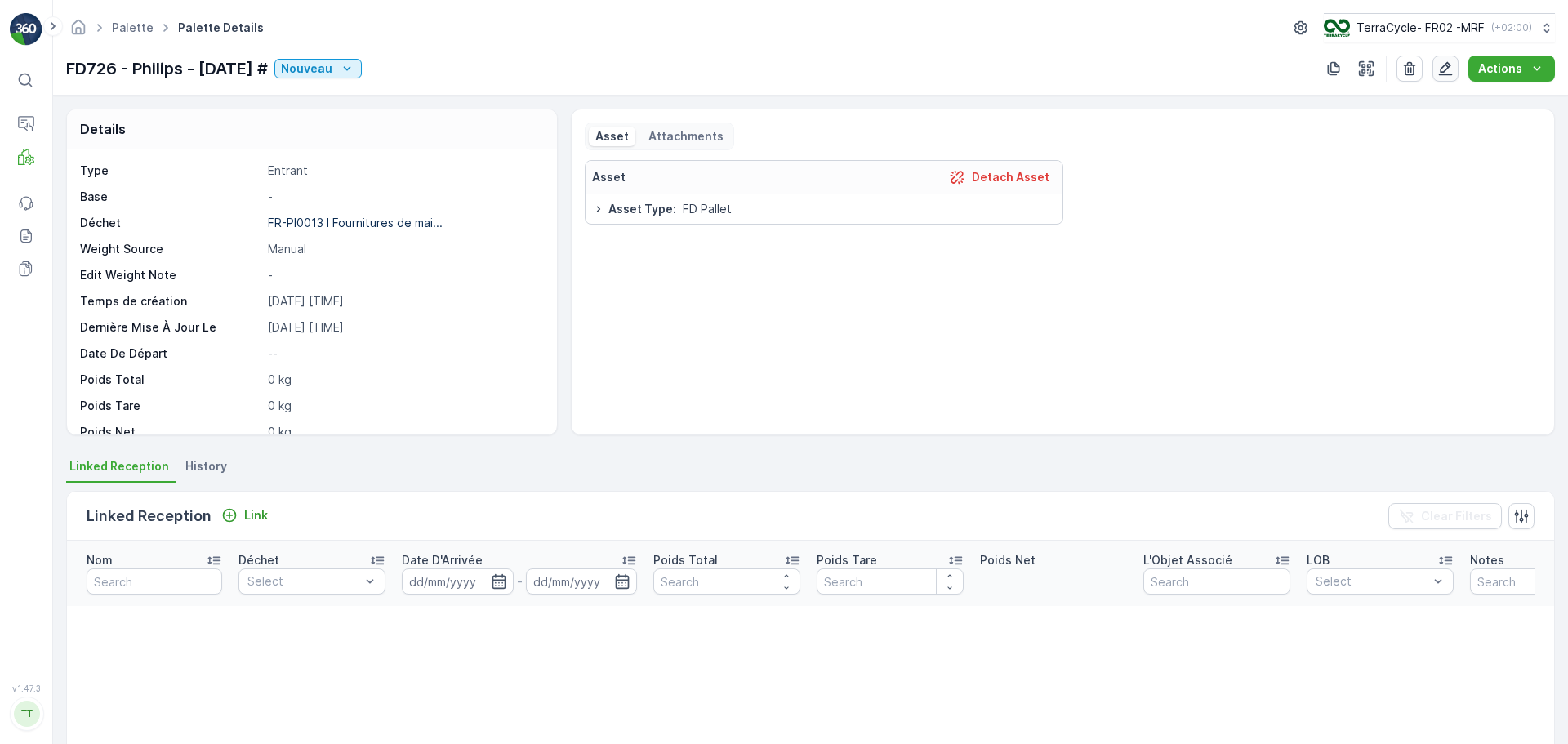 click 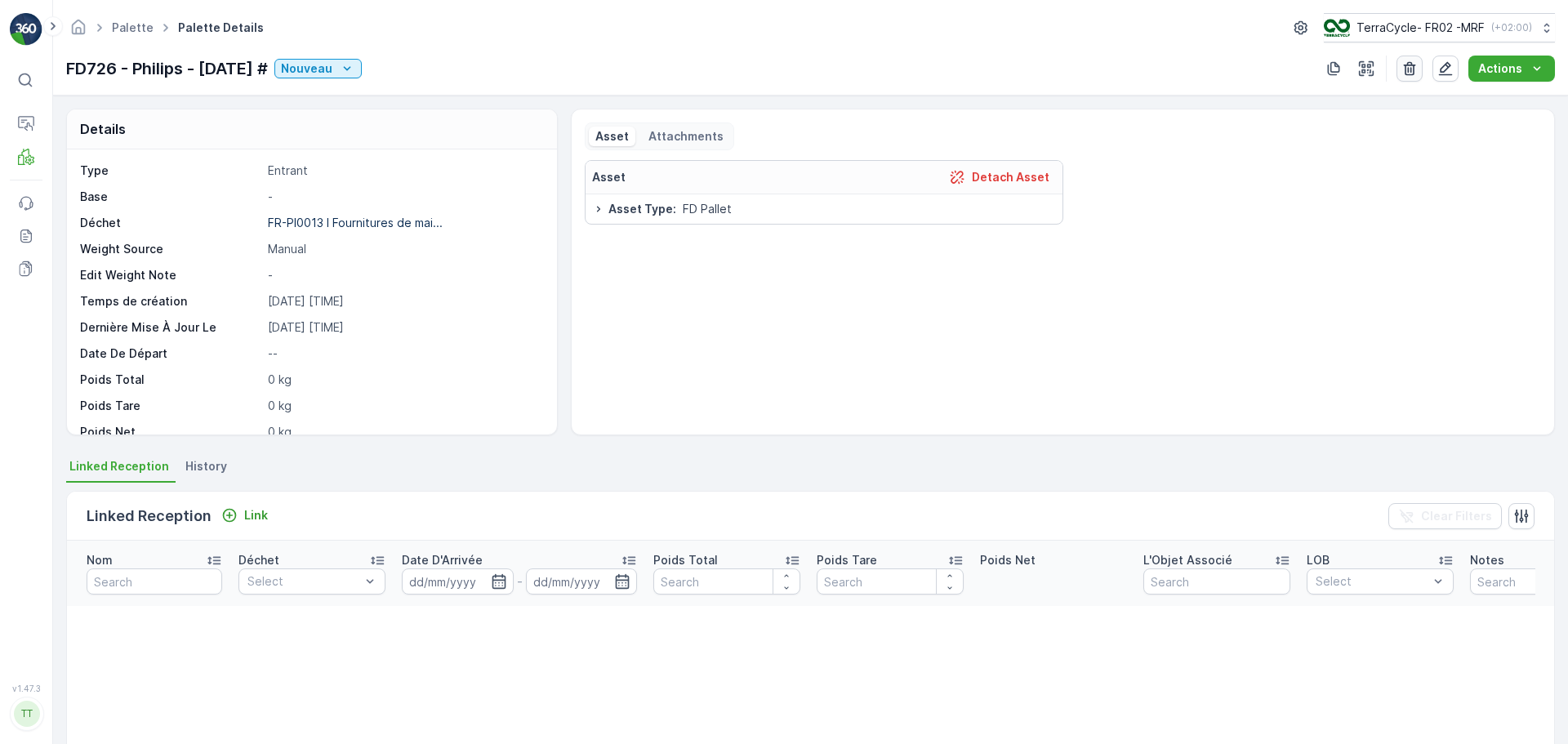 click 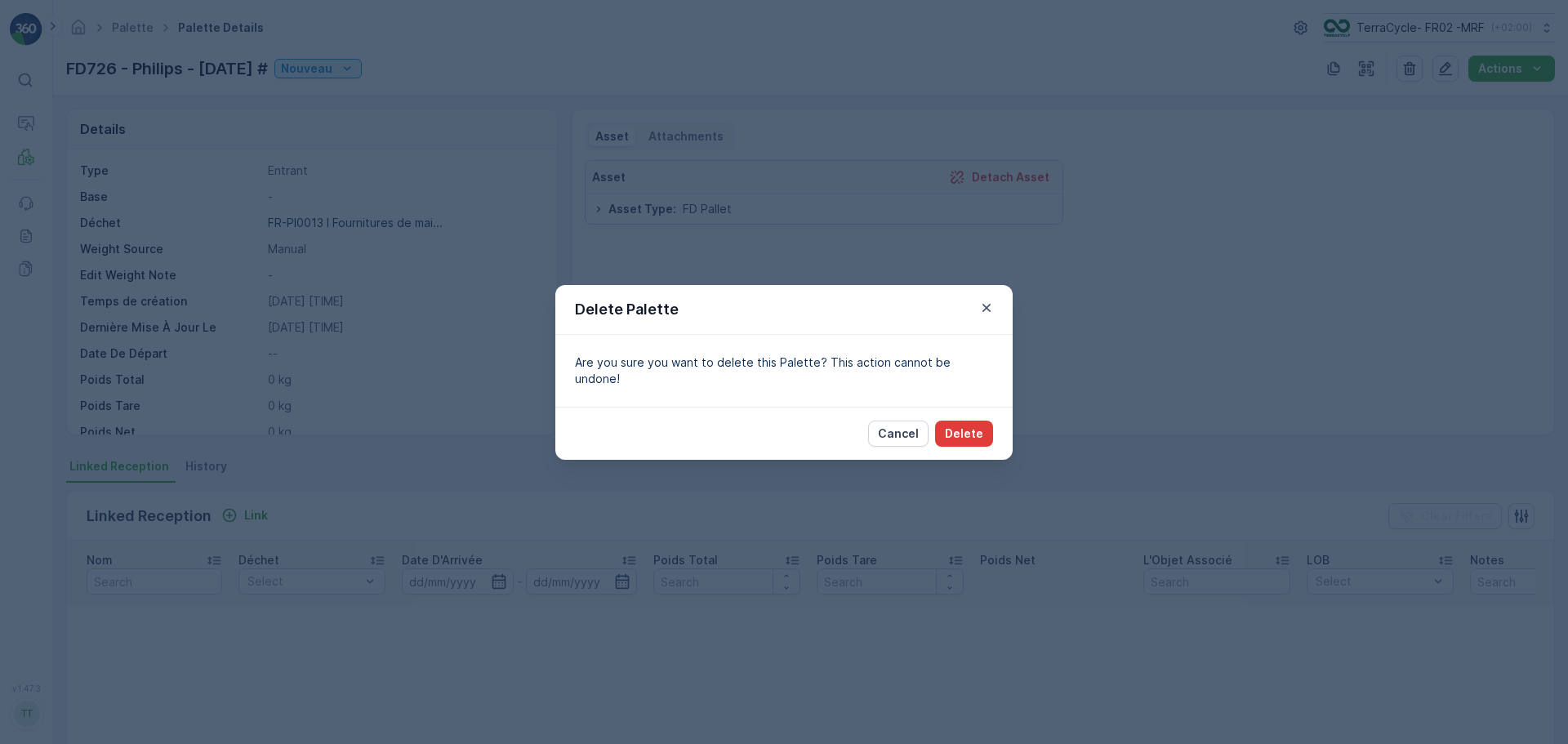 click on "Delete" at bounding box center (964, 434) 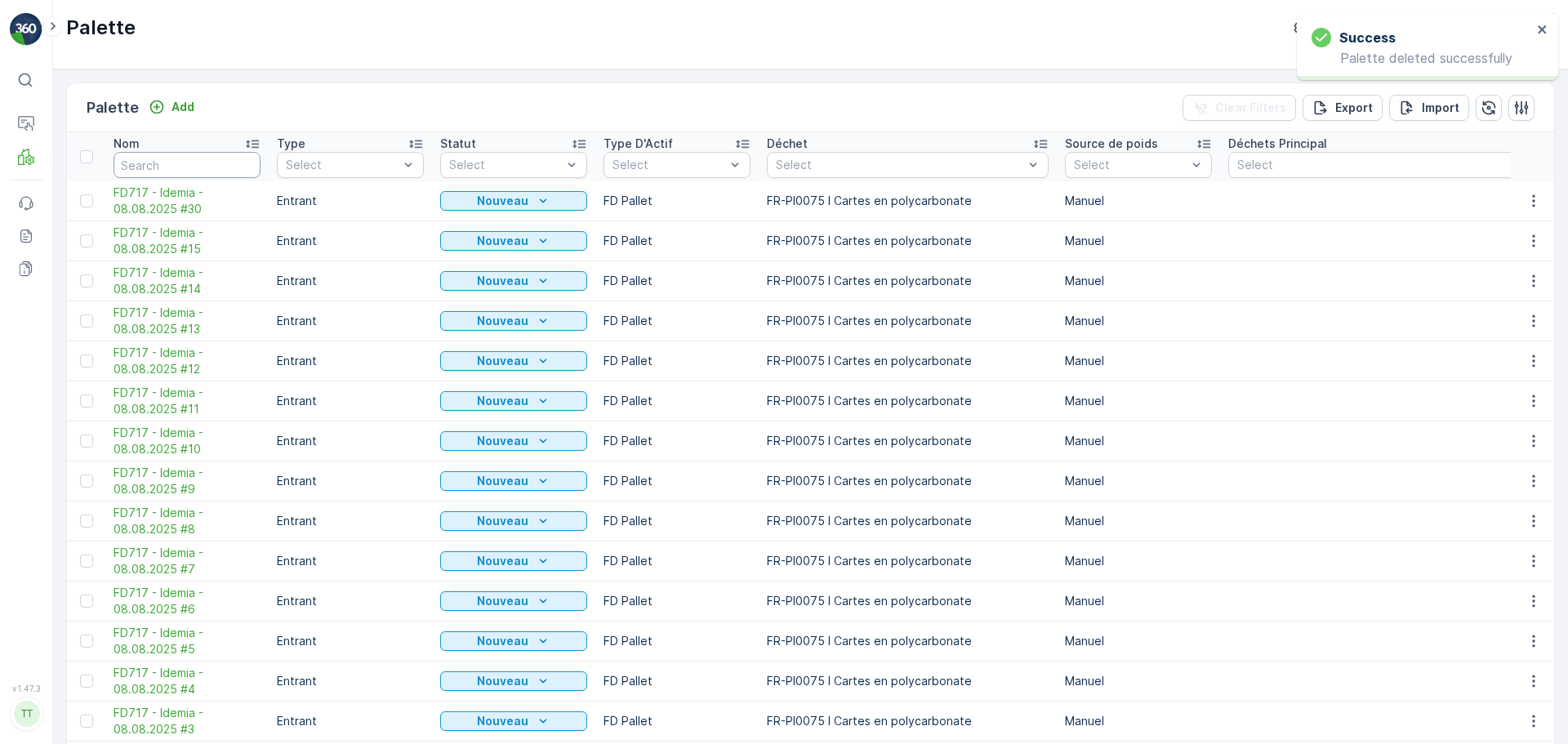 click at bounding box center [187, 165] 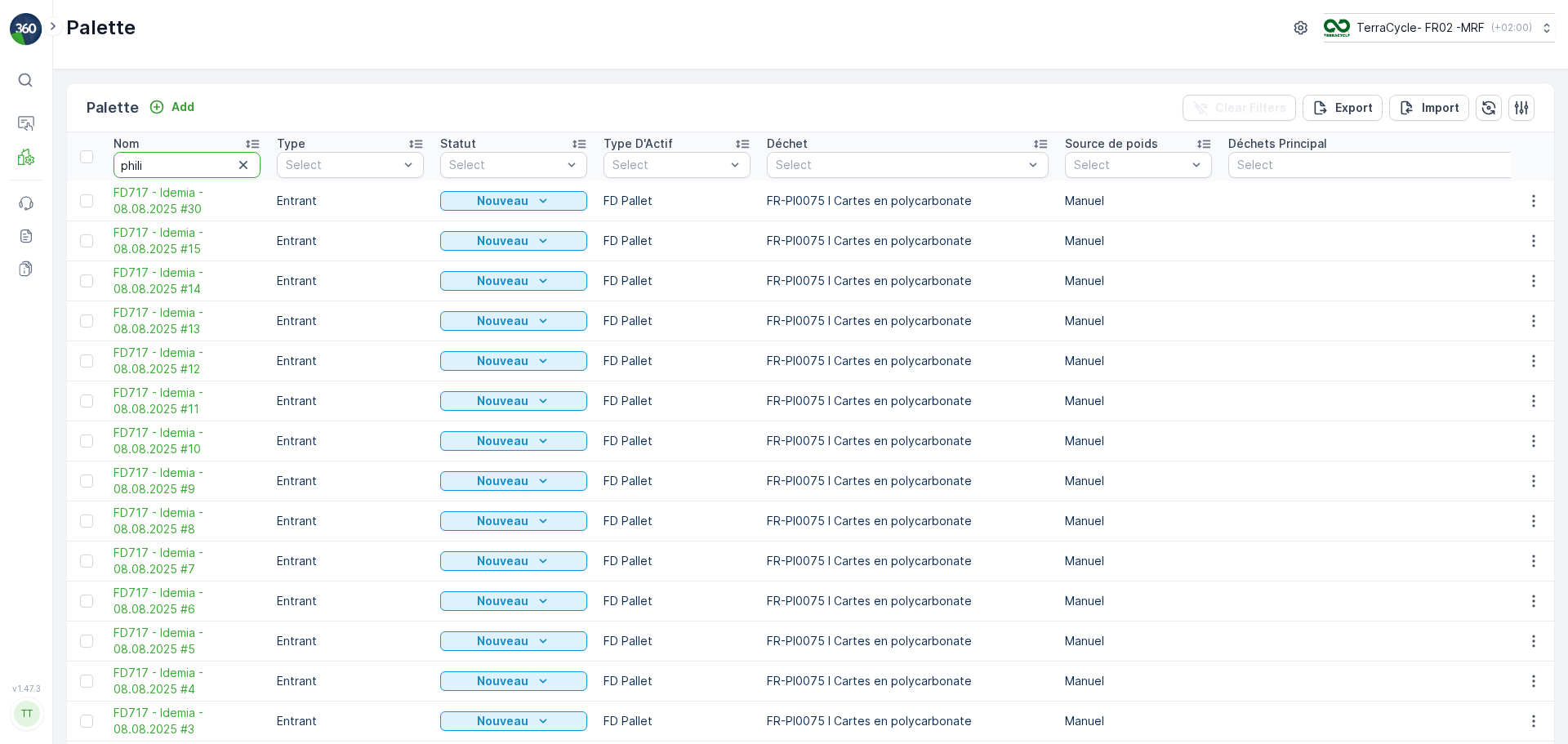 type on "philip" 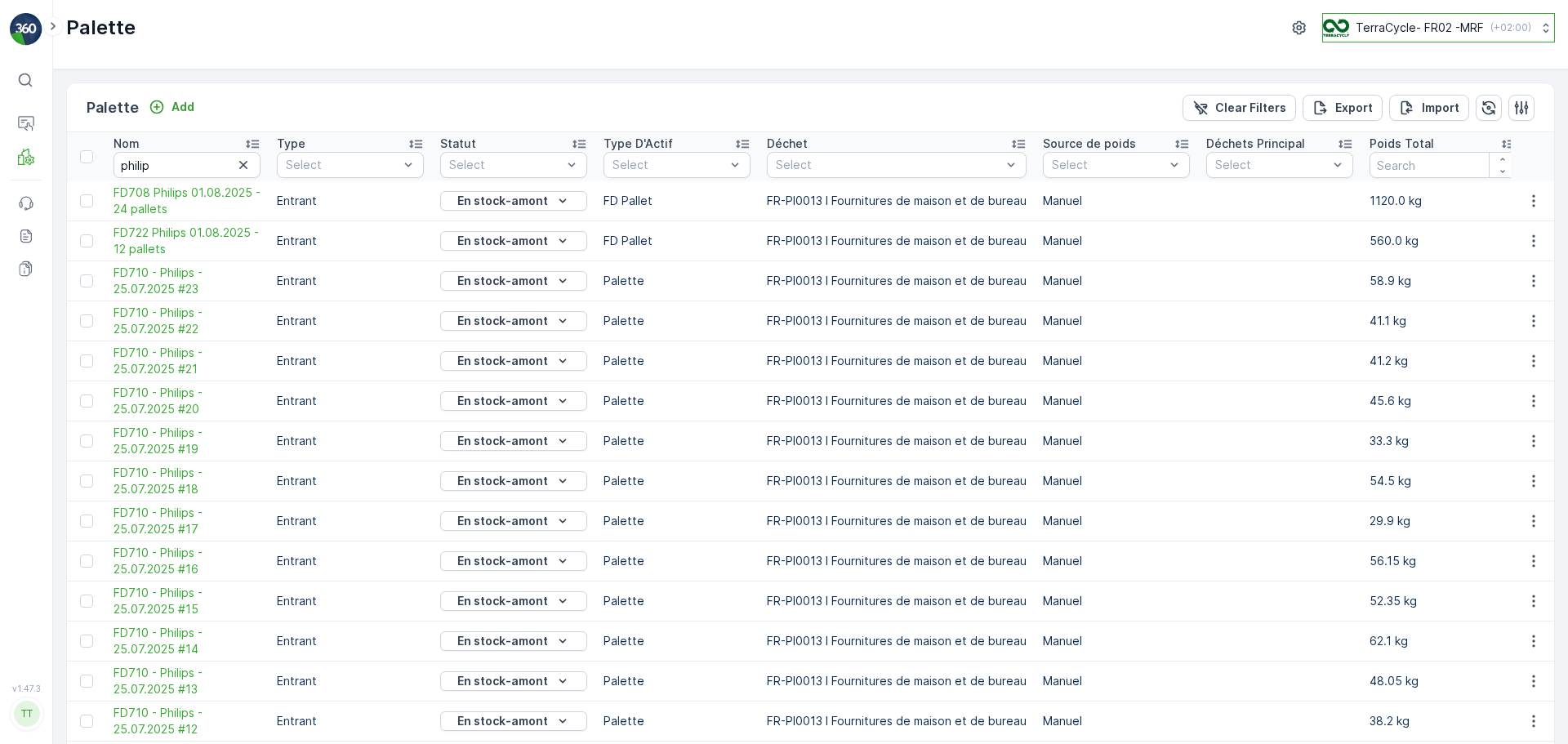 click on "TerraCycle- FR02 -MRF" at bounding box center [1419, 28] 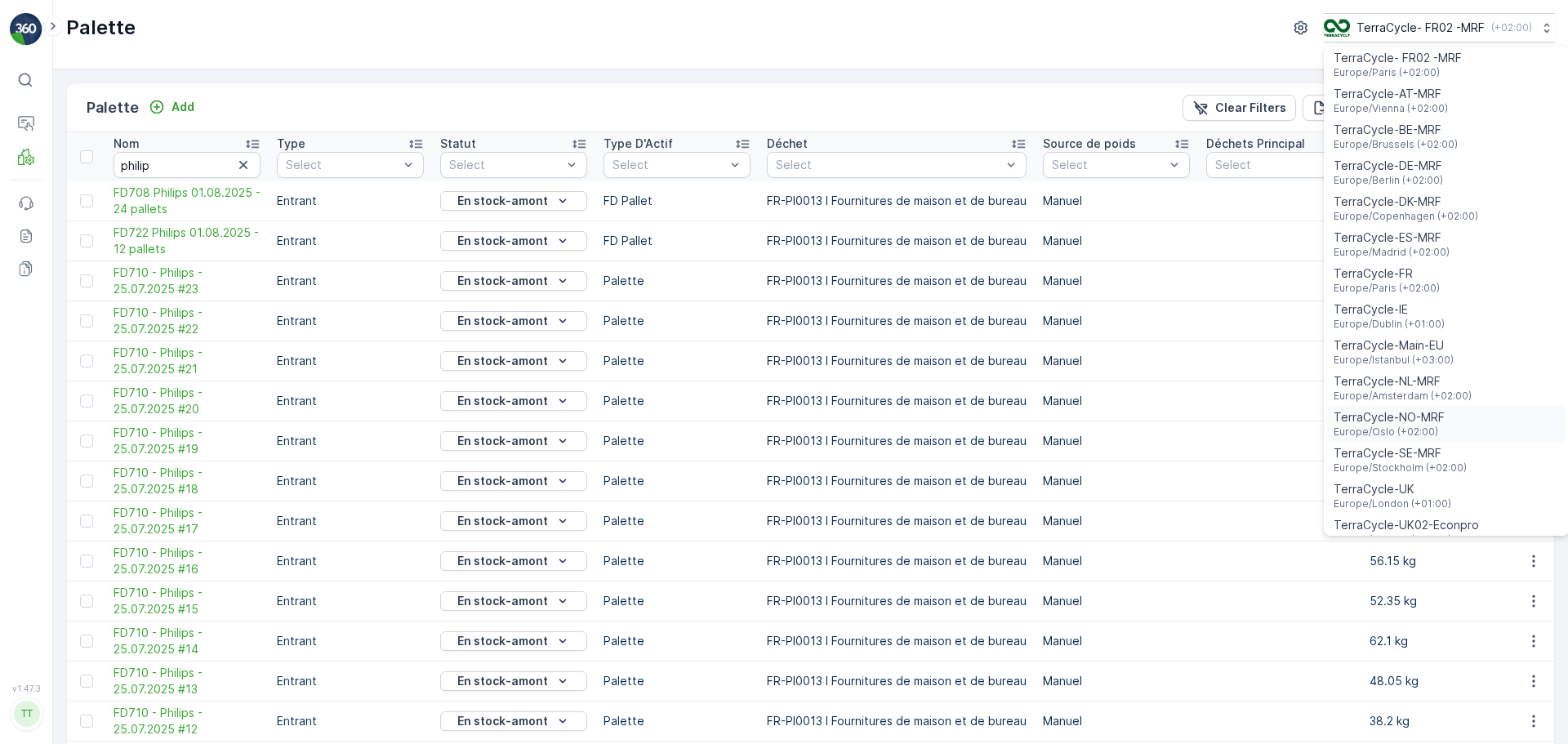 scroll, scrollTop: 60, scrollLeft: 0, axis: vertical 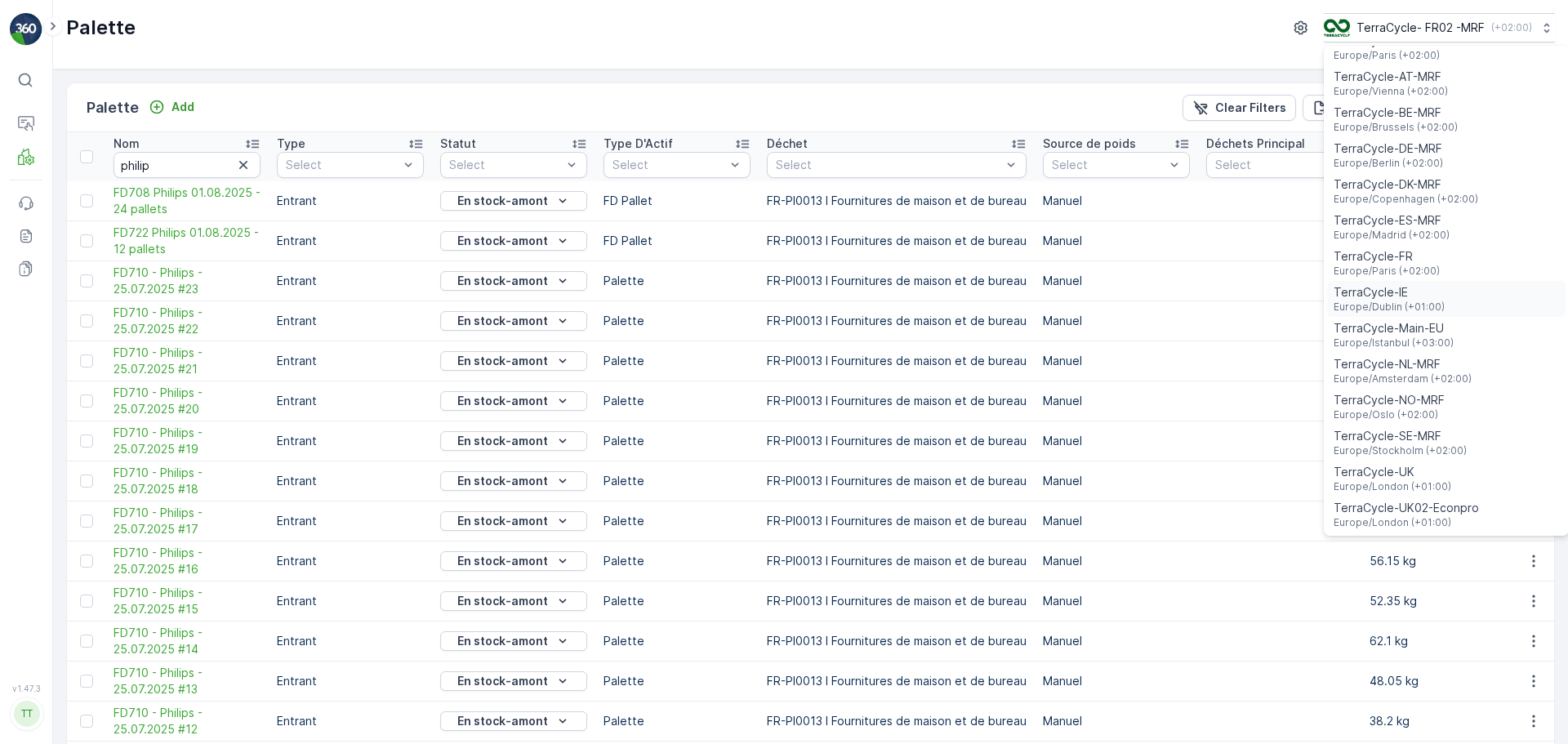 click on "TerraCycle-IE" at bounding box center (1389, 292) 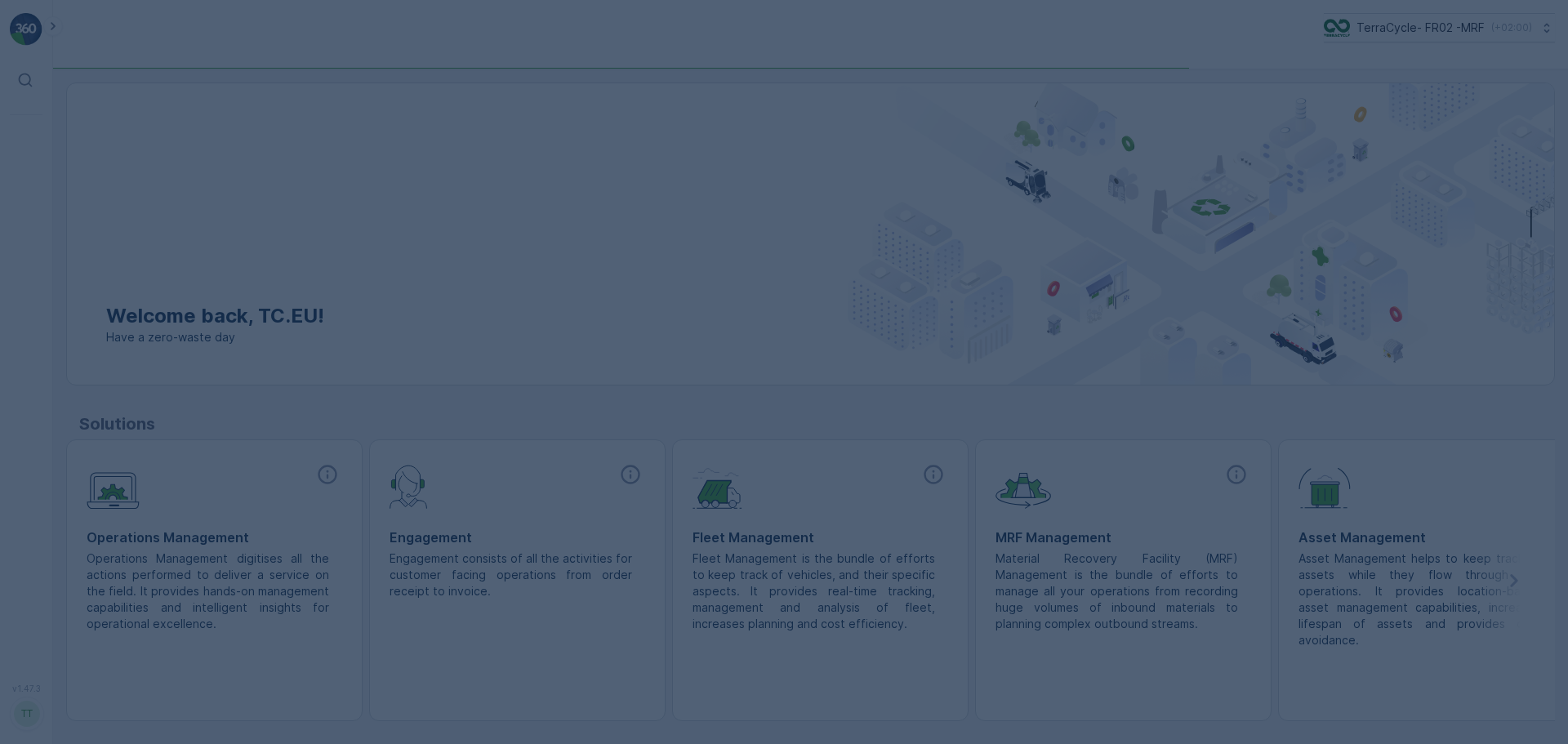 scroll, scrollTop: 0, scrollLeft: 0, axis: both 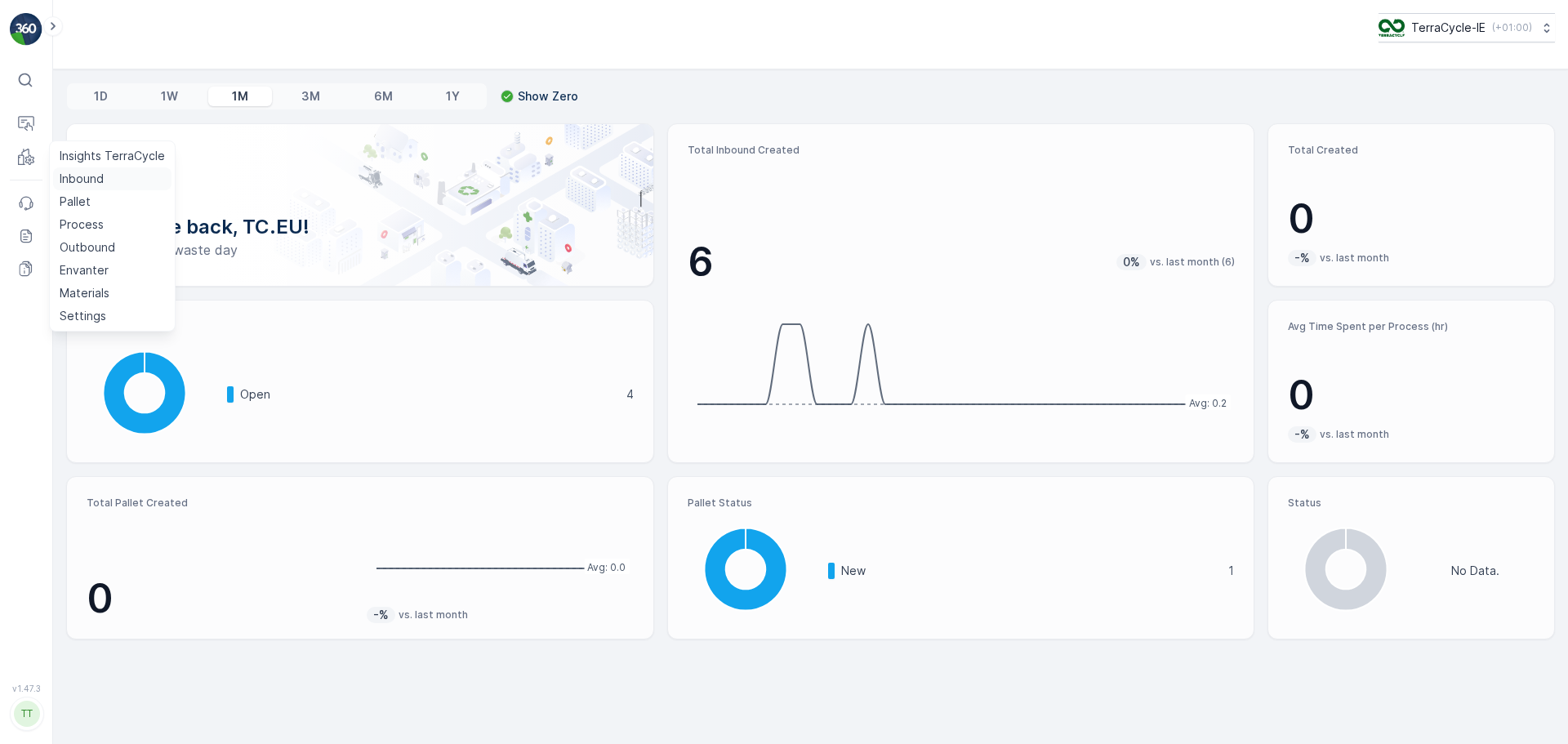 click on "Inbound" at bounding box center (82, 179) 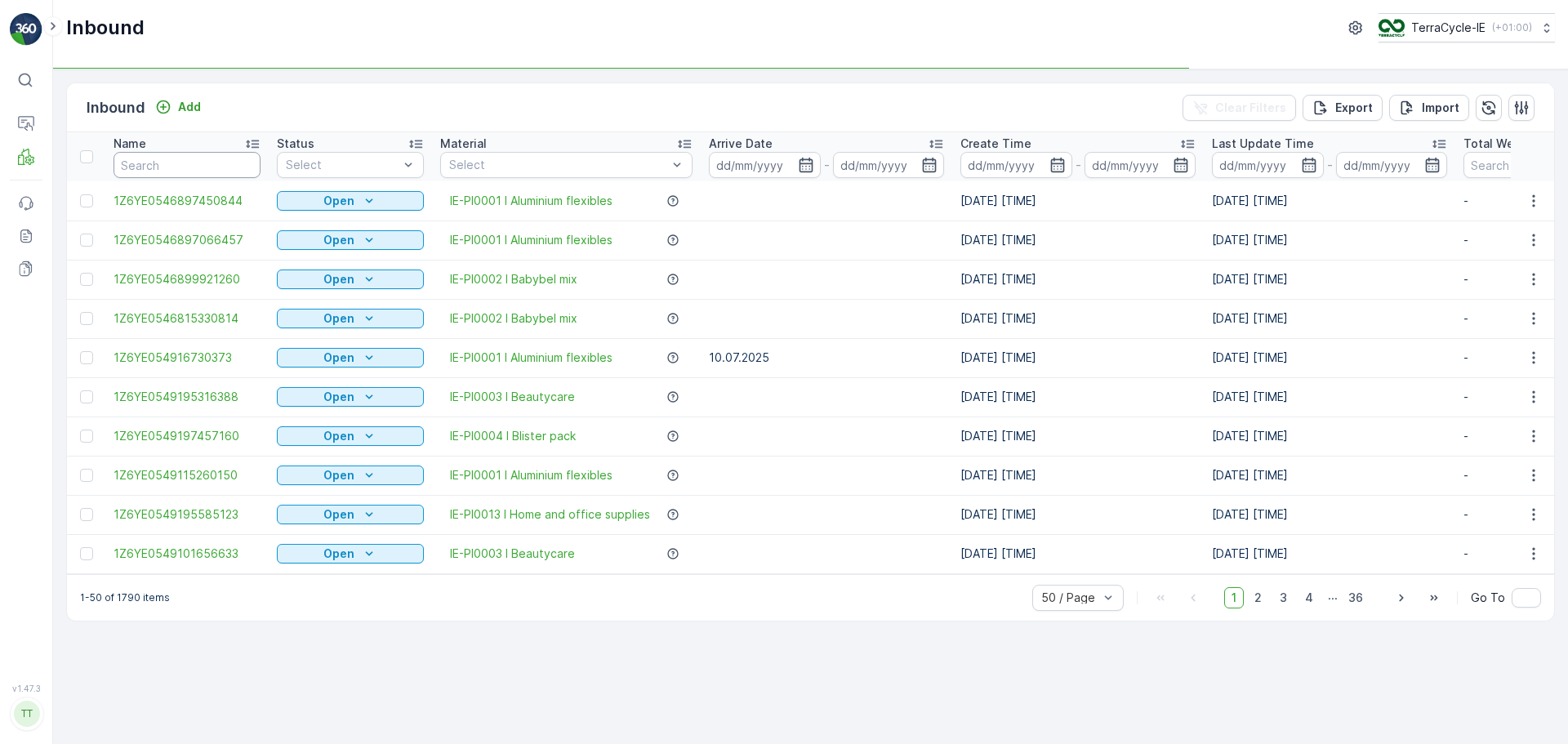 click at bounding box center (187, 165) 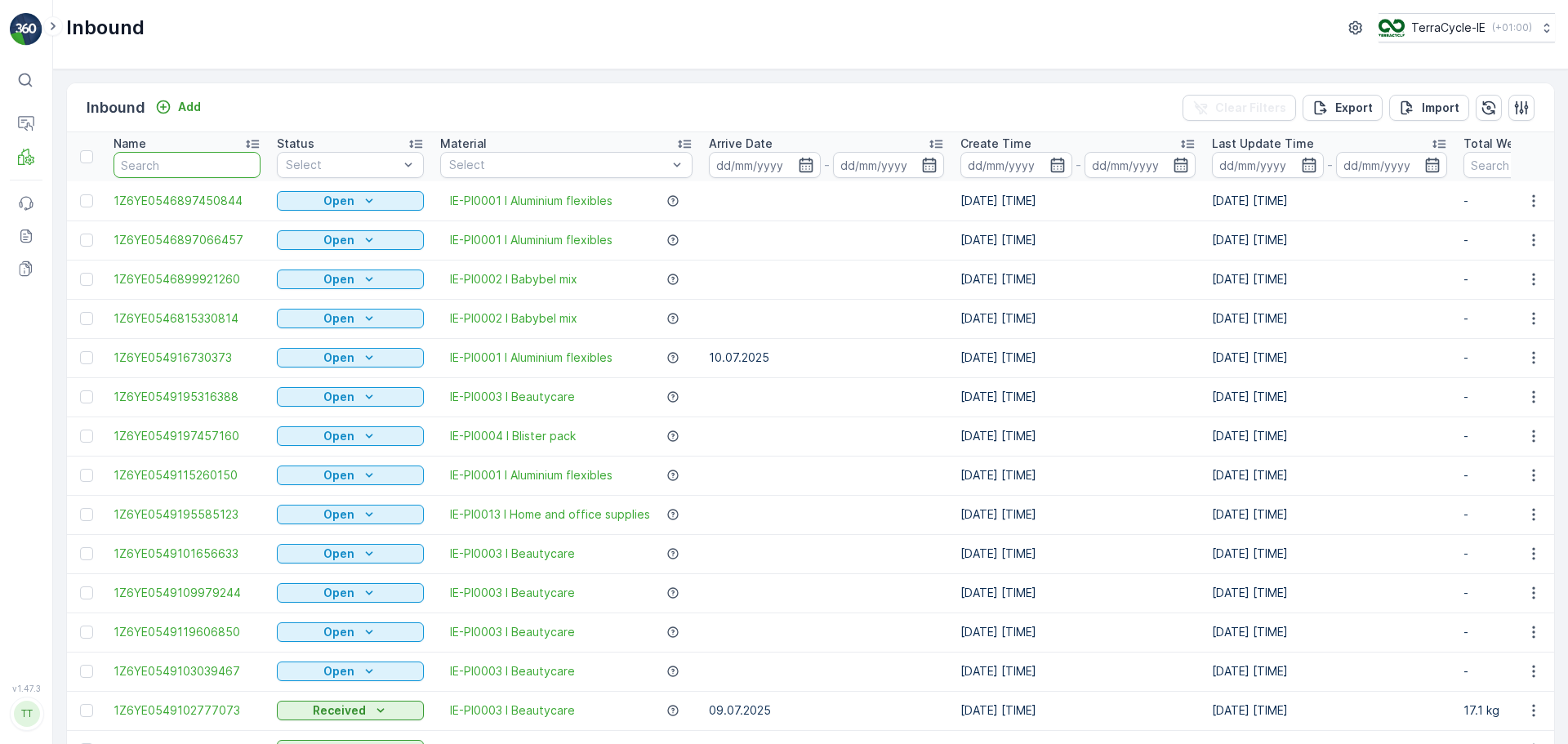 click at bounding box center (187, 165) 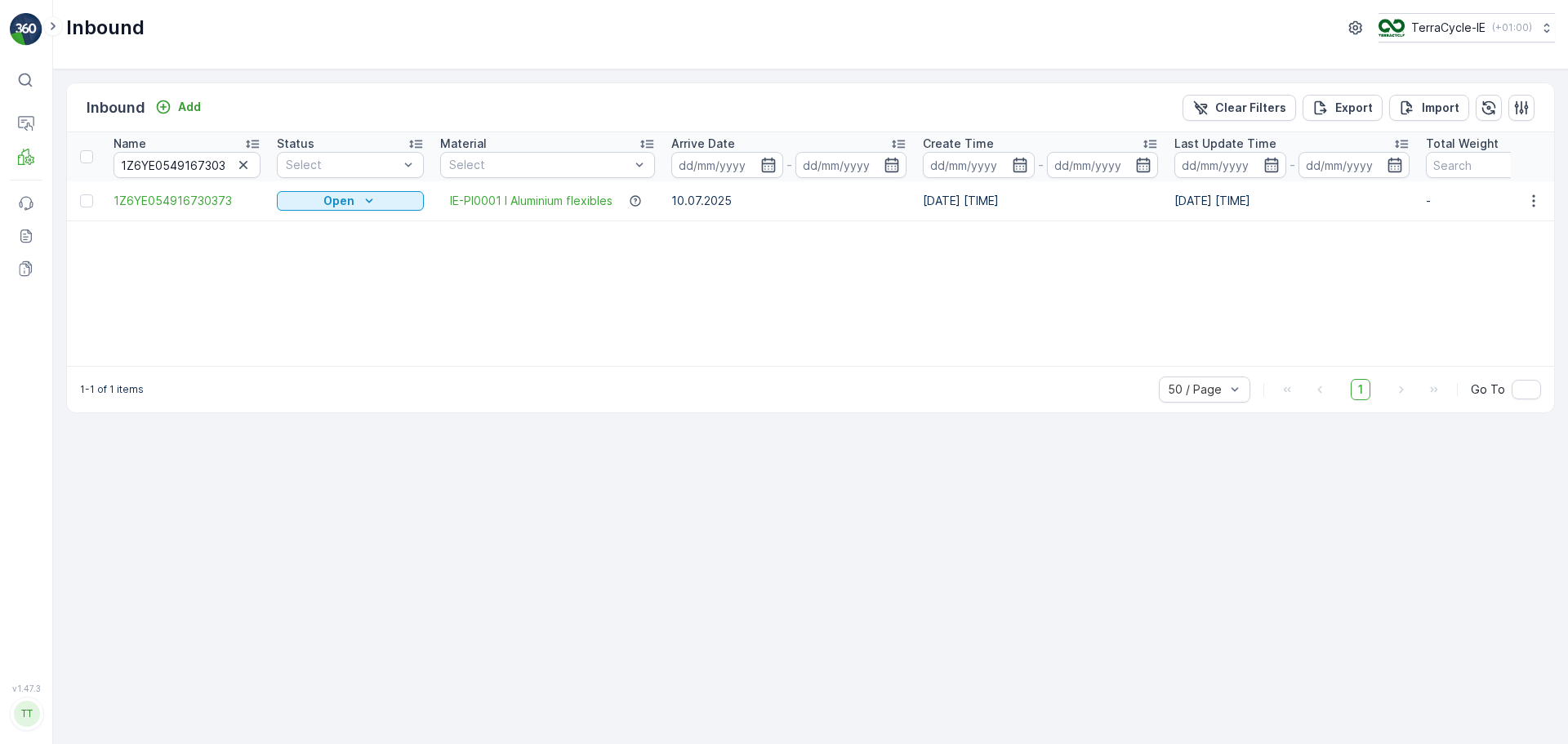 drag, startPoint x: 750, startPoint y: 366, endPoint x: 906, endPoint y: 367, distance: 156.00321 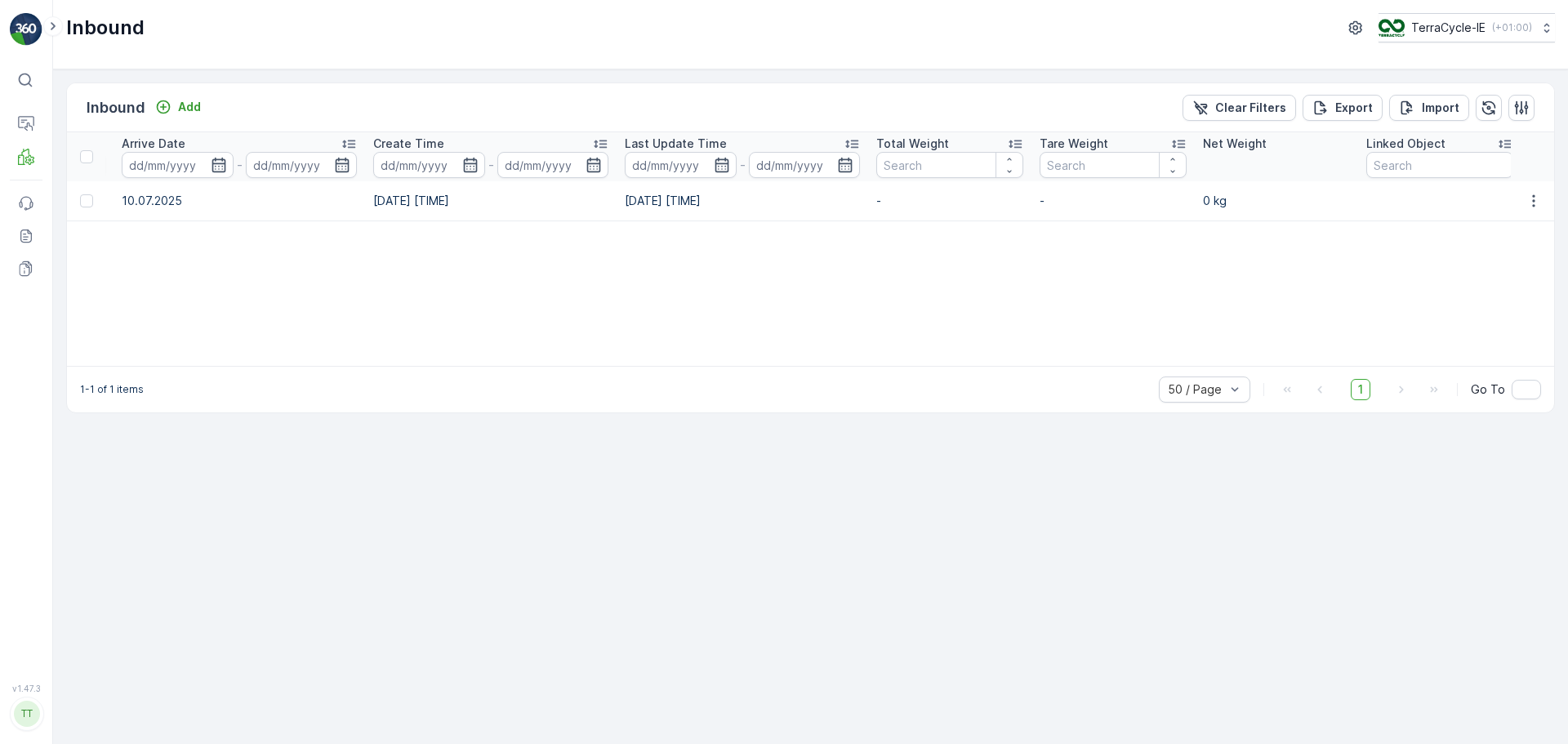 scroll, scrollTop: 0, scrollLeft: 0, axis: both 